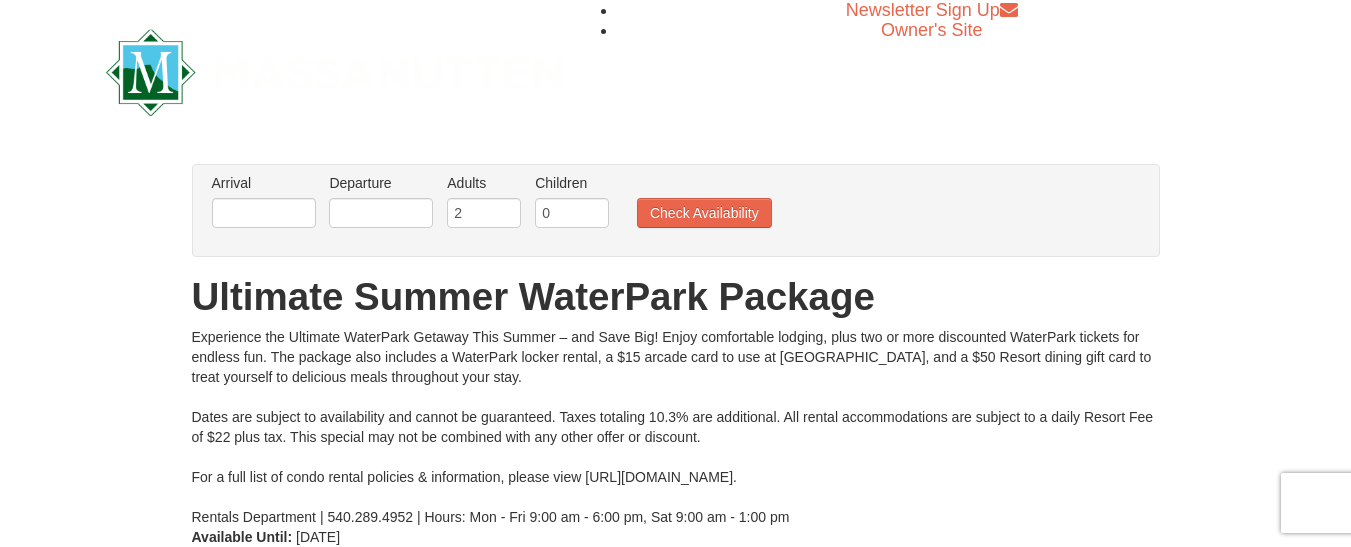 scroll, scrollTop: 0, scrollLeft: 0, axis: both 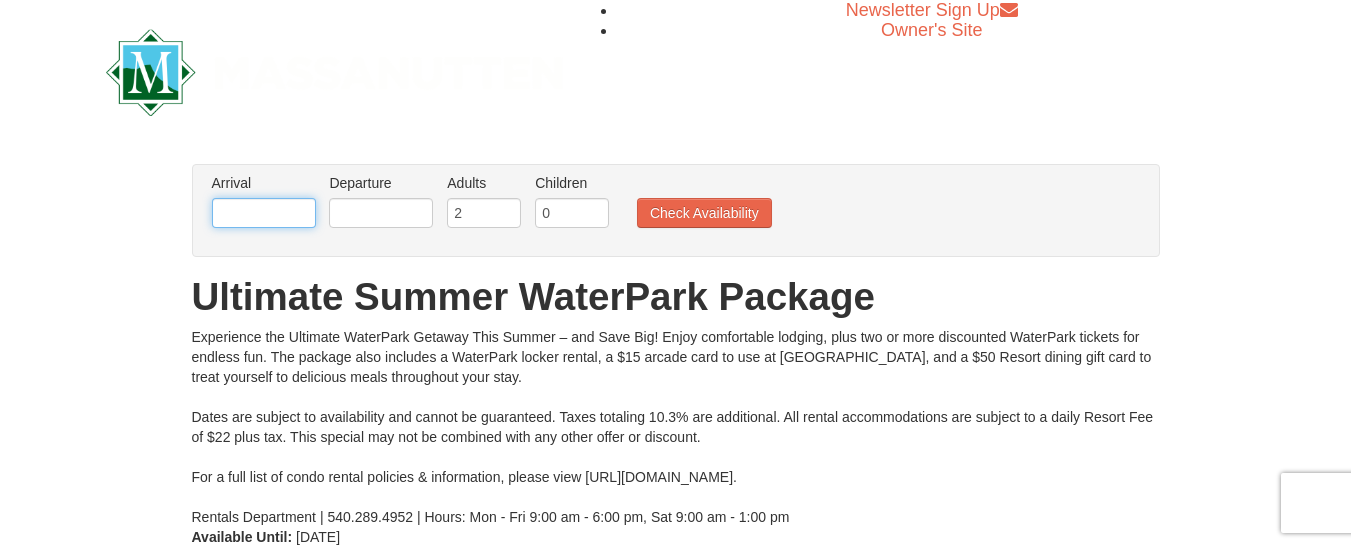 click at bounding box center [264, 213] 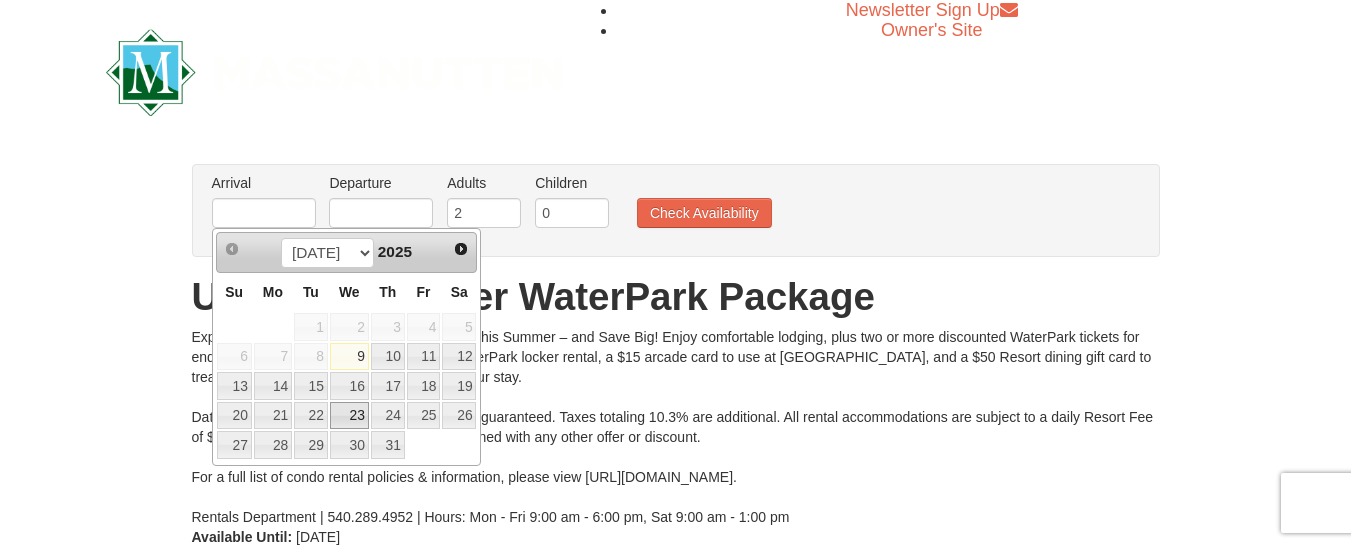 click on "23" at bounding box center [349, 416] 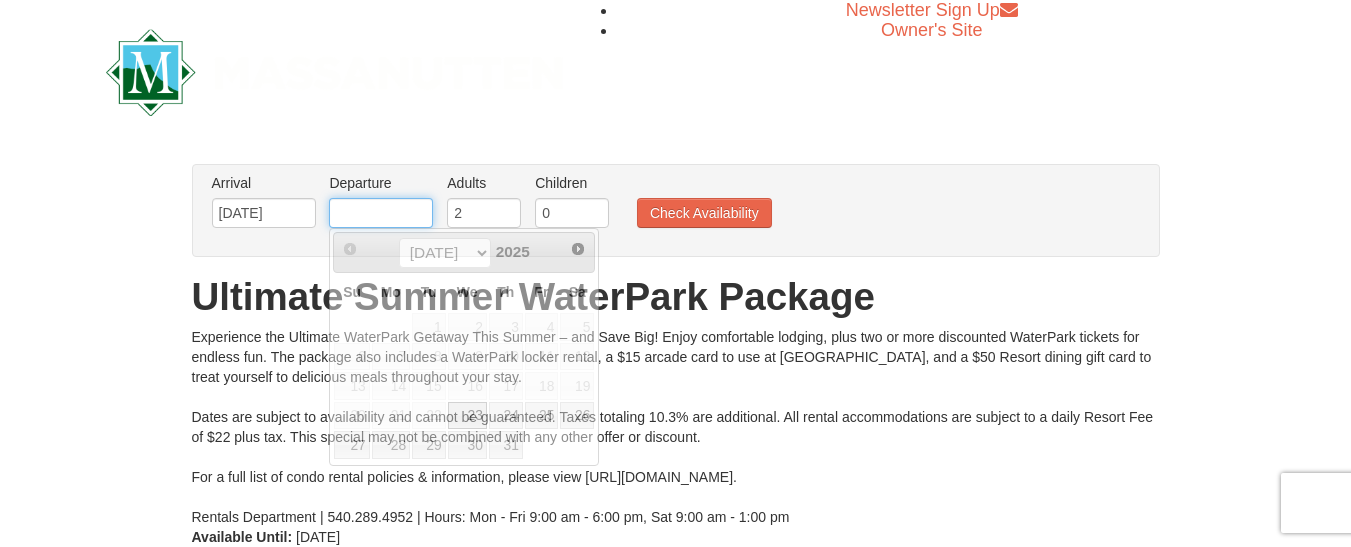 click at bounding box center [381, 213] 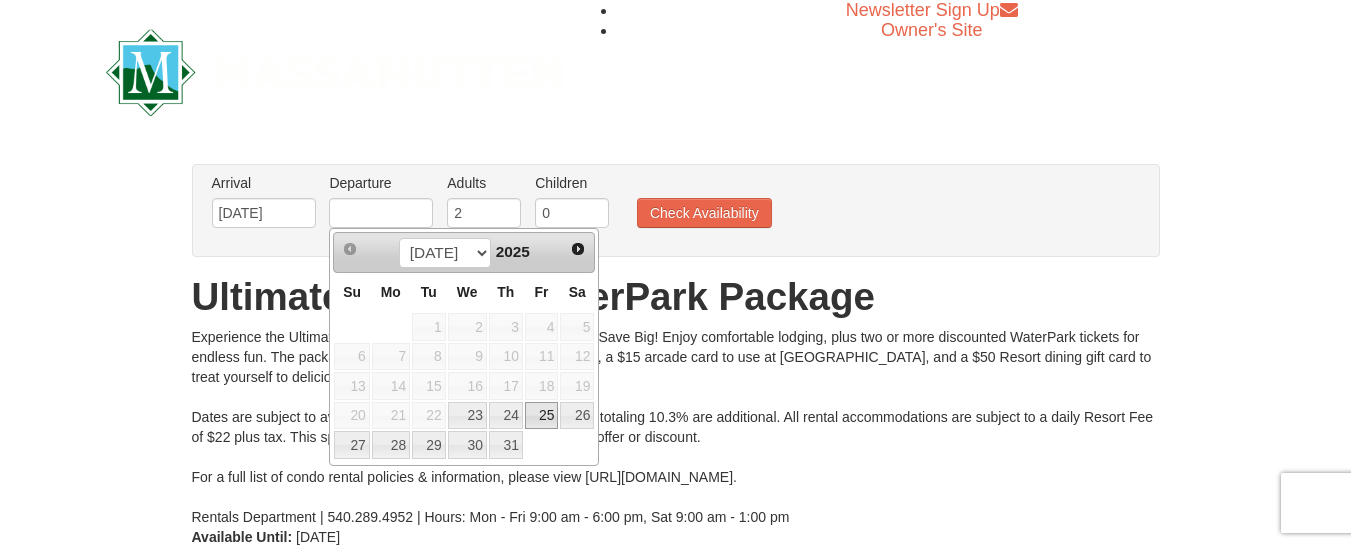 click on "25" at bounding box center [542, 416] 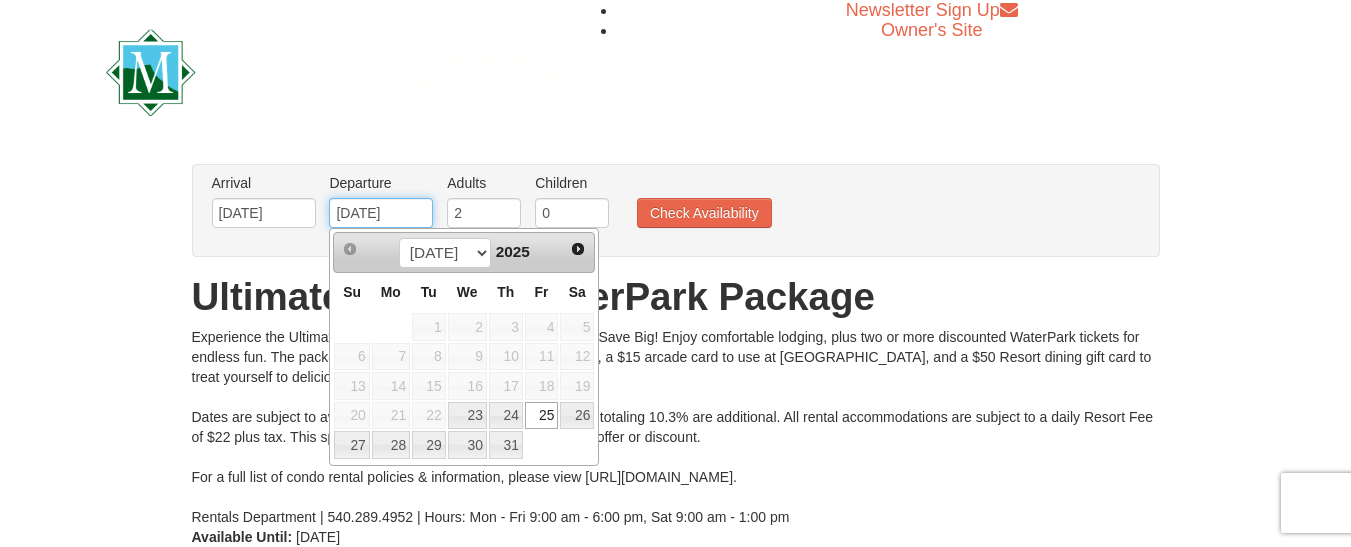 drag, startPoint x: 415, startPoint y: 210, endPoint x: 198, endPoint y: 212, distance: 217.00922 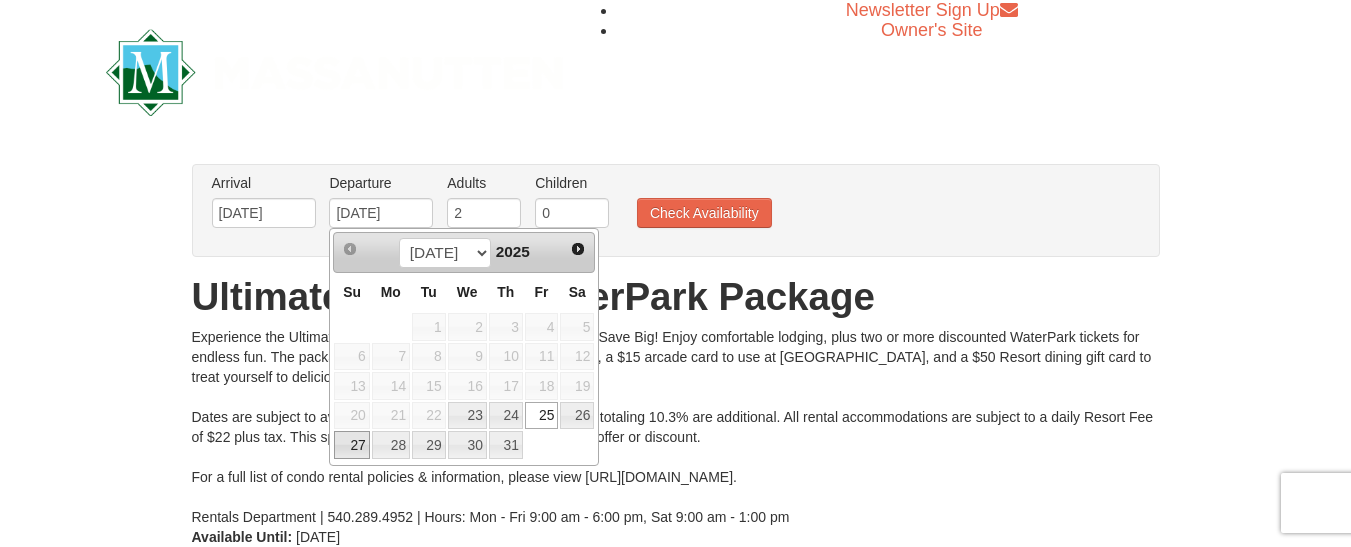 click on "27" at bounding box center (351, 445) 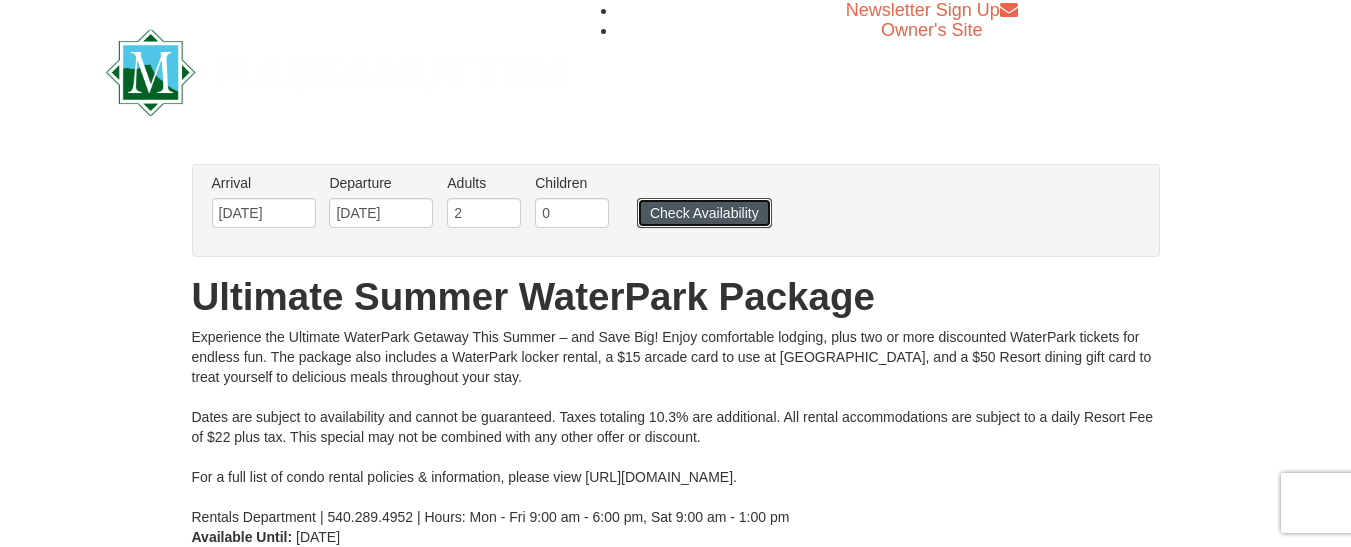 click on "Check Availability" at bounding box center (704, 213) 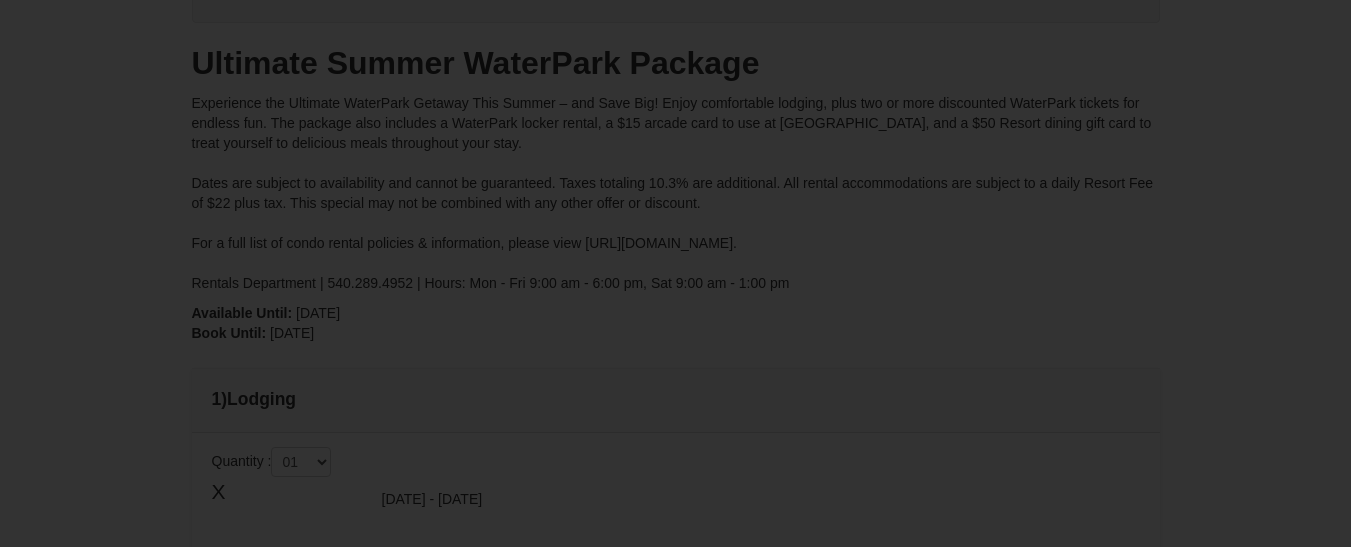 scroll, scrollTop: 259, scrollLeft: 0, axis: vertical 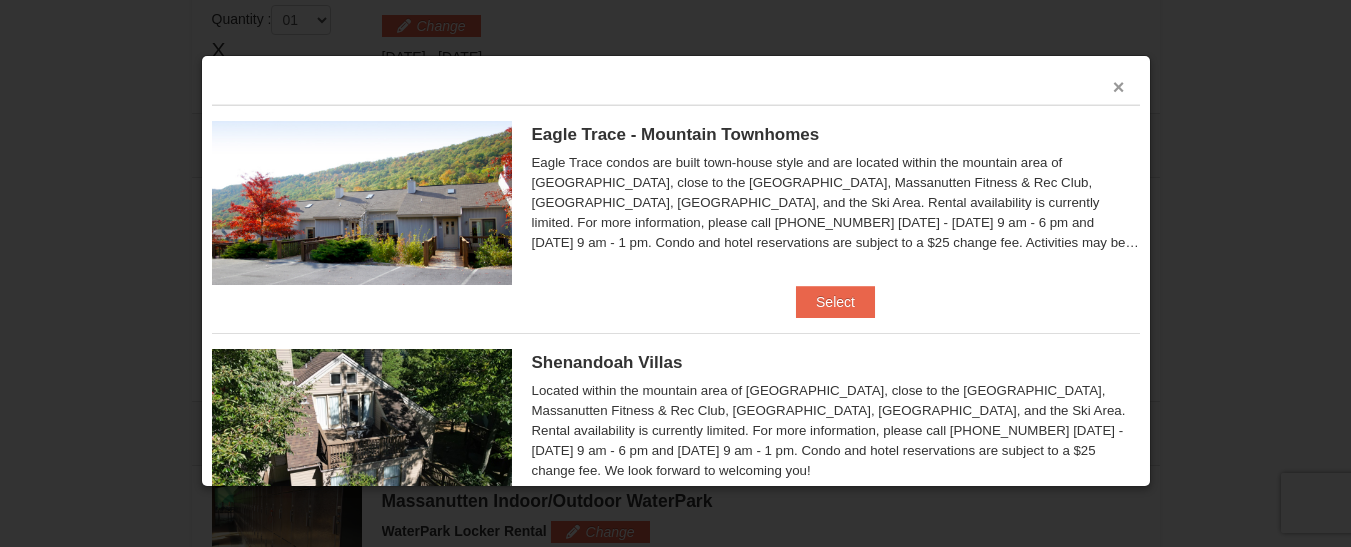 click on "×" at bounding box center [1119, 87] 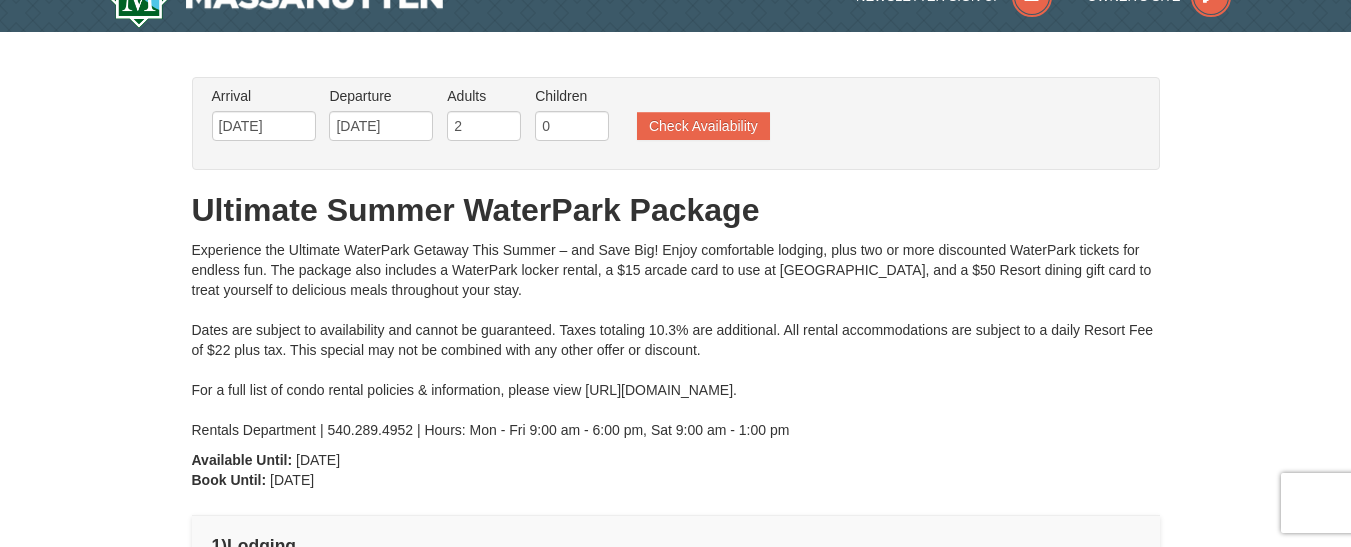 scroll, scrollTop: 0, scrollLeft: 0, axis: both 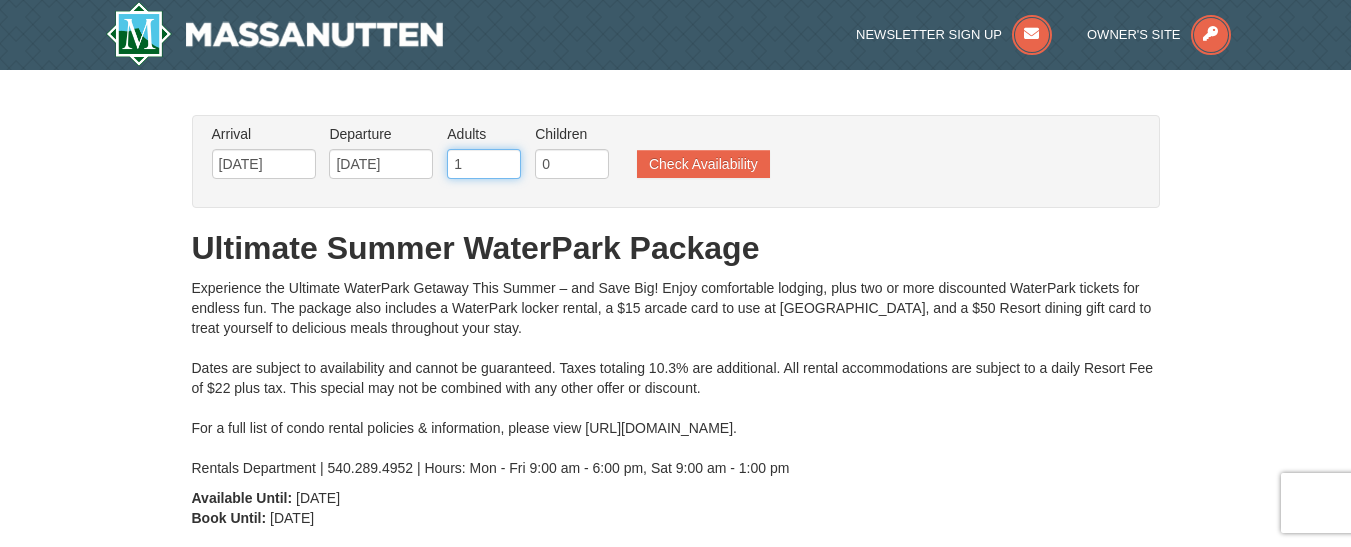 click on "1" at bounding box center (484, 164) 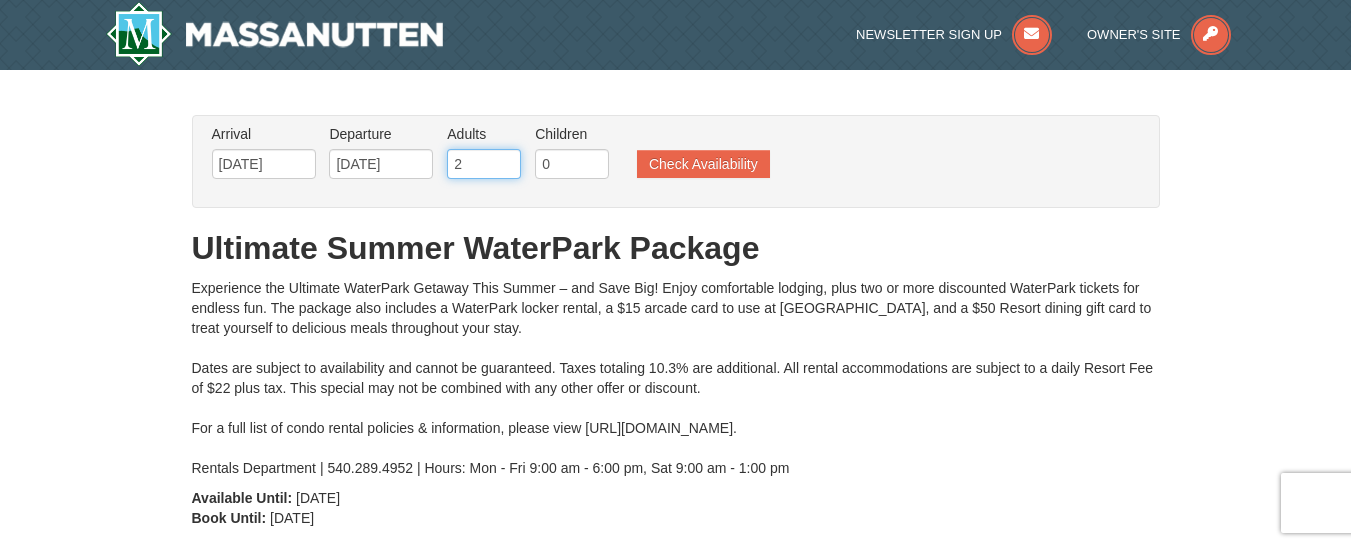 click on "2" at bounding box center (484, 164) 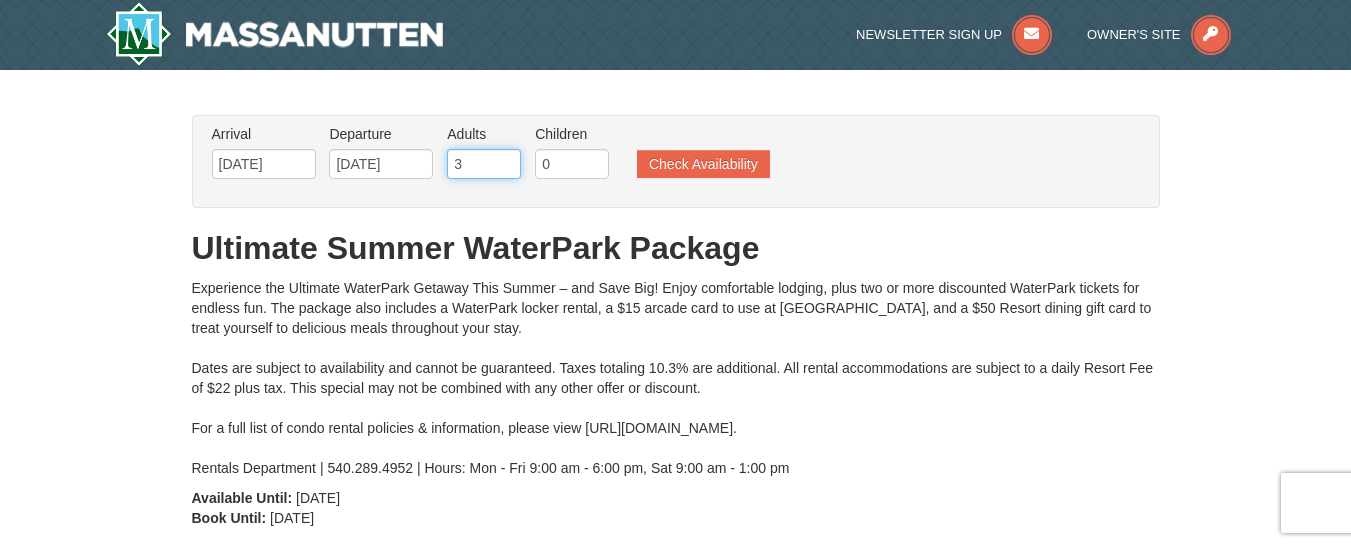 type on "3" 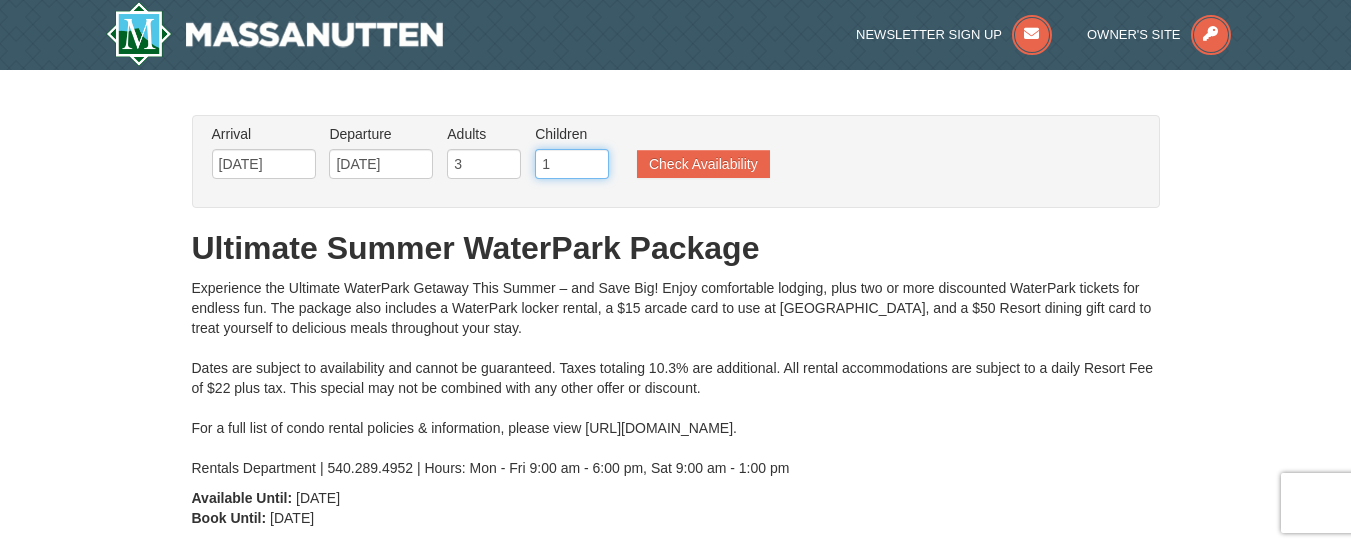 click on "1" at bounding box center [572, 164] 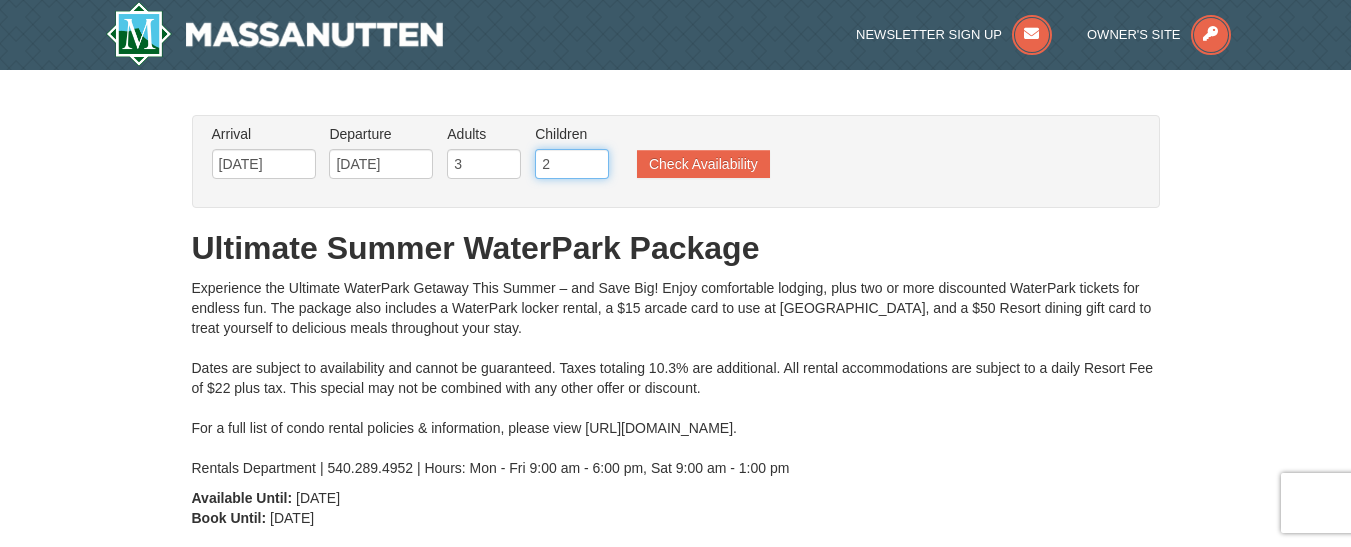 type on "2" 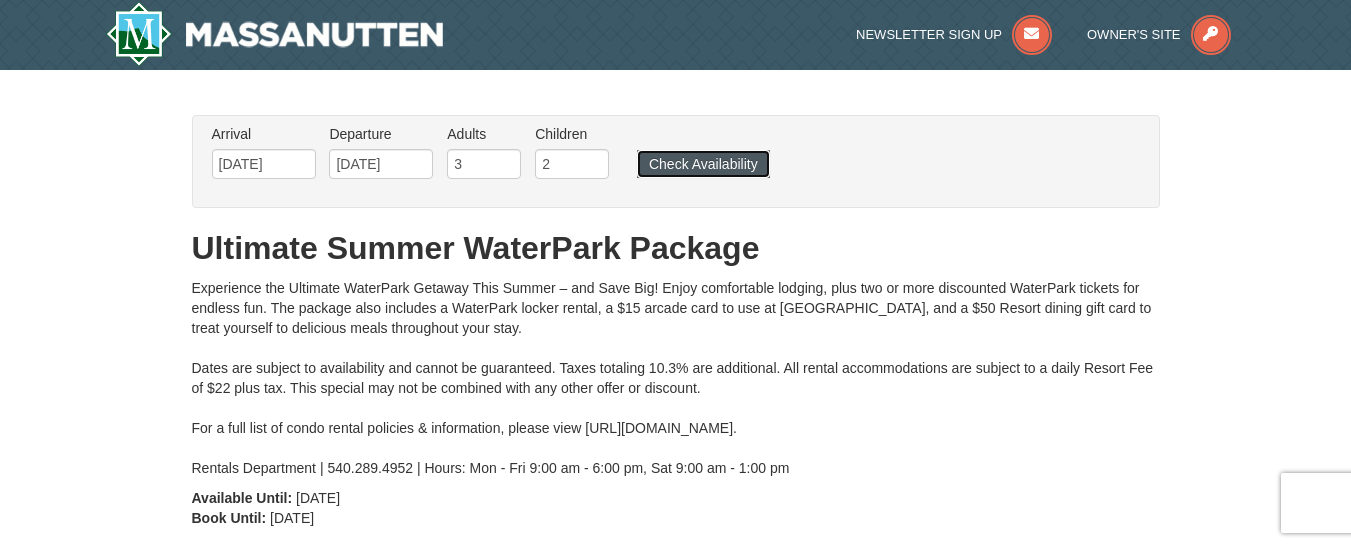 click on "Check Availability" at bounding box center (703, 164) 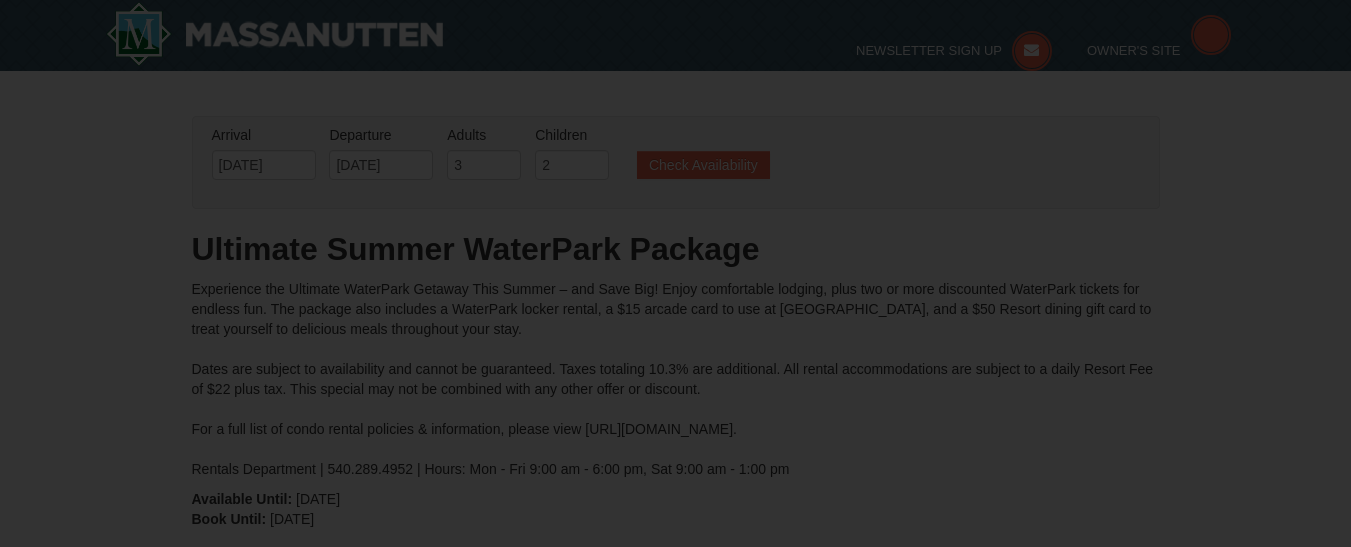 scroll, scrollTop: 135, scrollLeft: 0, axis: vertical 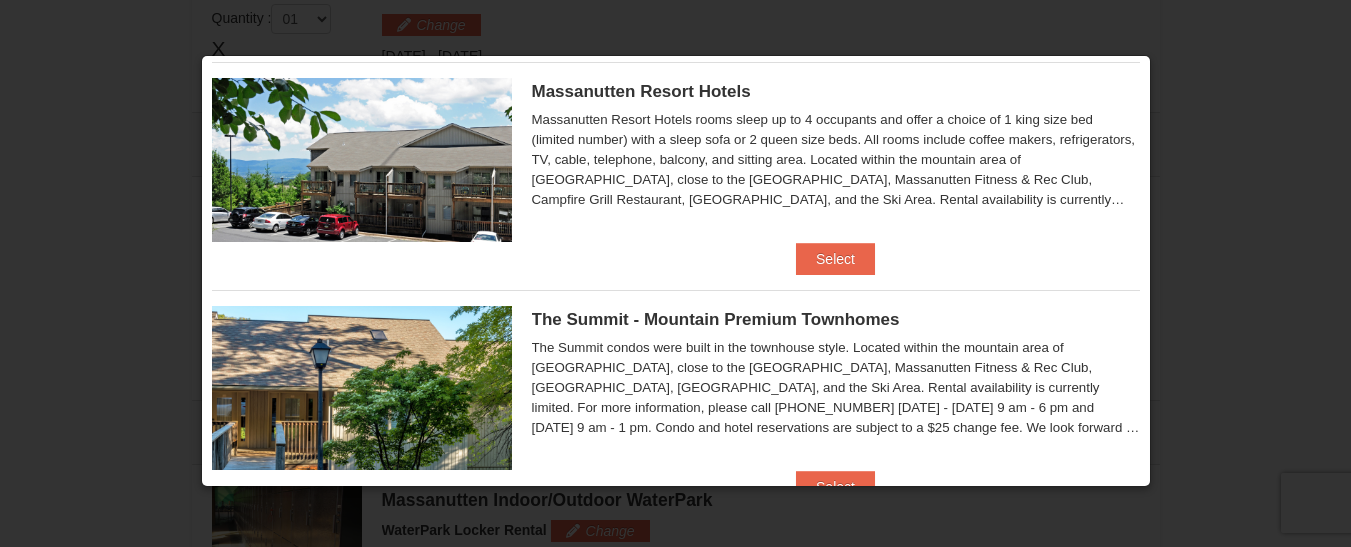 click at bounding box center [362, 388] 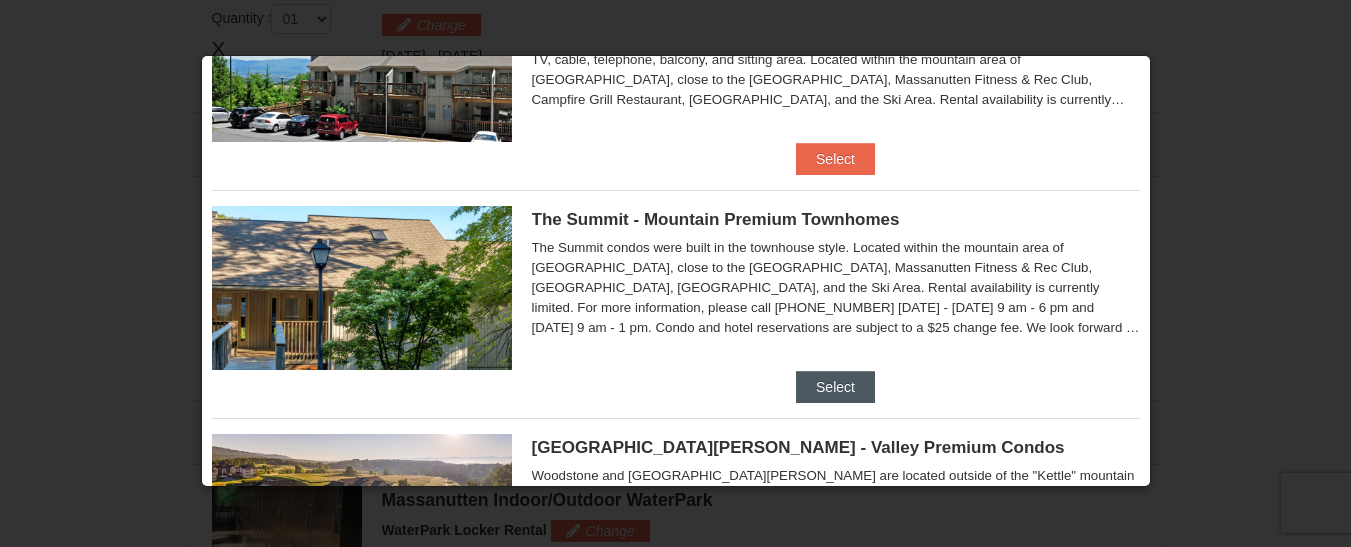 scroll, scrollTop: 700, scrollLeft: 0, axis: vertical 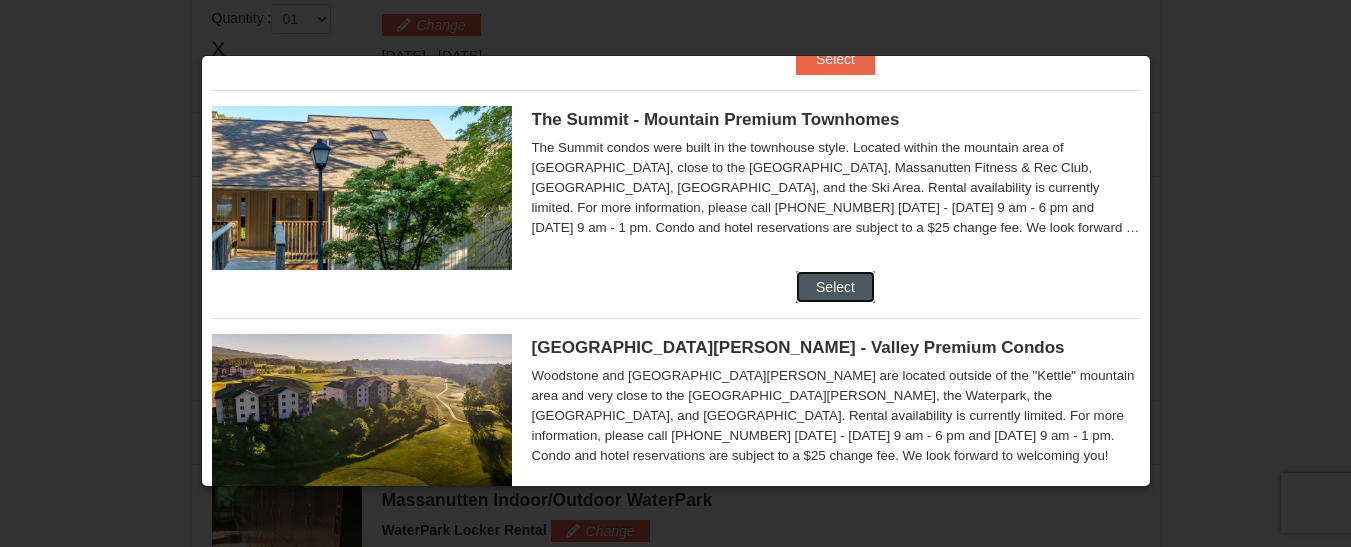 click on "Select" at bounding box center [835, 287] 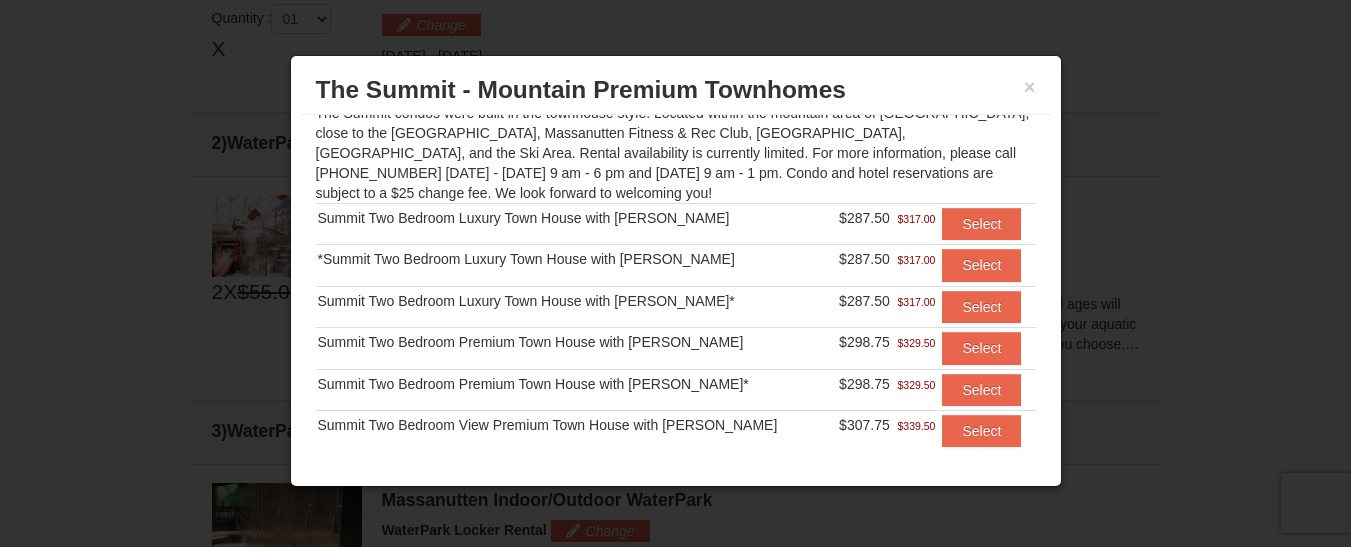 scroll, scrollTop: 225, scrollLeft: 0, axis: vertical 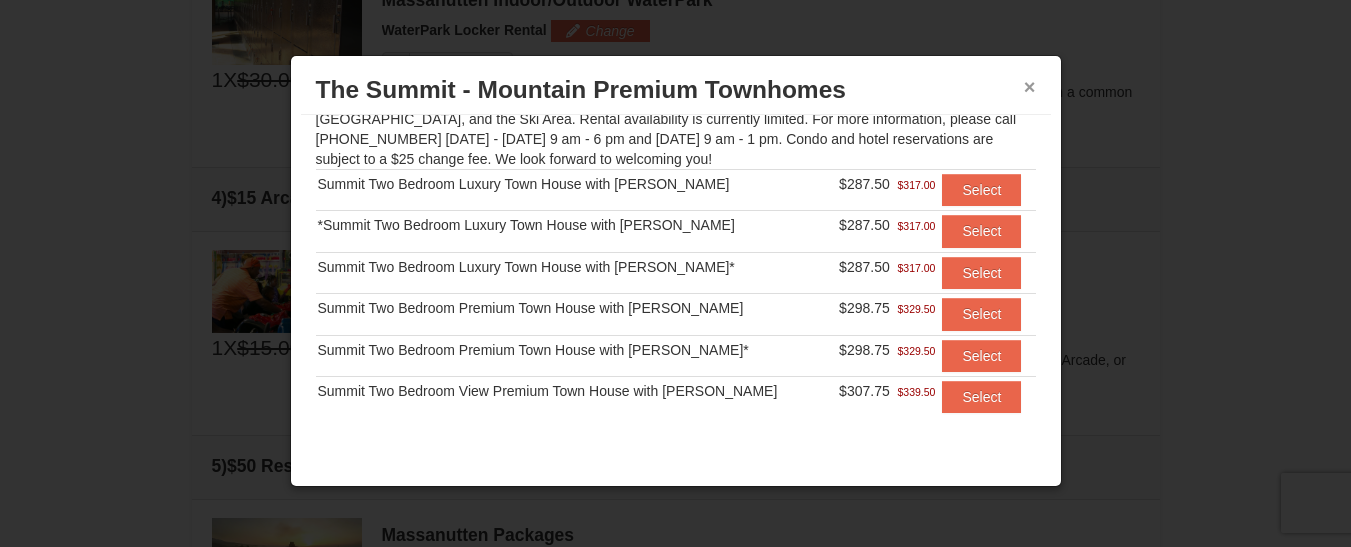 click on "×" at bounding box center (1030, 87) 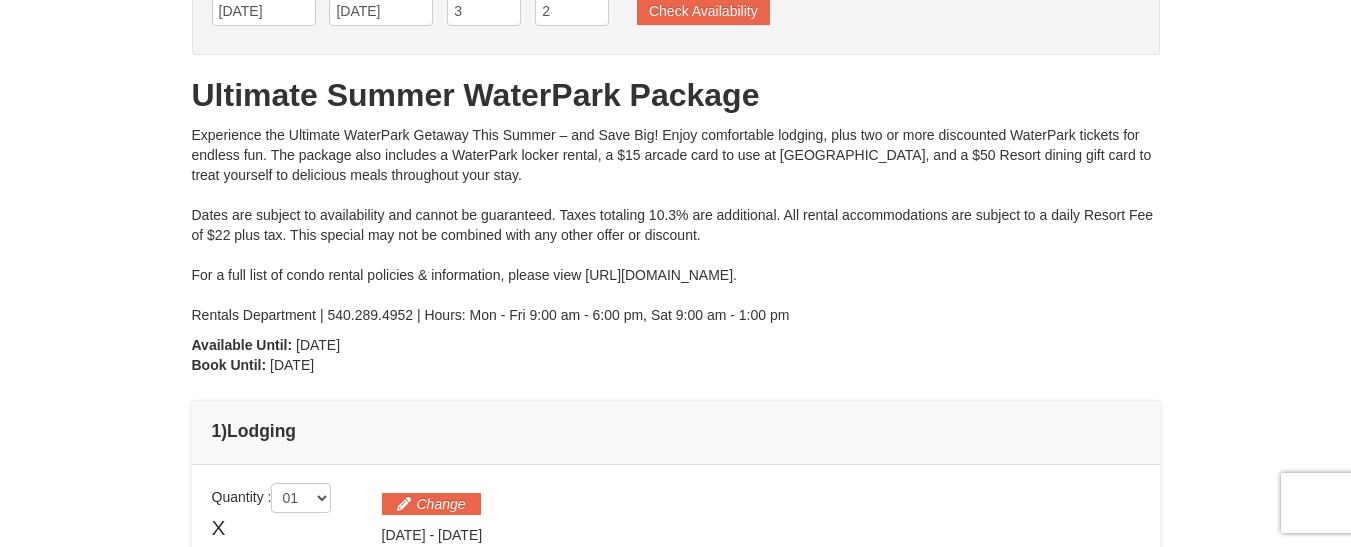 scroll, scrollTop: 0, scrollLeft: 0, axis: both 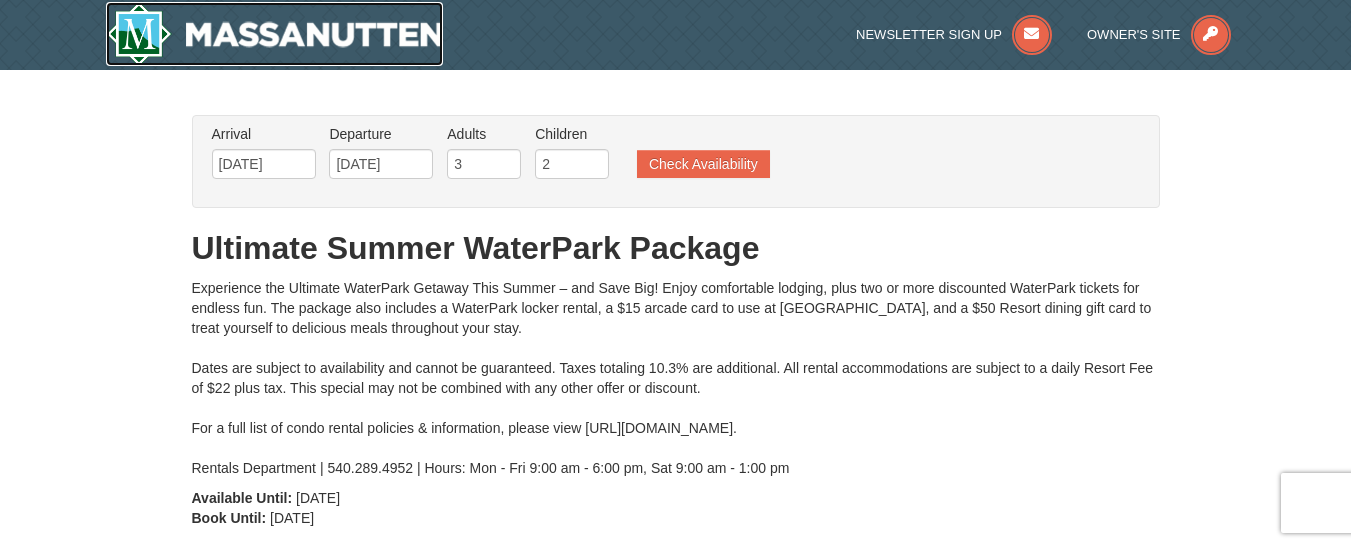 click at bounding box center (275, 34) 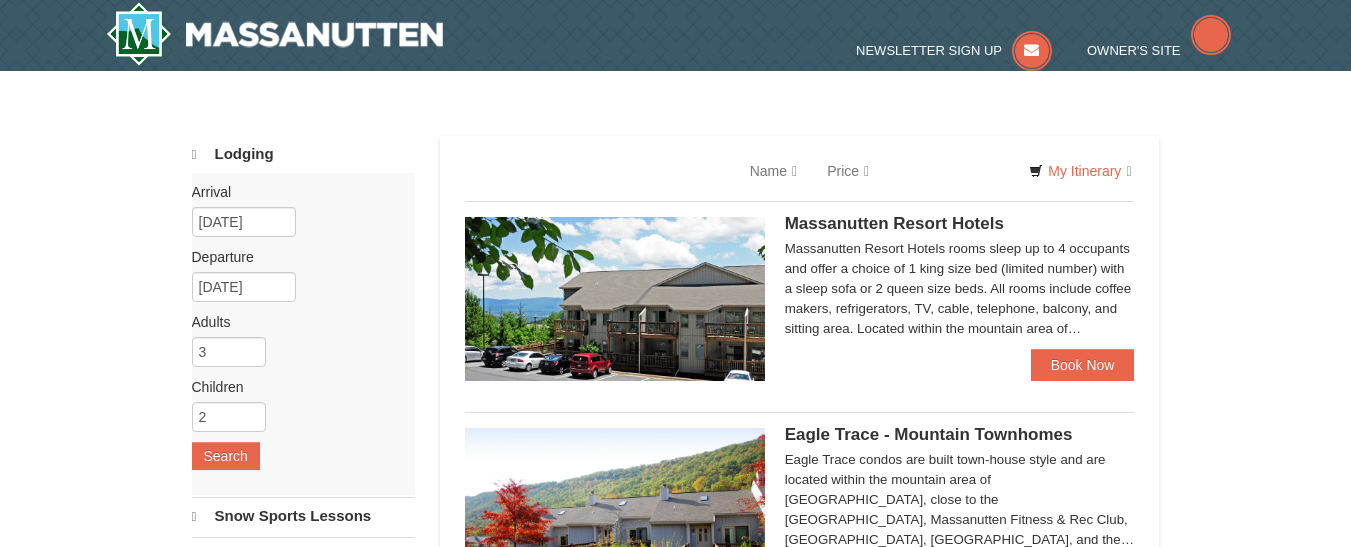 scroll, scrollTop: 0, scrollLeft: 0, axis: both 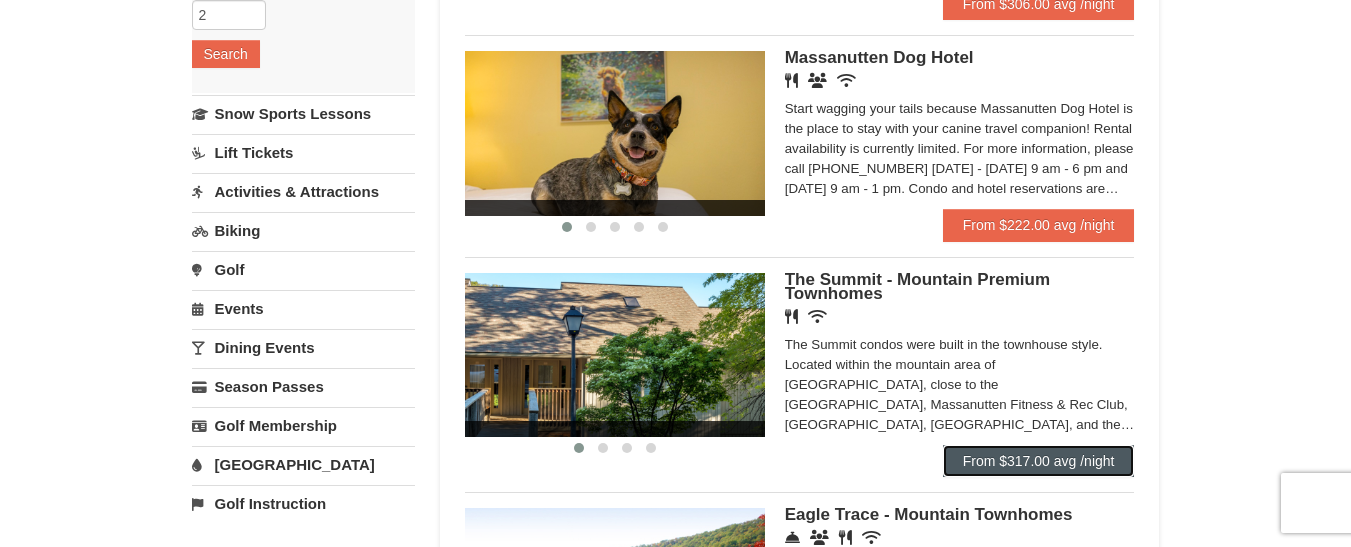 click on "From $317.00 avg /night" at bounding box center [1039, 461] 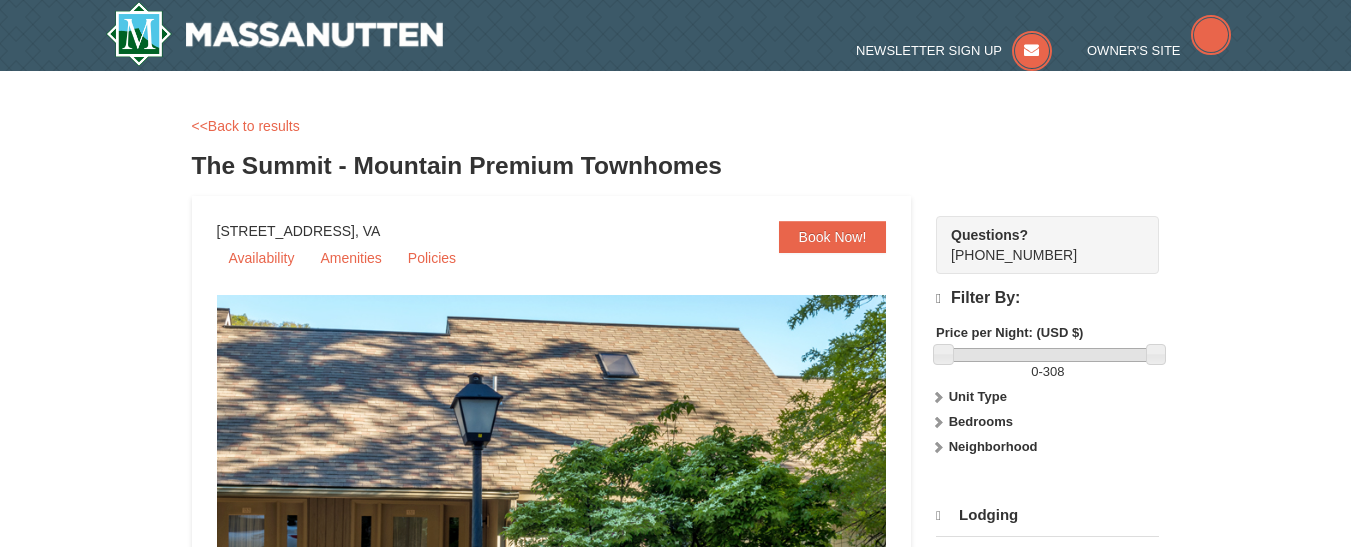scroll, scrollTop: 213, scrollLeft: 0, axis: vertical 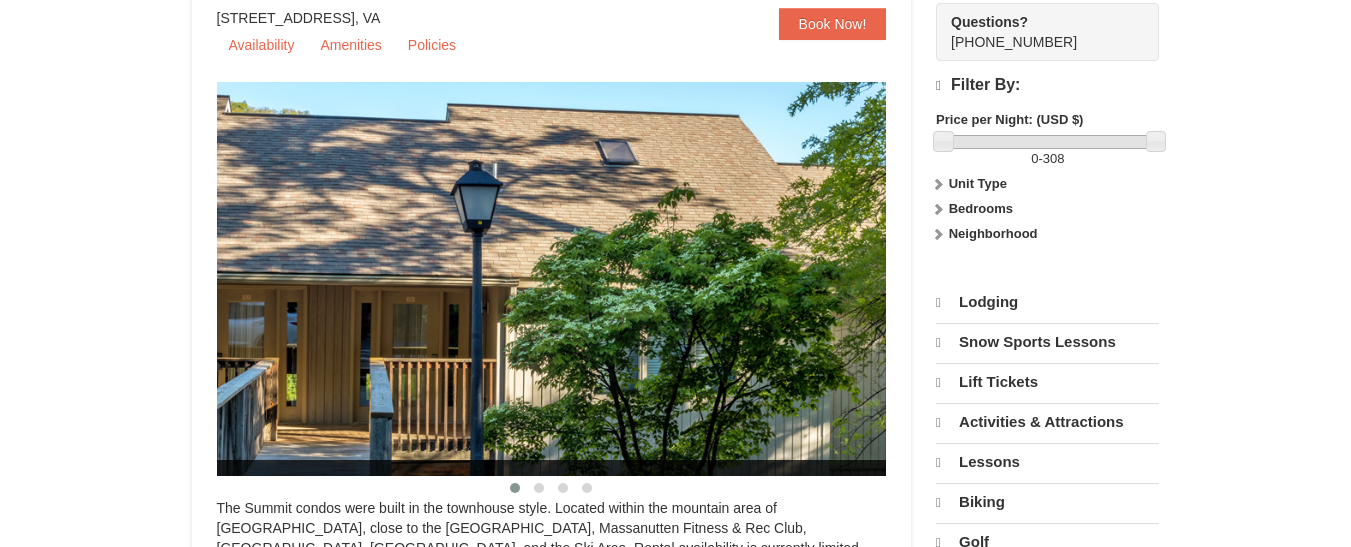 select on "7" 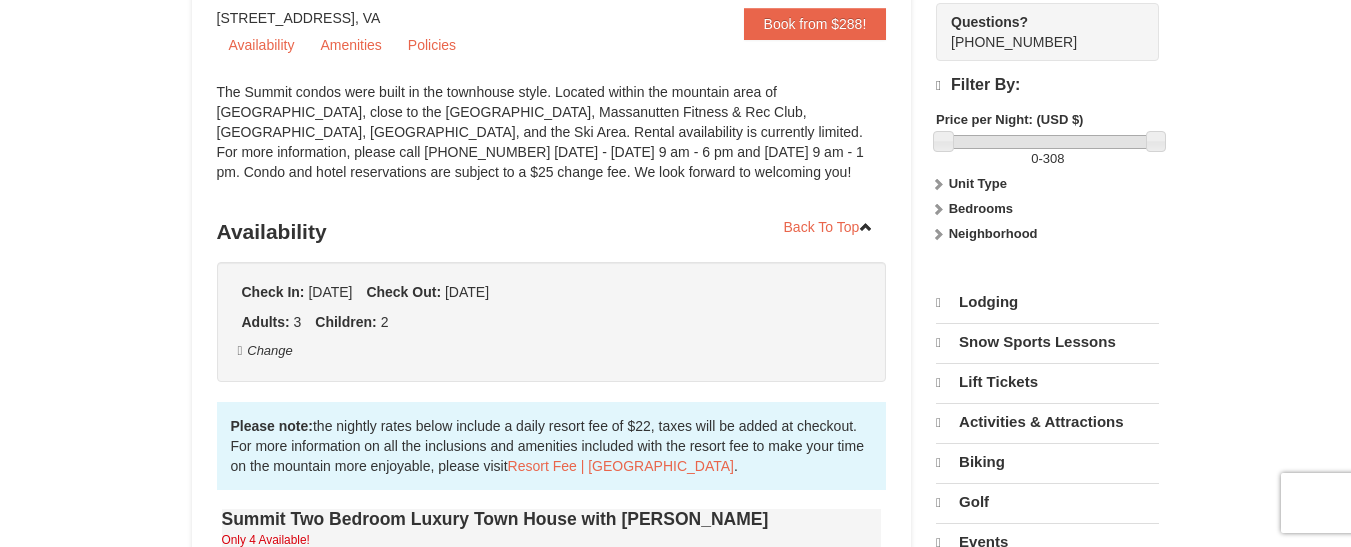 scroll, scrollTop: 0, scrollLeft: 0, axis: both 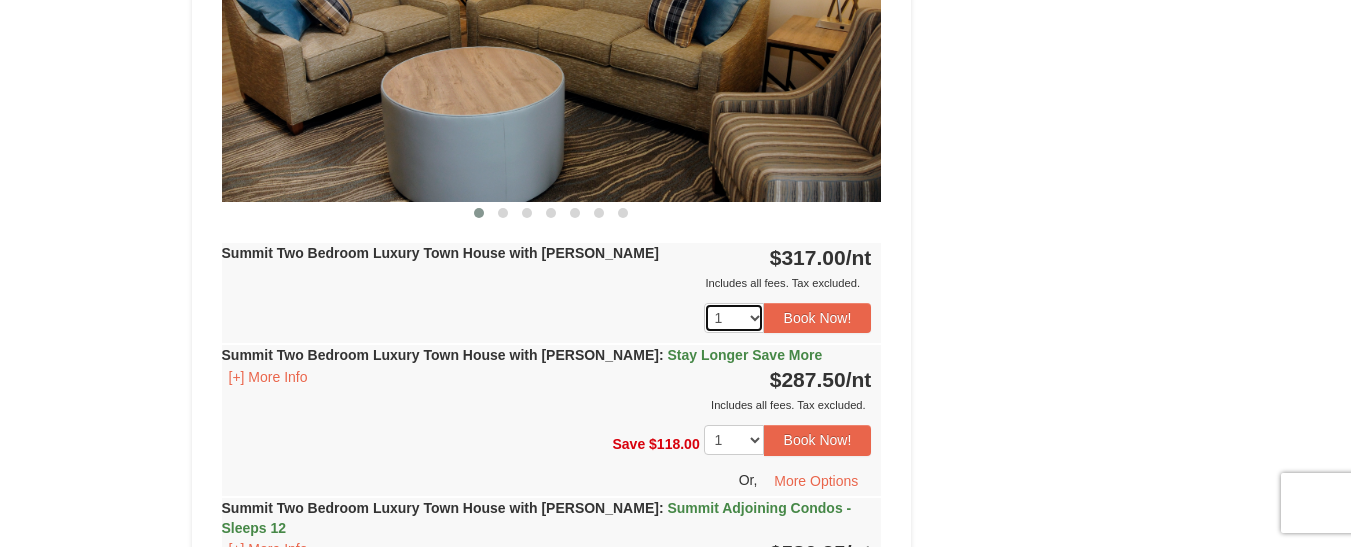 click on "1
2
3
4" at bounding box center (734, 318) 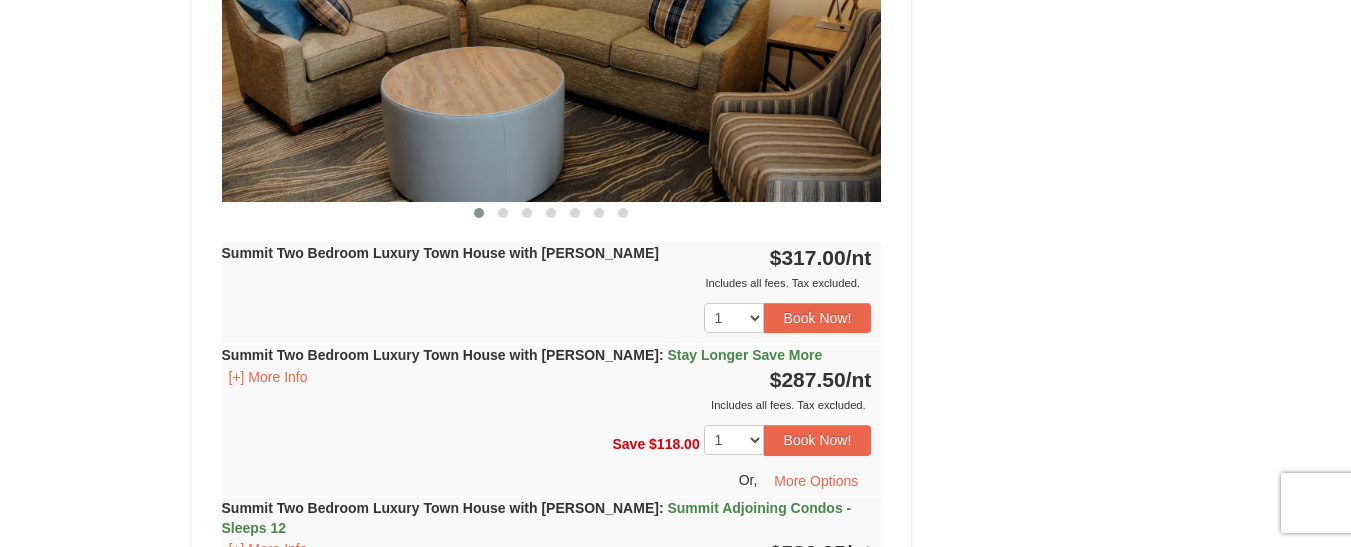 click on "Book from $288!
1822 Resort Drive,
Massanutten,
VA
Availability
Amenities
Policies
‹ ›
Back To Top
Check In:" at bounding box center (676, 2600) 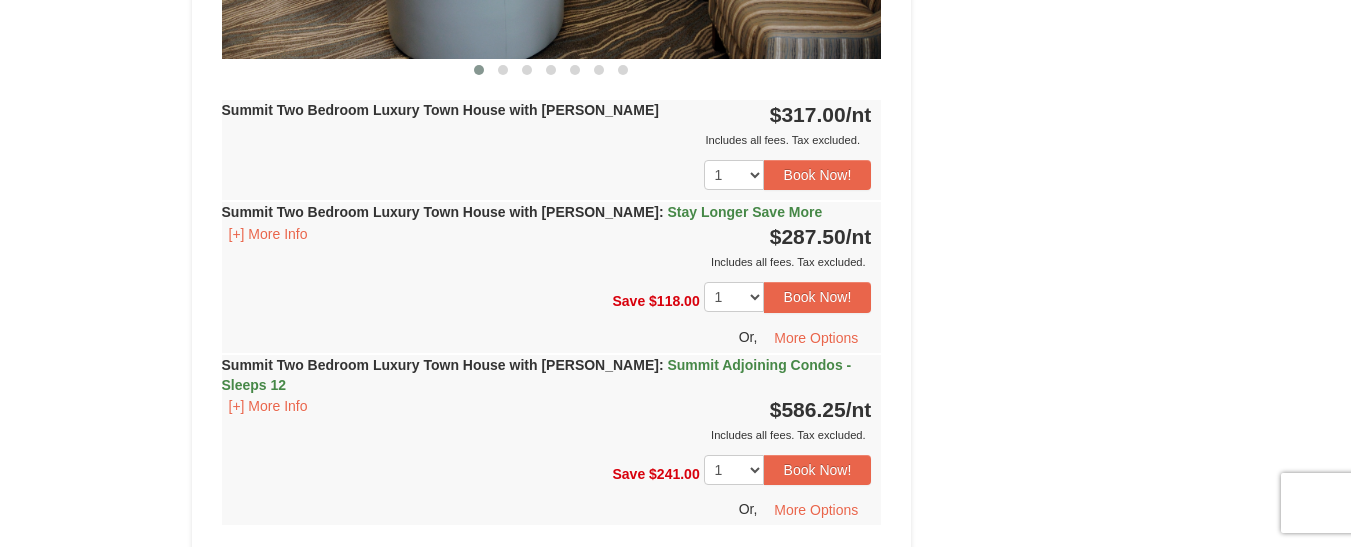 scroll, scrollTop: 1100, scrollLeft: 0, axis: vertical 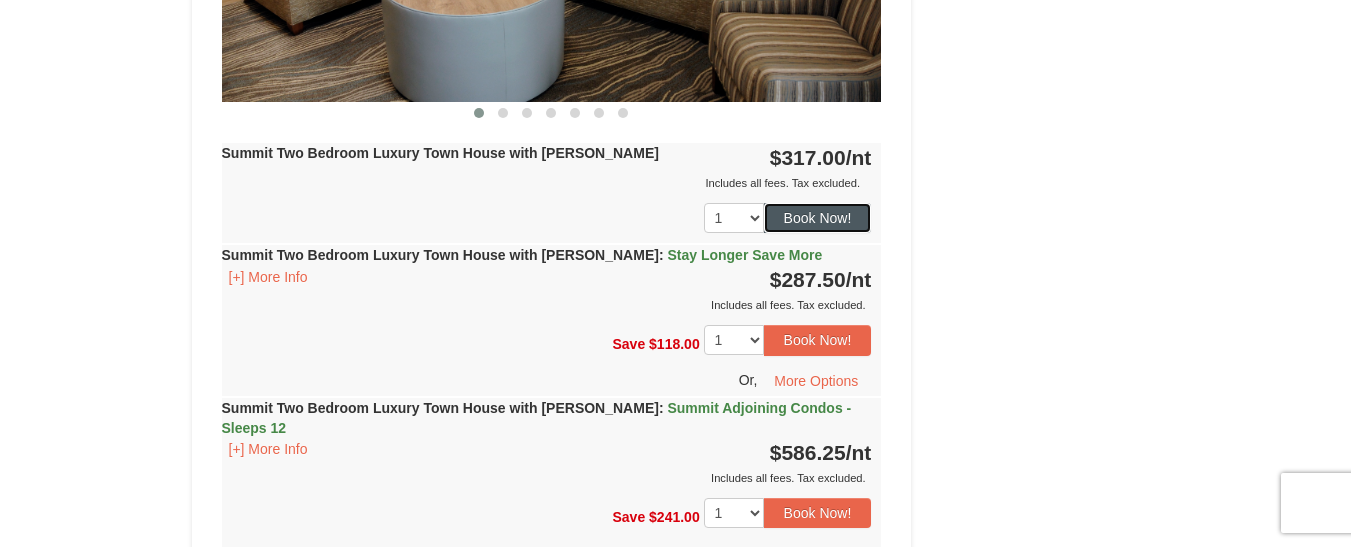 click on "Book Now!" at bounding box center [818, 218] 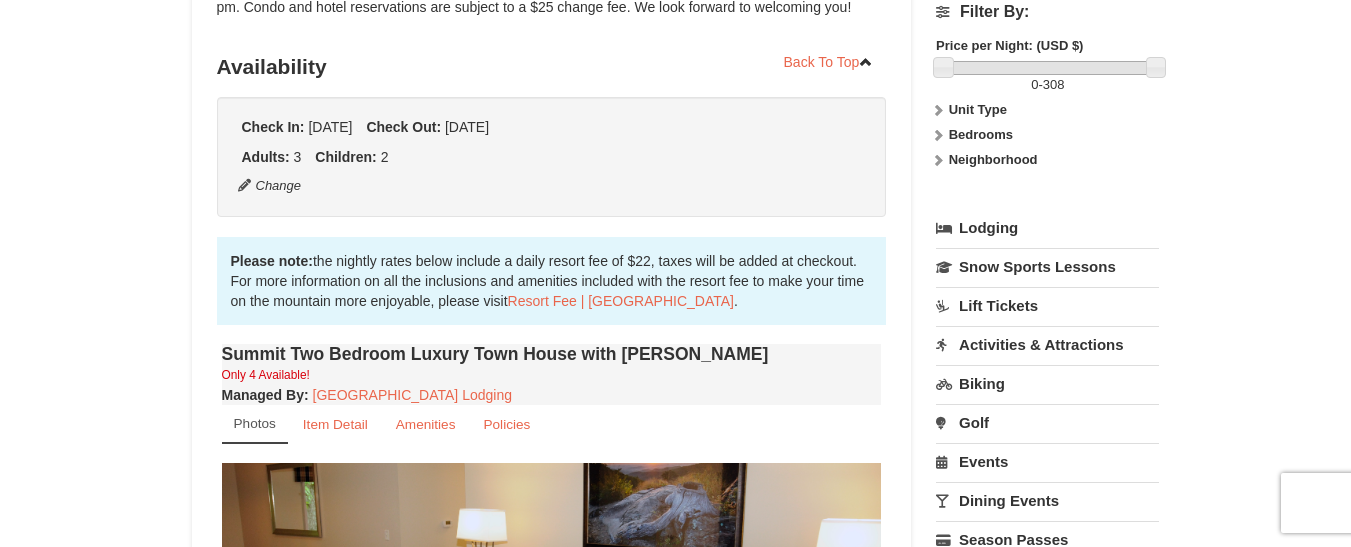 scroll, scrollTop: 195, scrollLeft: 0, axis: vertical 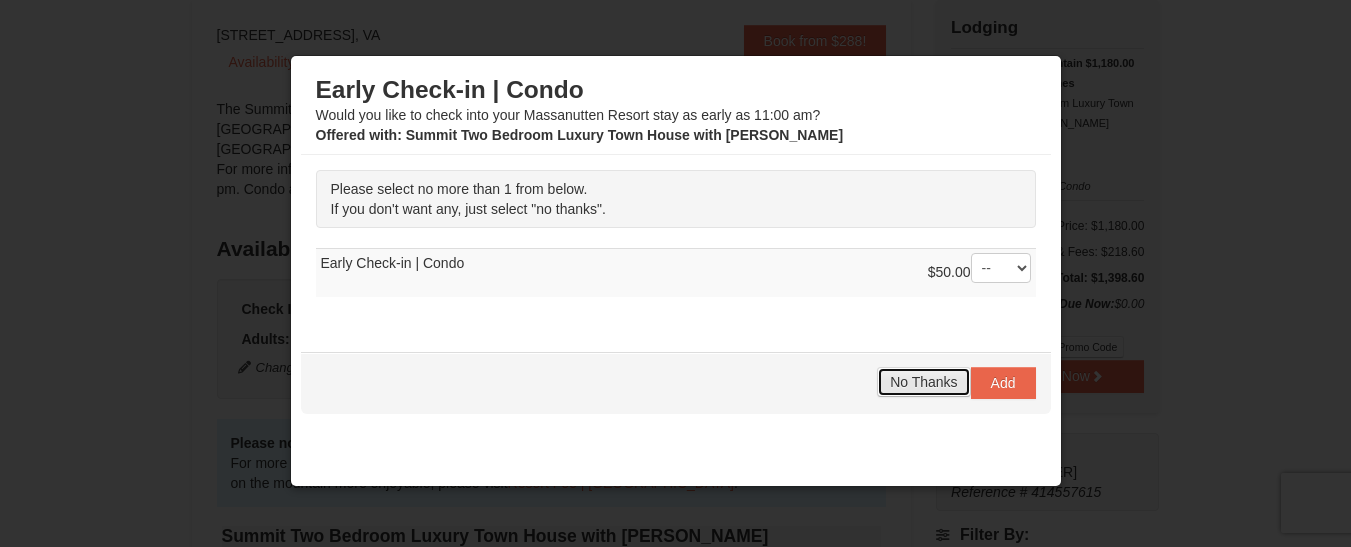 click on "No Thanks" at bounding box center [923, 382] 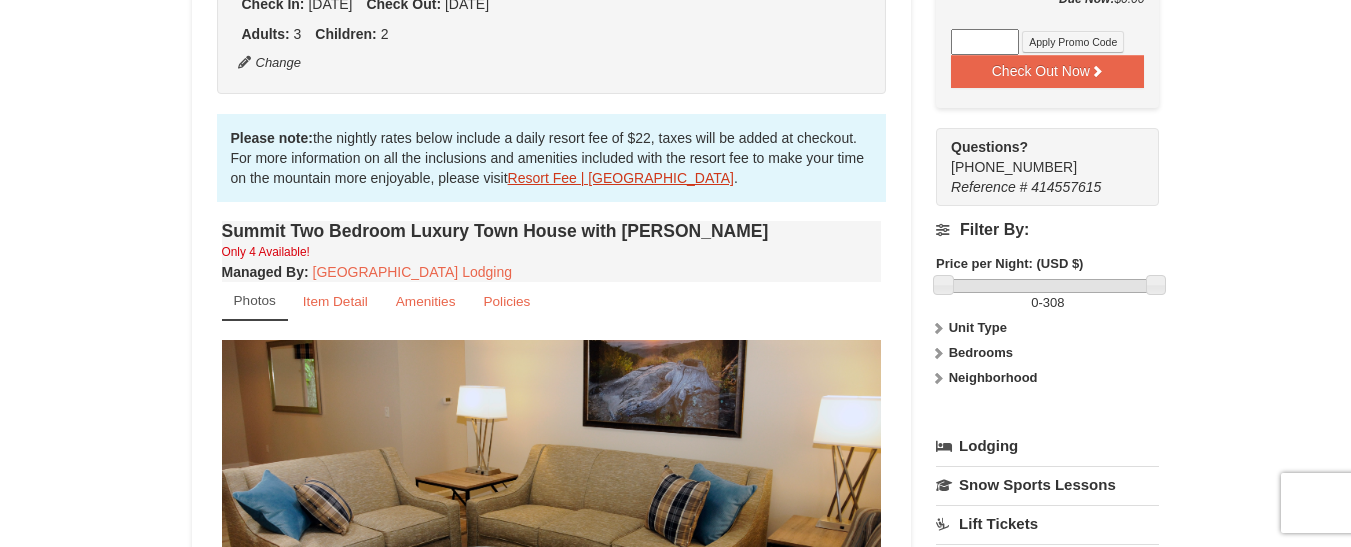 scroll, scrollTop: 600, scrollLeft: 0, axis: vertical 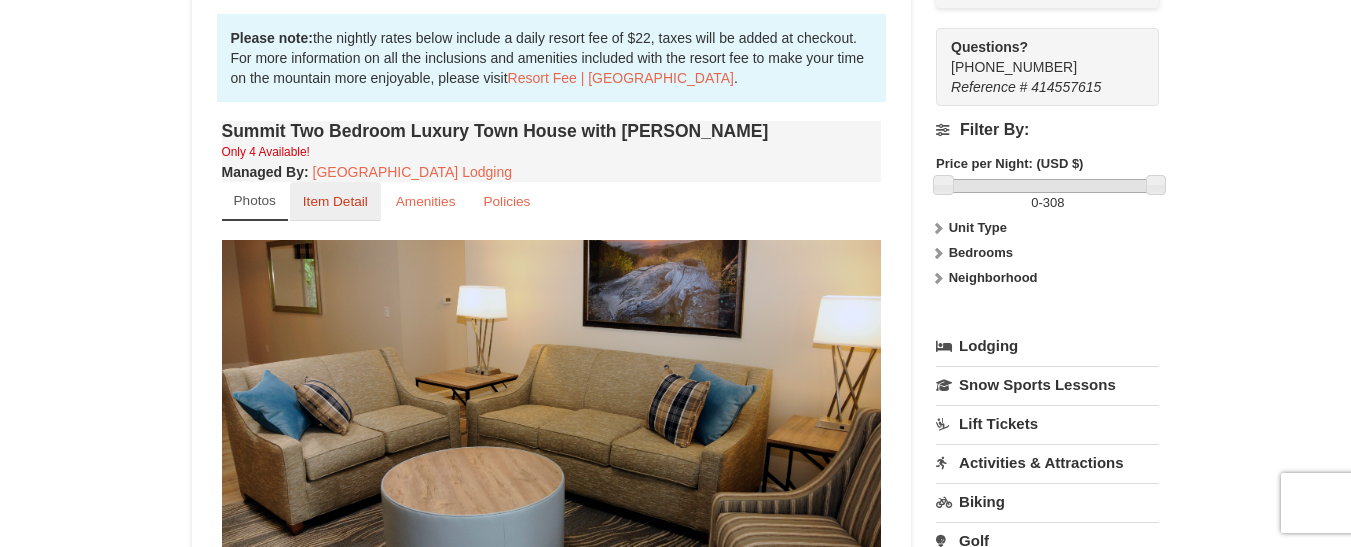 click on "Item Detail" at bounding box center (335, 201) 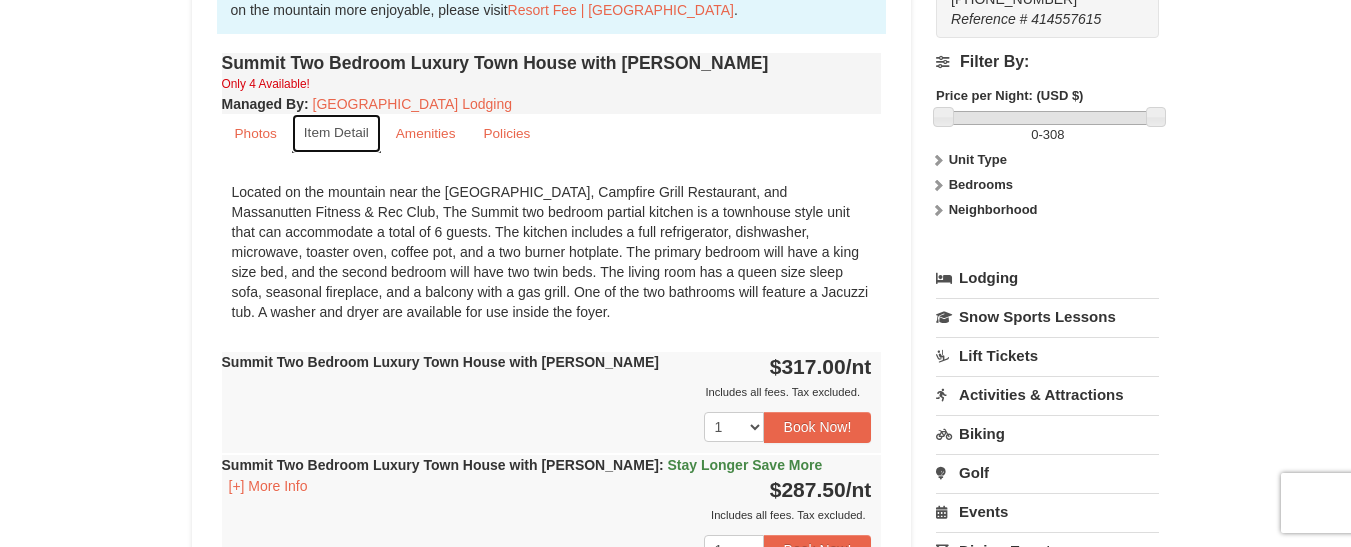 scroll, scrollTop: 700, scrollLeft: 0, axis: vertical 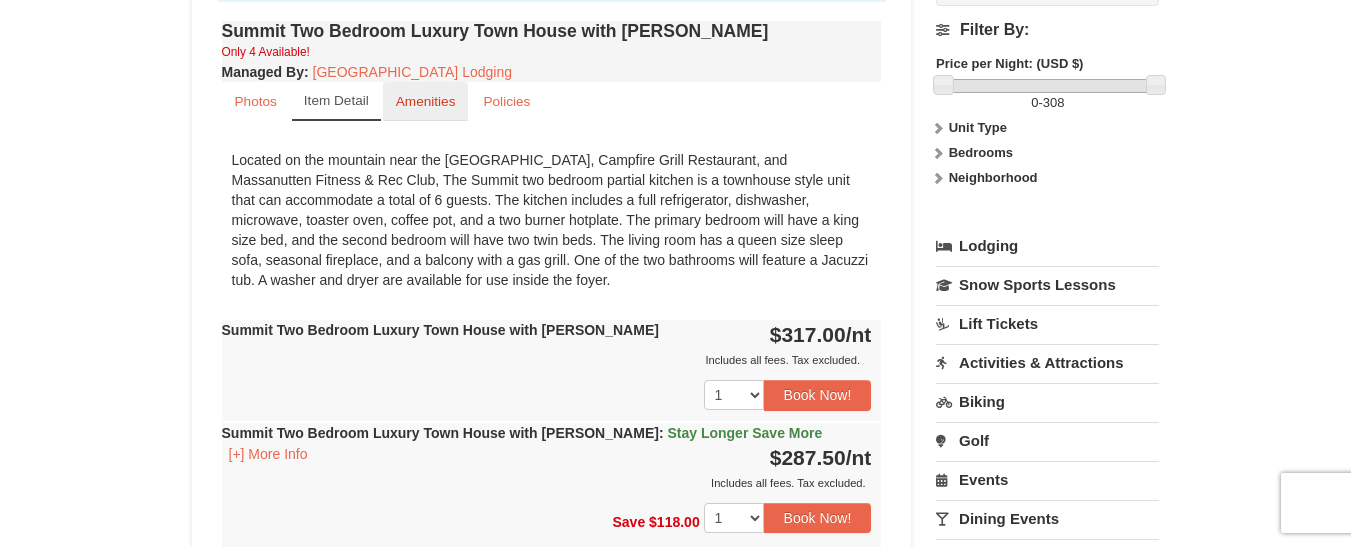 click on "Amenities" at bounding box center [426, 101] 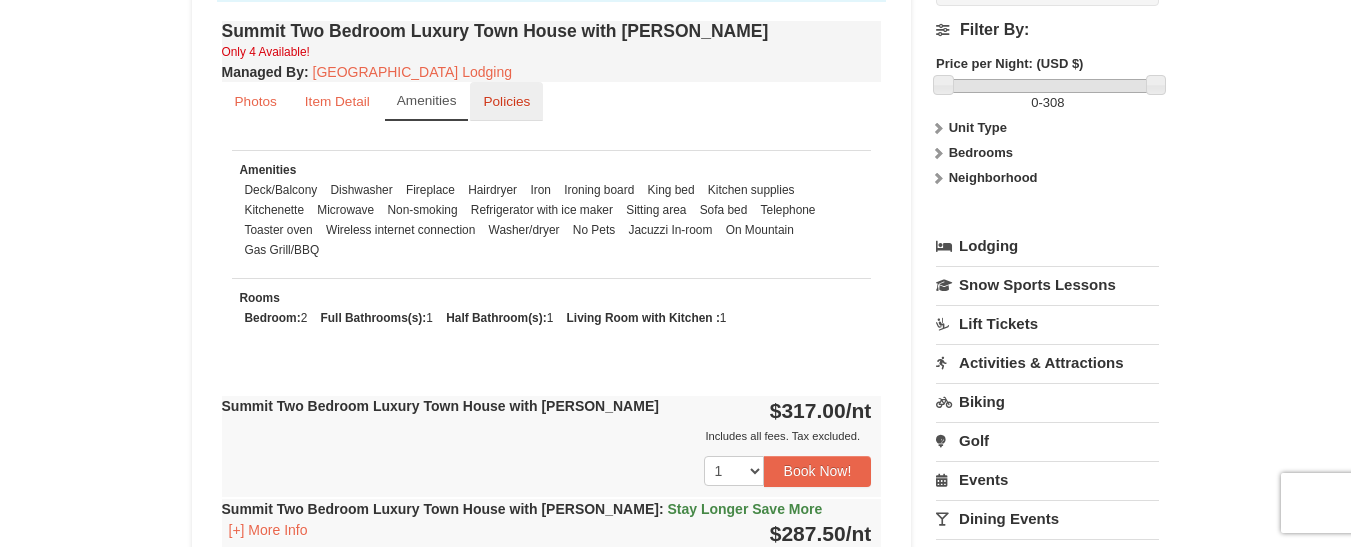click on "Policies" at bounding box center [506, 101] 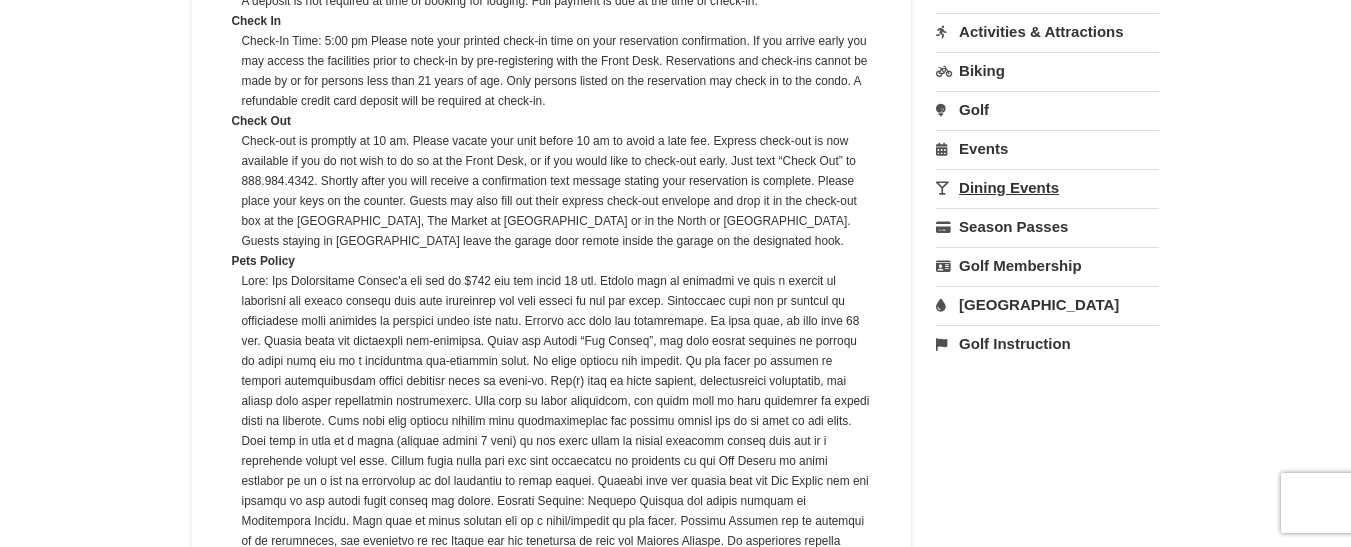 scroll, scrollTop: 1000, scrollLeft: 0, axis: vertical 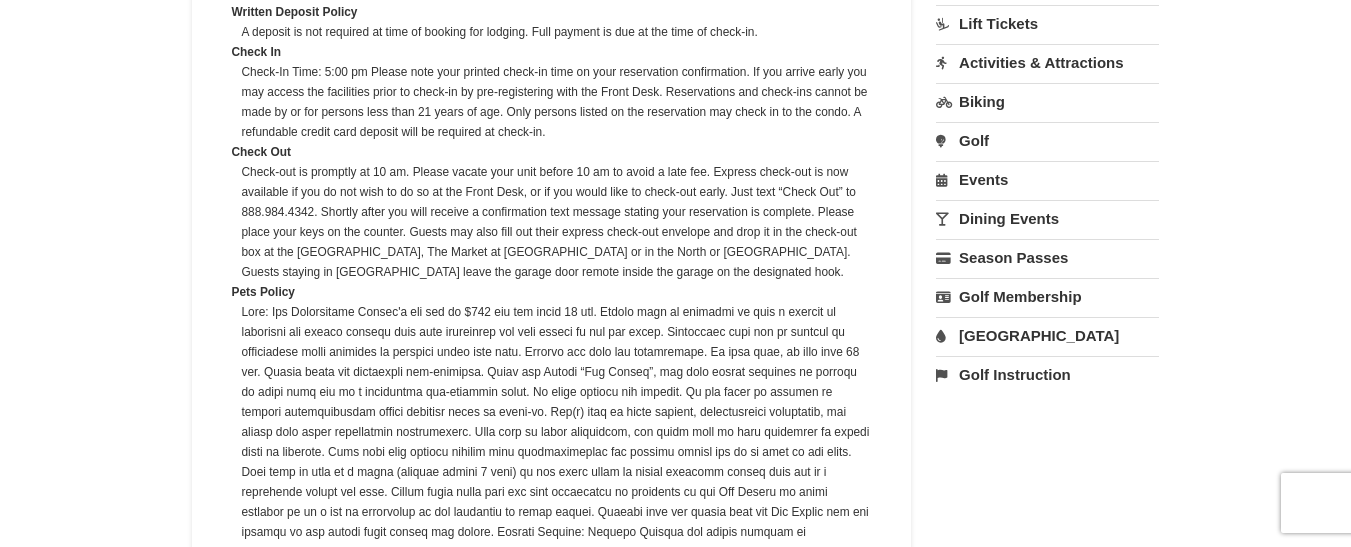 click on "[GEOGRAPHIC_DATA]" at bounding box center [1047, 335] 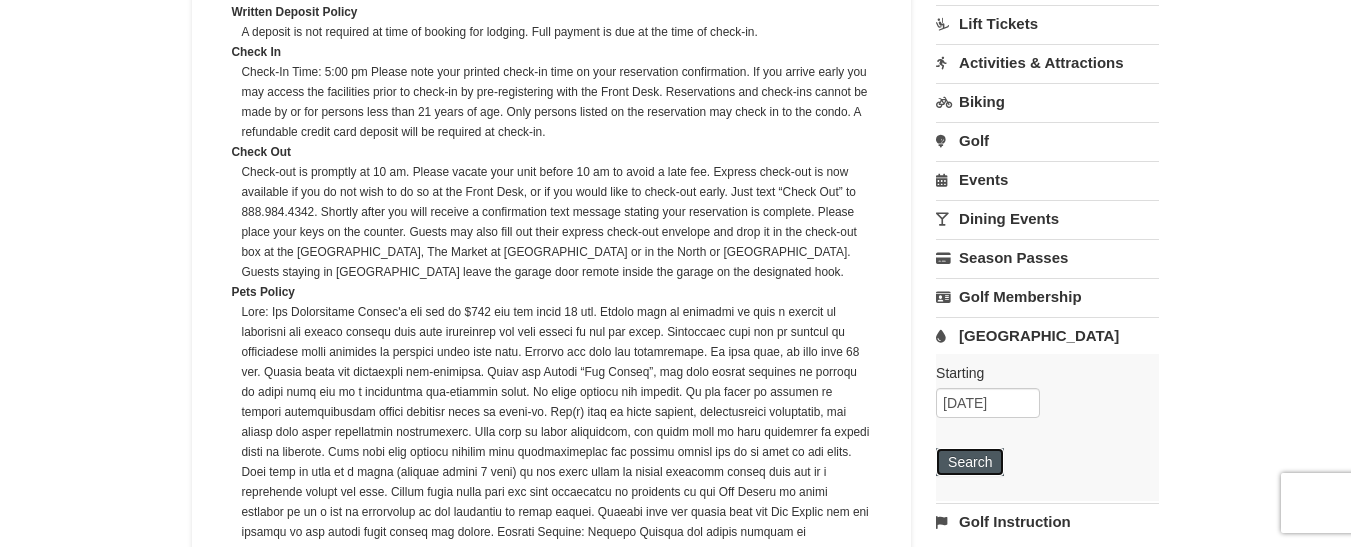 click on "Search" at bounding box center (970, 462) 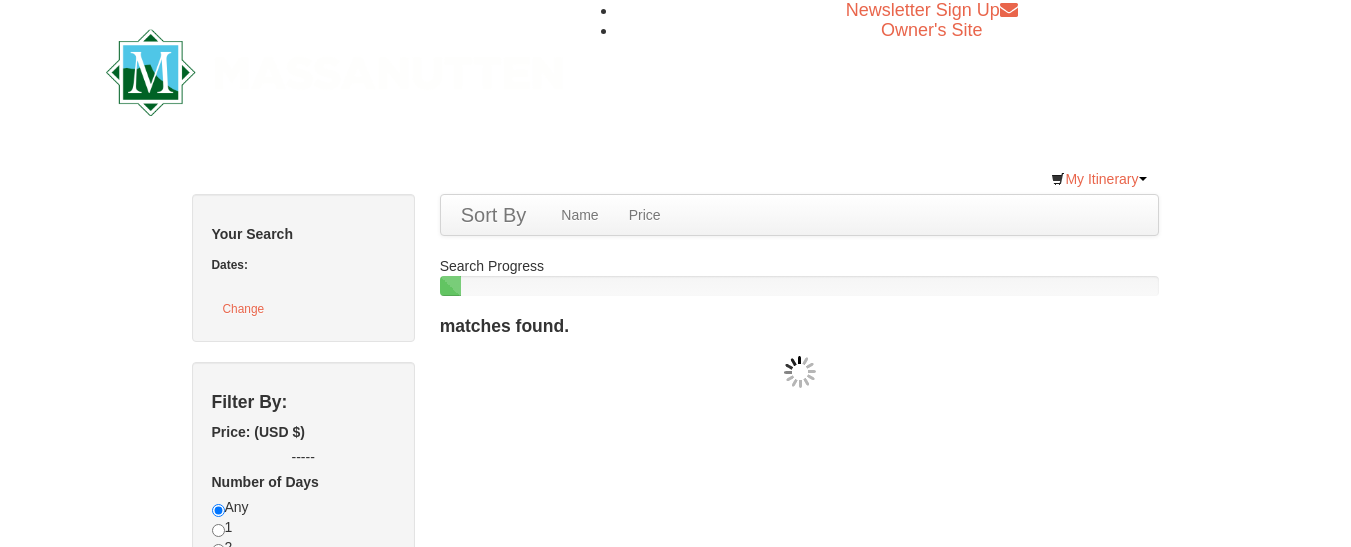 scroll, scrollTop: 0, scrollLeft: 0, axis: both 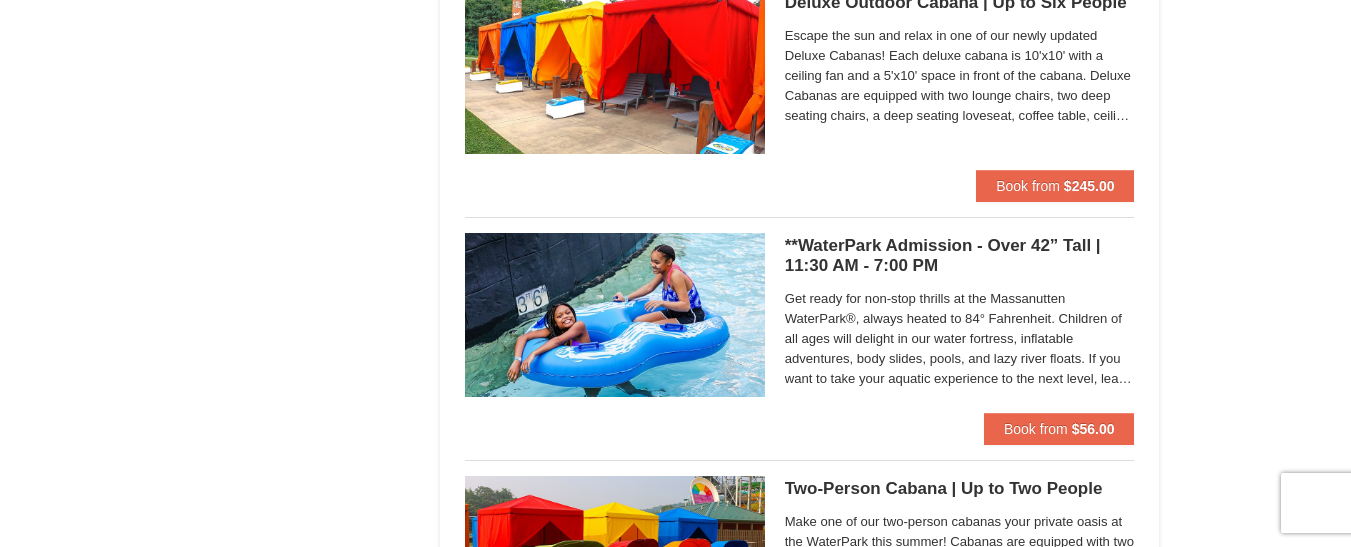 click on "**WaterPark Admission - Over 42” Tall | 11:30 AM - 7:00 PM  Massanutten Indoor/Outdoor WaterPark" at bounding box center [960, 256] 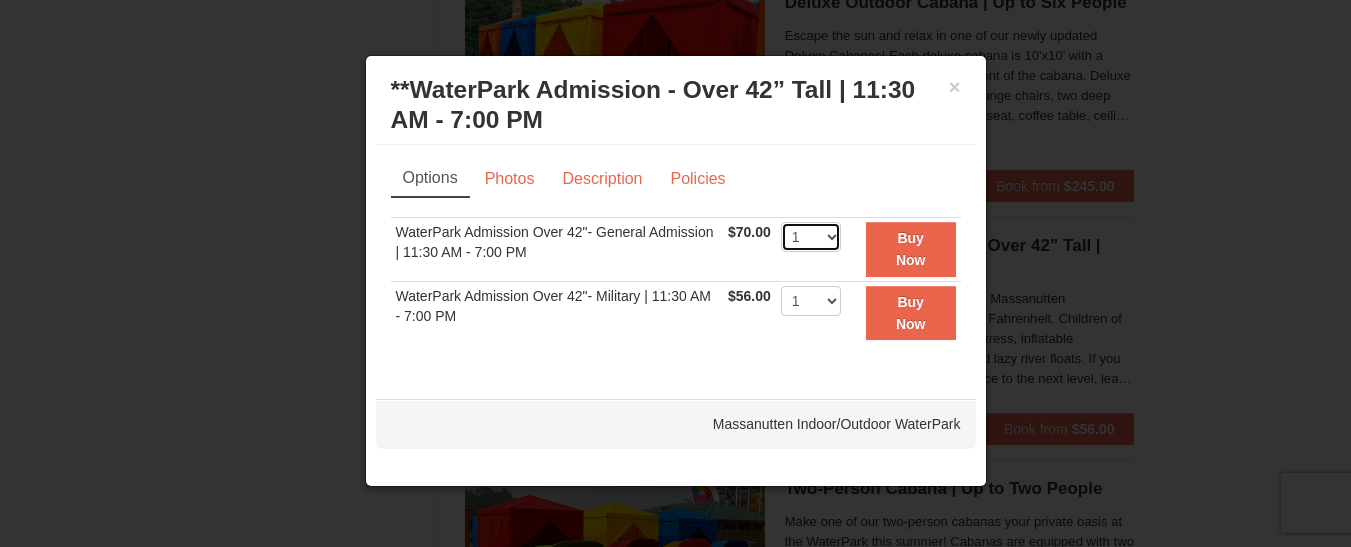 click on "1
2
3
4
5
6
7
8
9
10
11
12
13
14
15
16
17
18
19
20
21 22" at bounding box center (811, 237) 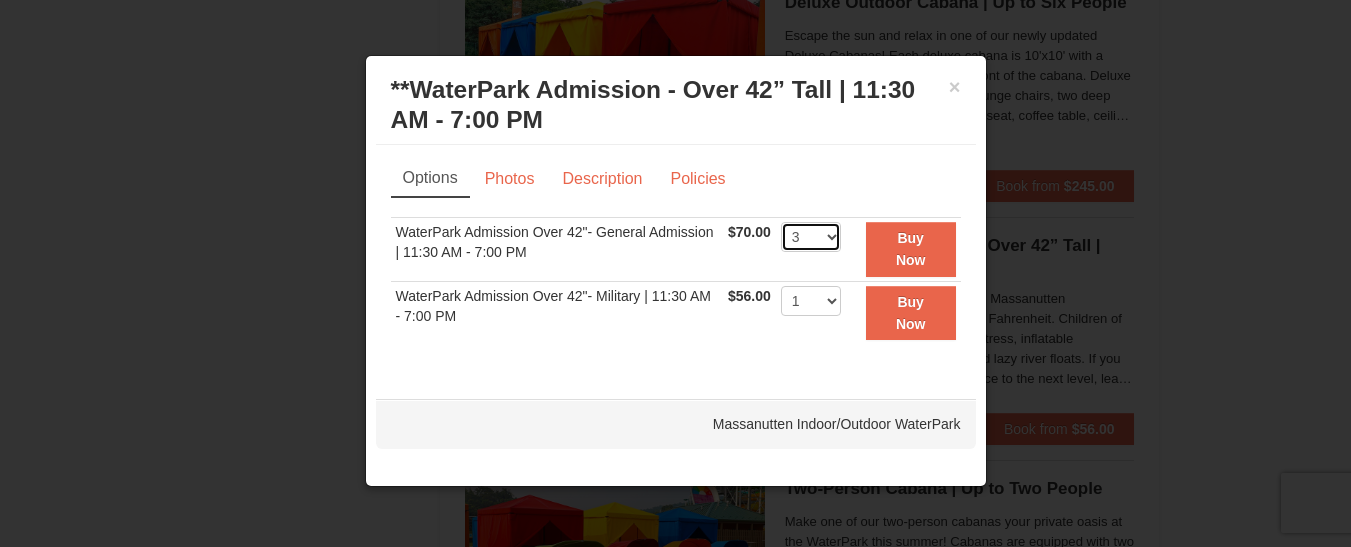 click on "1
2
3
4
5
6
7
8
9
10
11
12
13
14
15
16
17
18
19
20
21 22" at bounding box center (811, 237) 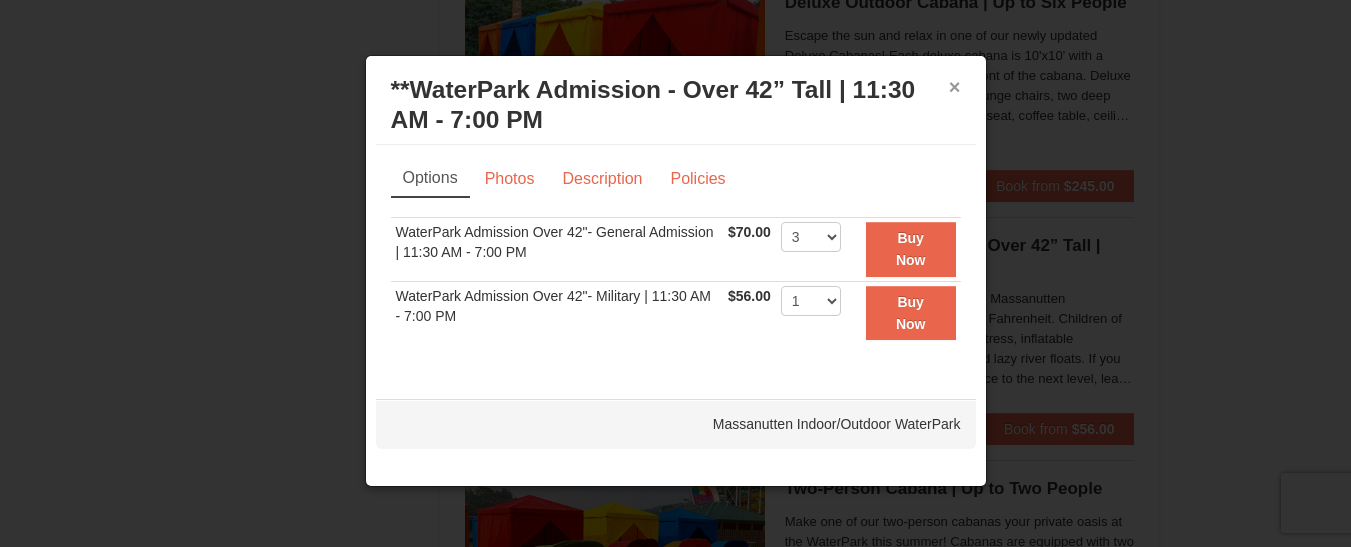 click on "×" at bounding box center (955, 87) 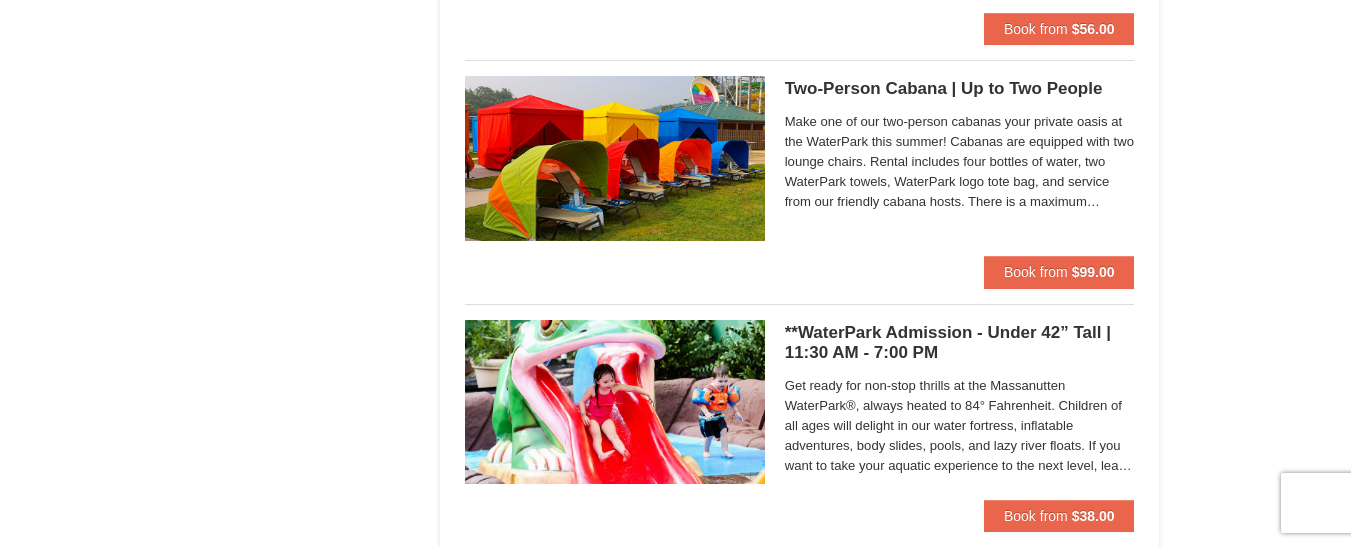 scroll, scrollTop: 1700, scrollLeft: 0, axis: vertical 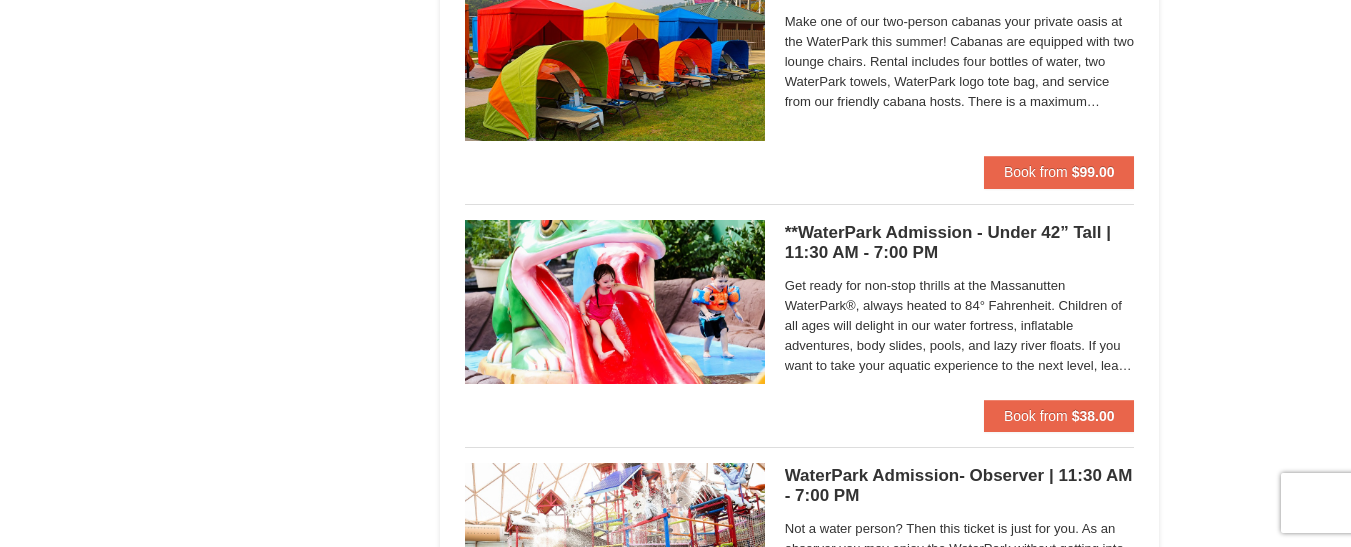 click at bounding box center (615, 302) 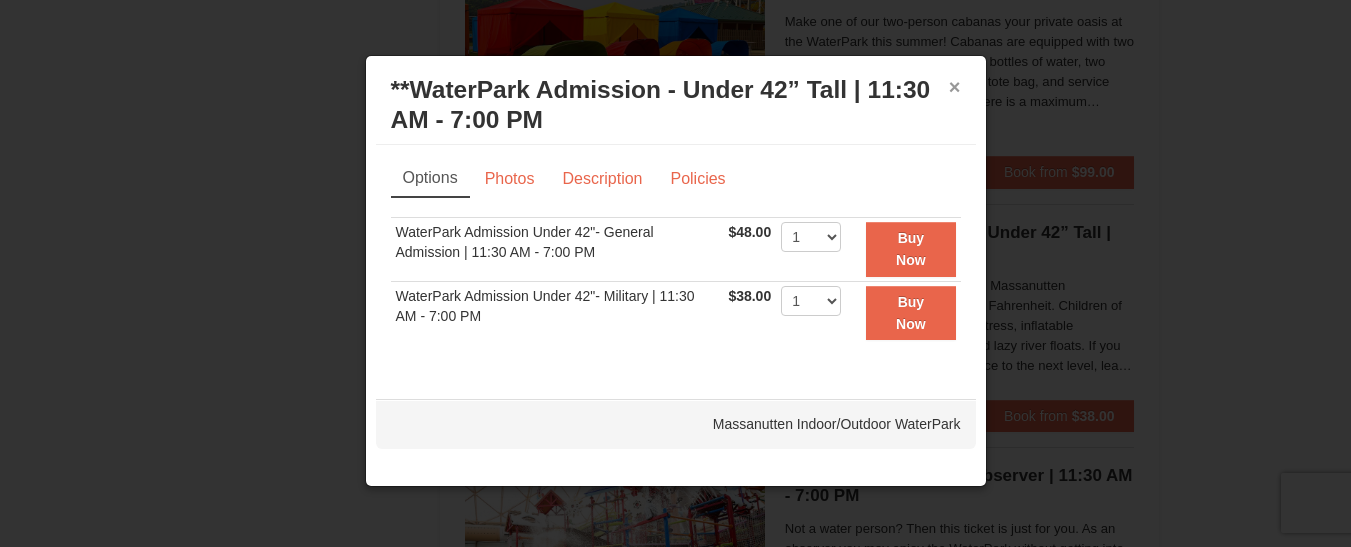 click on "×" at bounding box center (955, 87) 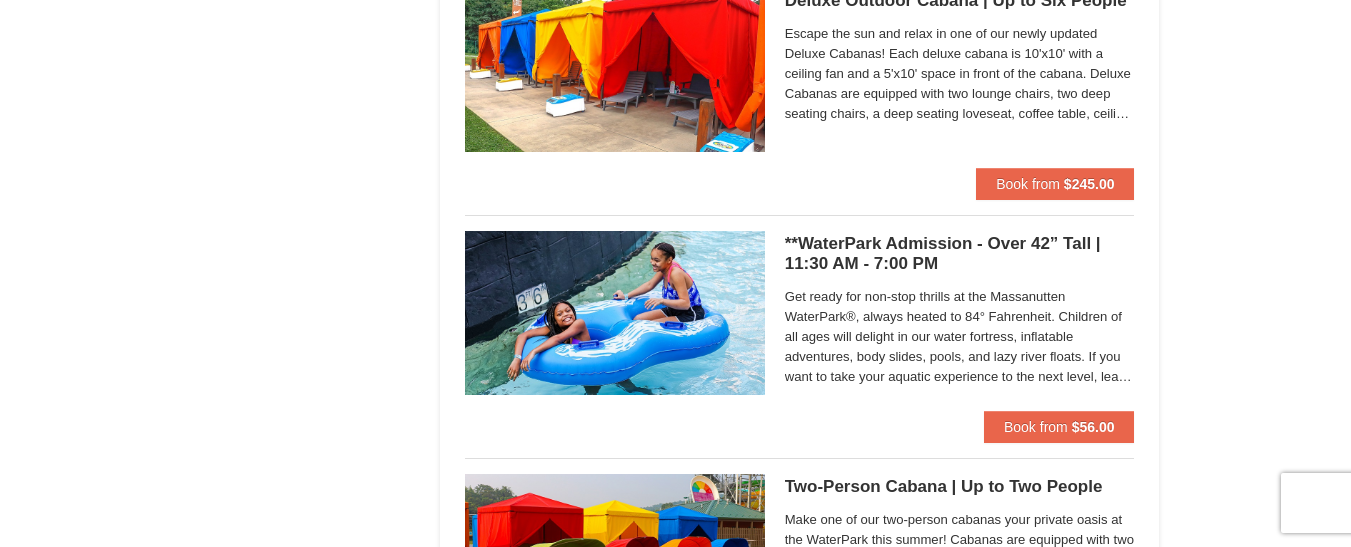scroll, scrollTop: 1200, scrollLeft: 0, axis: vertical 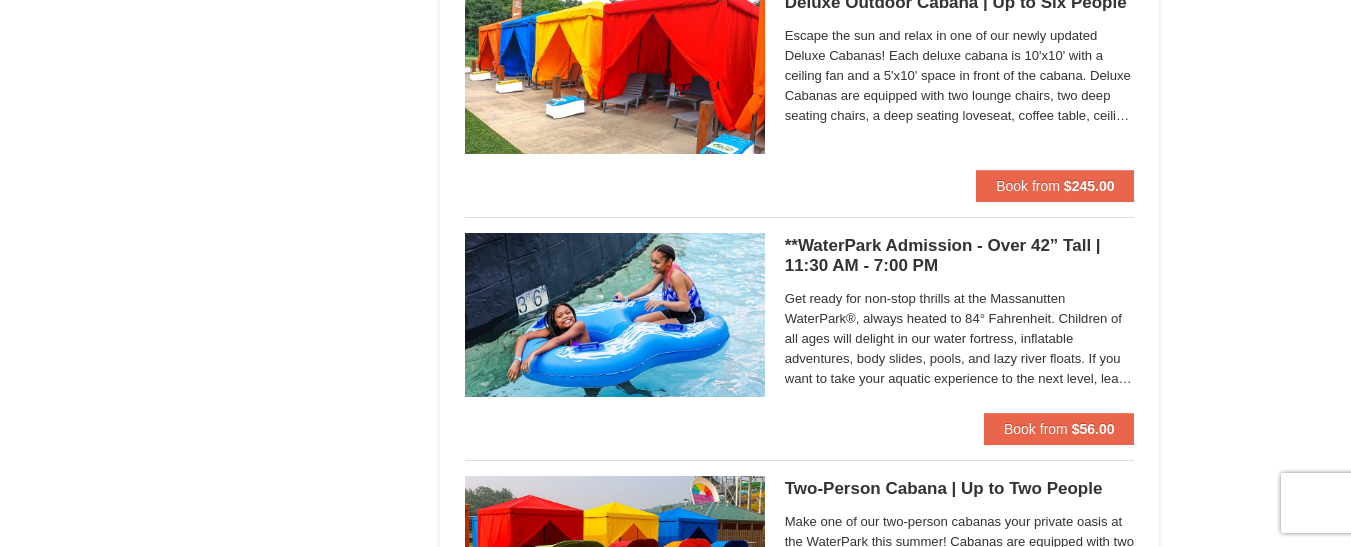 click on "**WaterPark Admission - Over 42” Tall | 11:30 AM - 7:00 PM  Massanutten Indoor/Outdoor WaterPark" at bounding box center [960, 256] 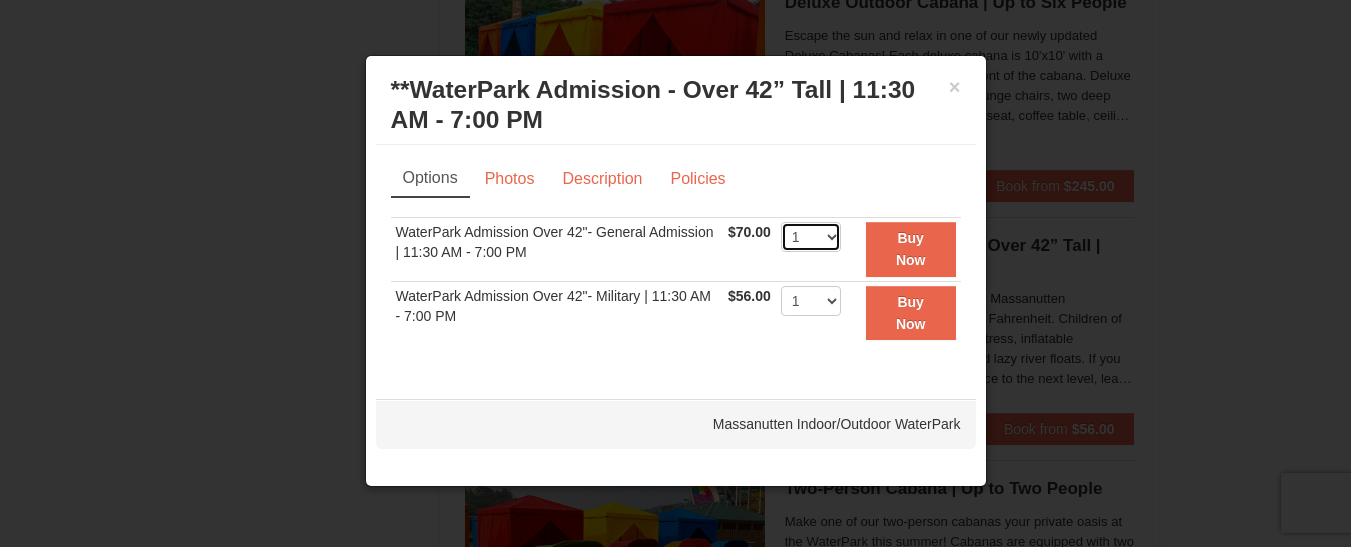 click on "1
2
3
4
5
6
7
8
9
10
11
12
13
14
15
16
17
18
19
20
21 22" at bounding box center (811, 237) 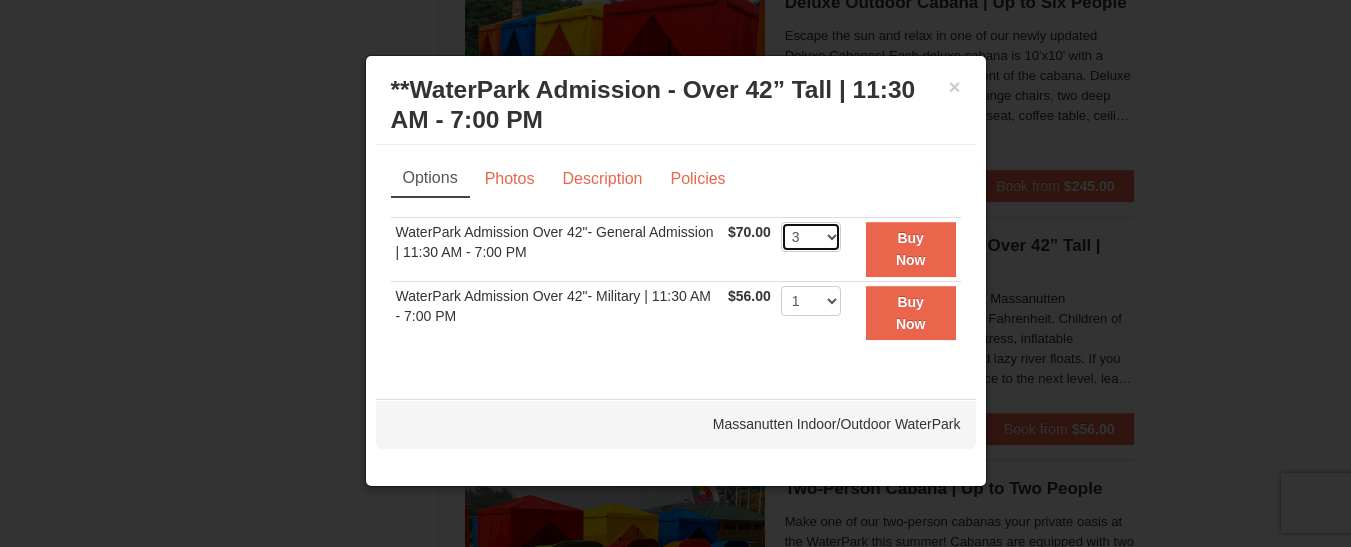 click on "1
2
3
4
5
6
7
8
9
10
11
12
13
14
15
16
17
18
19
20
21 22" at bounding box center [811, 237] 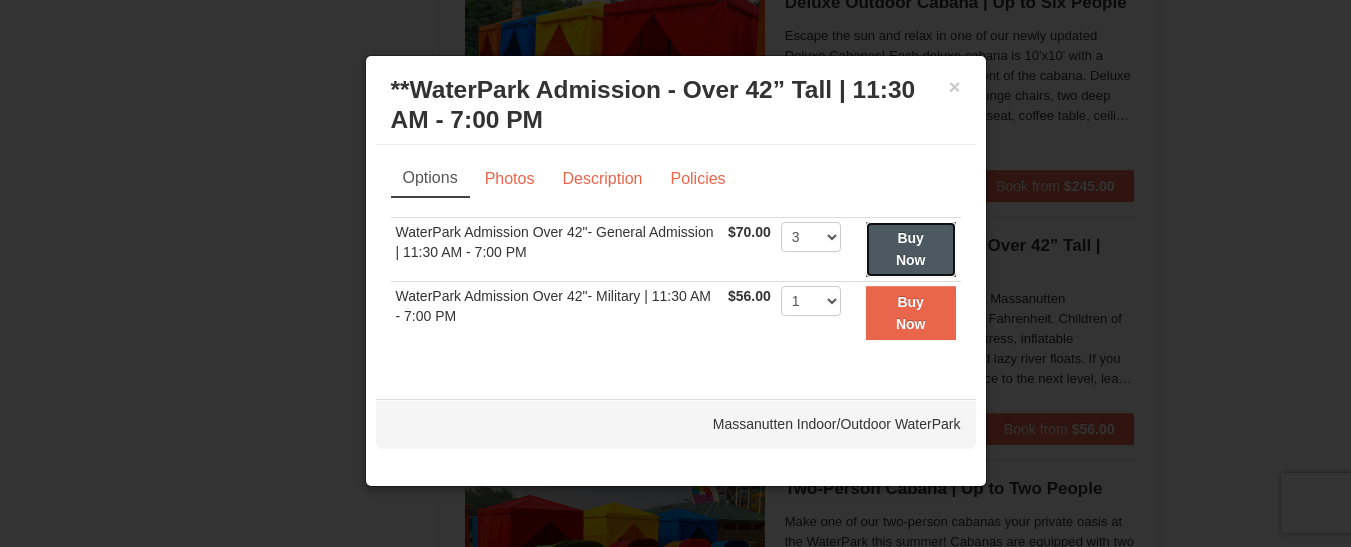 click on "Buy Now" at bounding box center (911, 249) 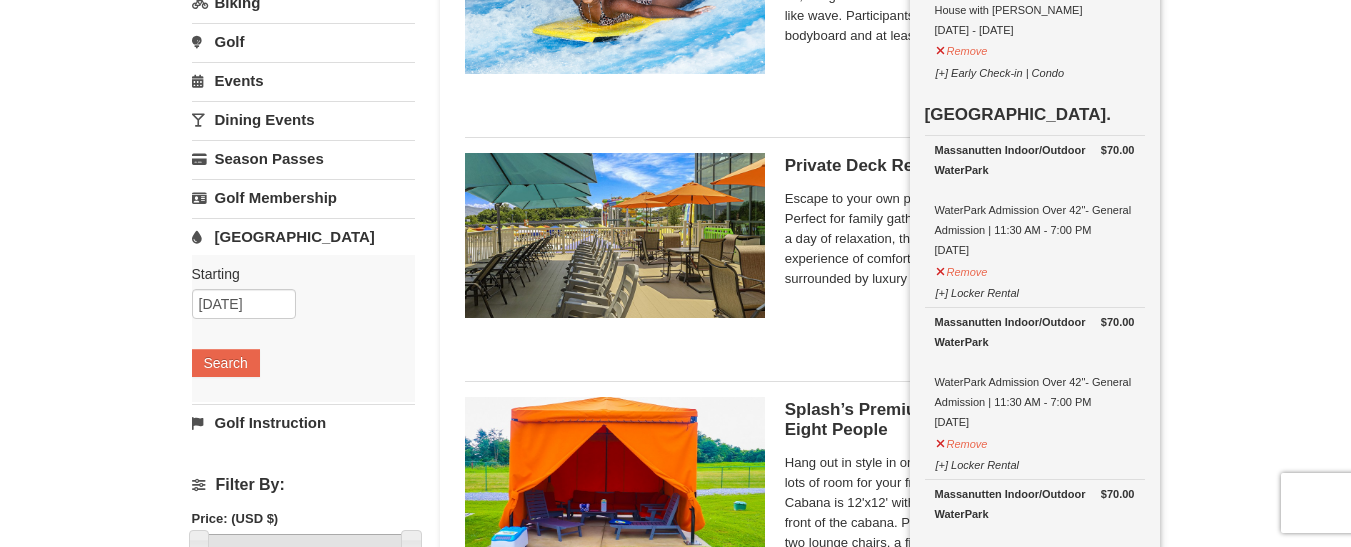scroll, scrollTop: 206, scrollLeft: 0, axis: vertical 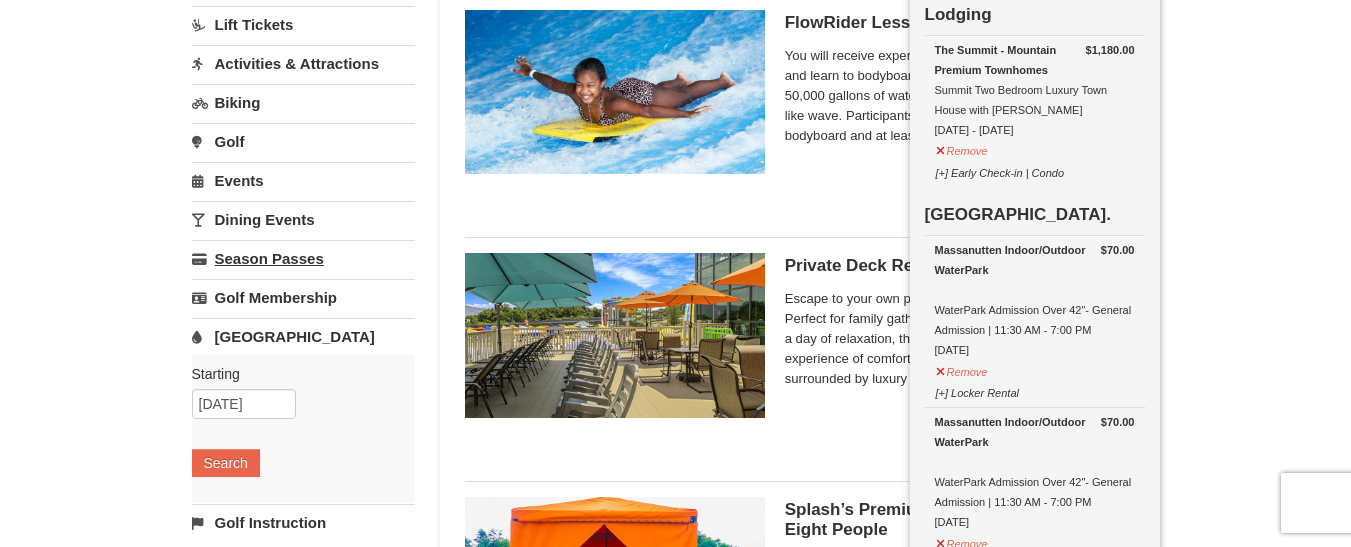 click on "Season Passes" at bounding box center [303, 258] 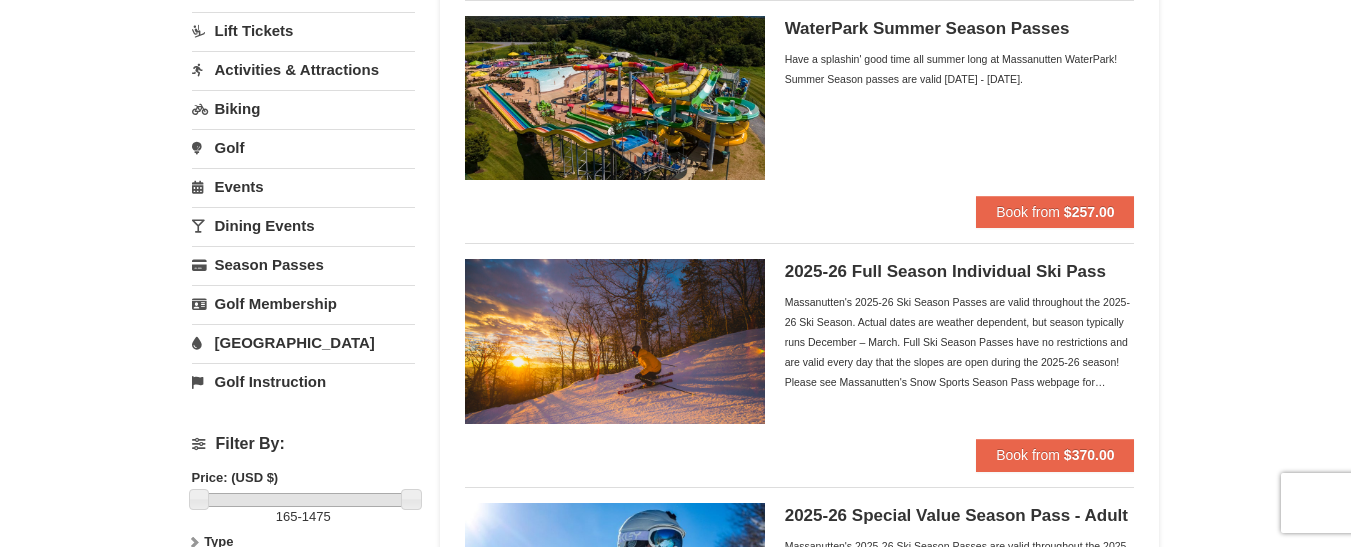 scroll, scrollTop: 200, scrollLeft: 0, axis: vertical 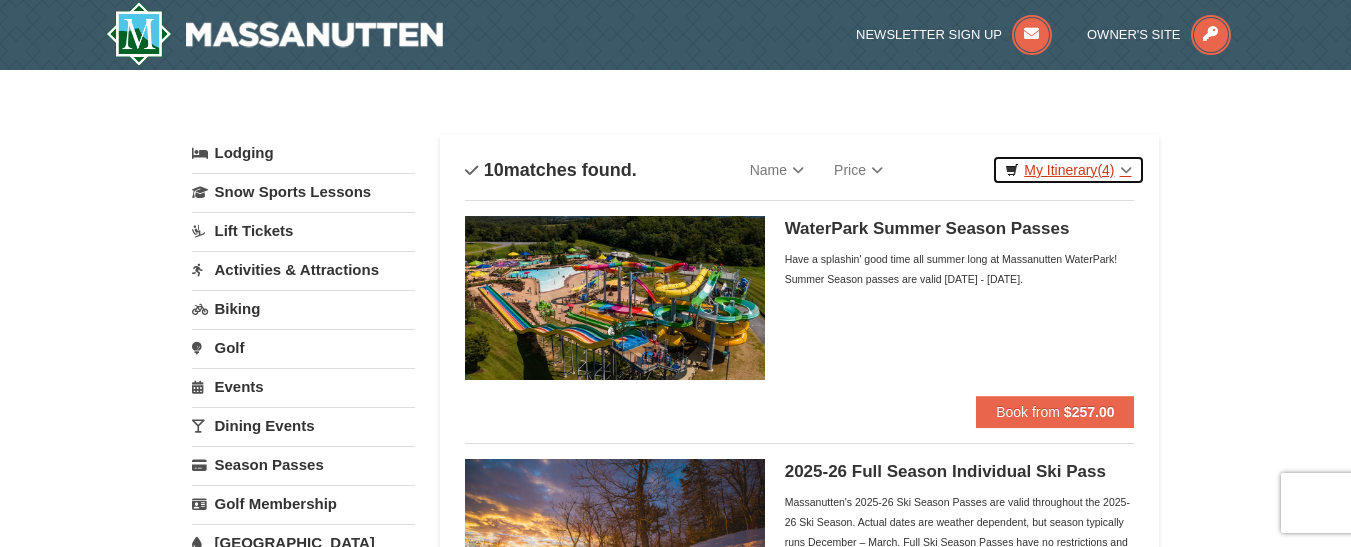 click on "My Itinerary (4)" at bounding box center [1068, 170] 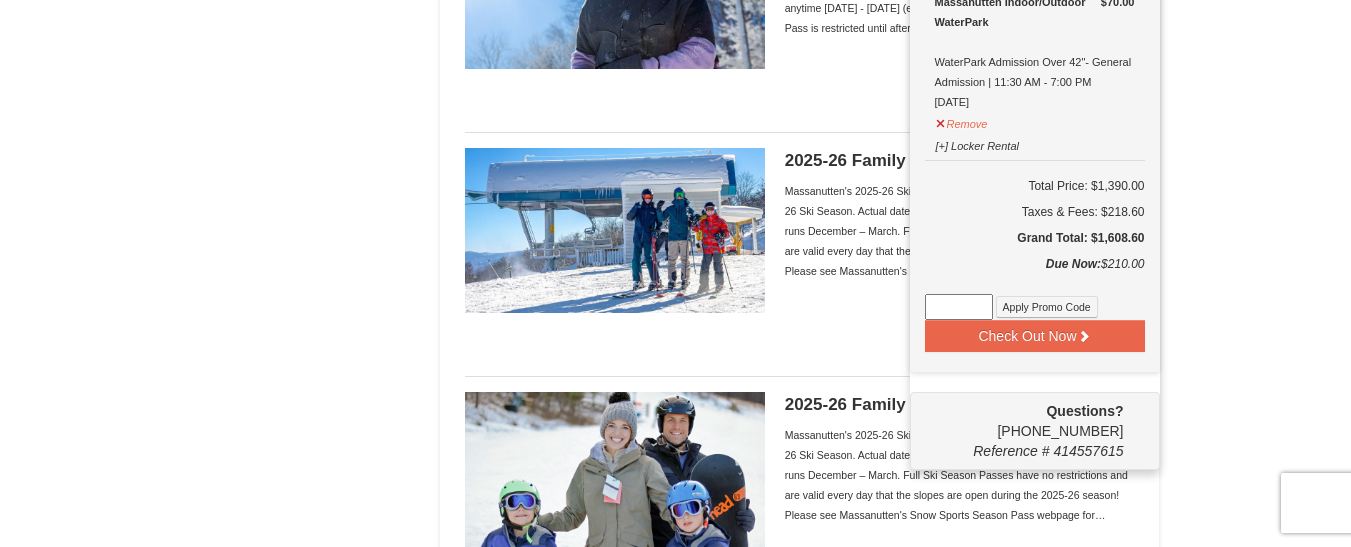 scroll, scrollTop: 800, scrollLeft: 0, axis: vertical 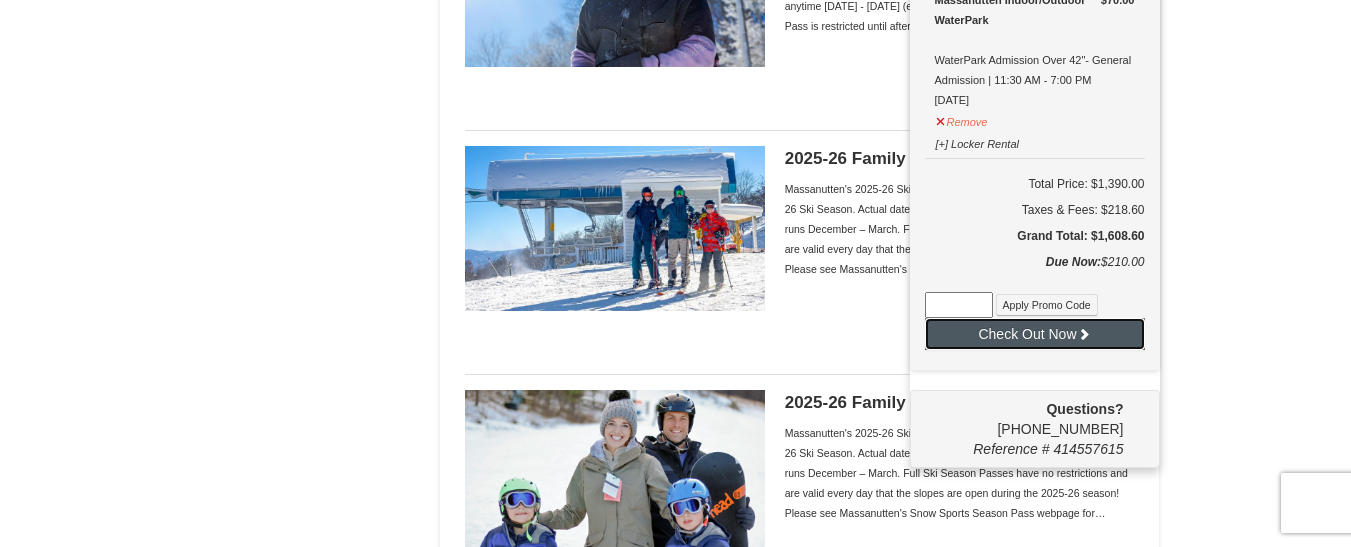 click on "Check Out Now" at bounding box center (1035, 334) 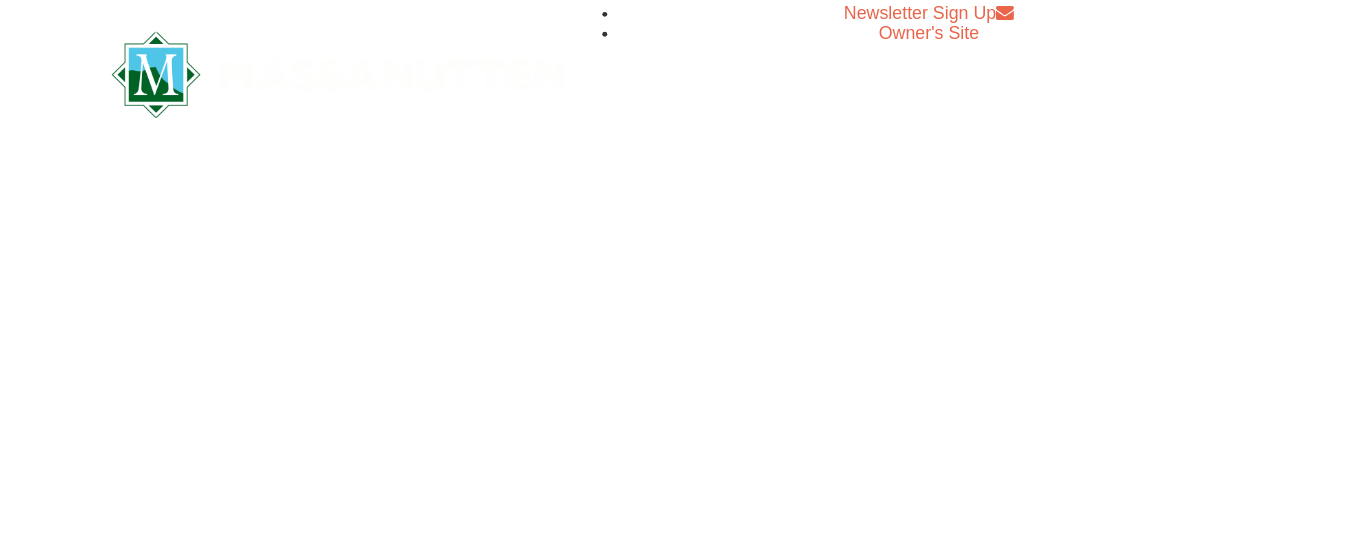 scroll, scrollTop: 0, scrollLeft: 0, axis: both 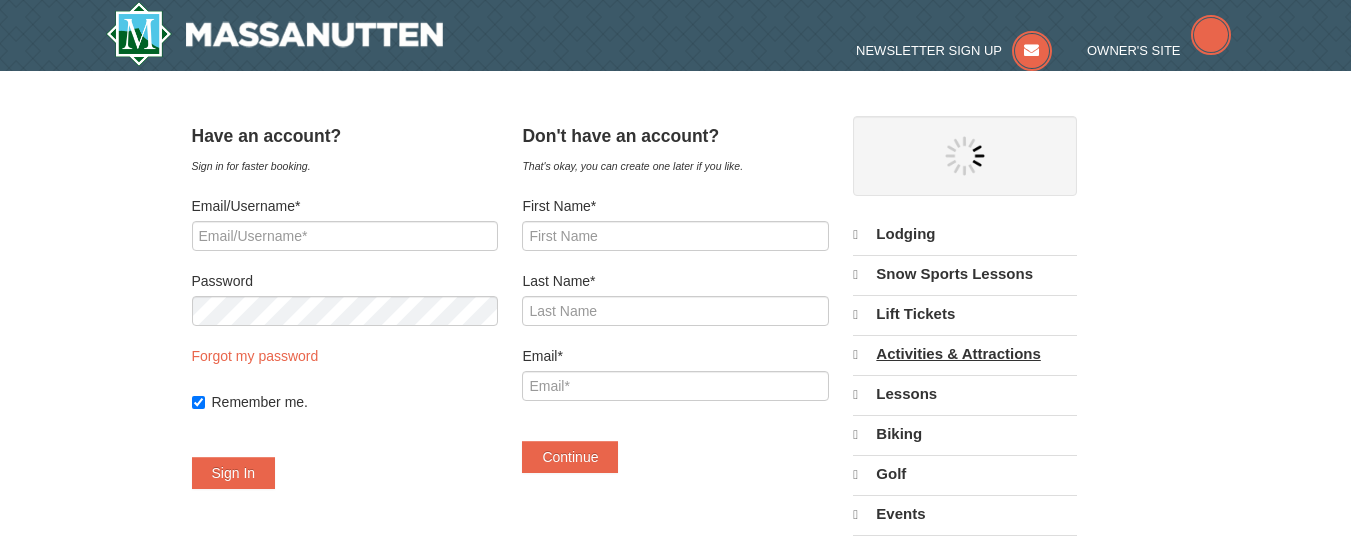 select on "7" 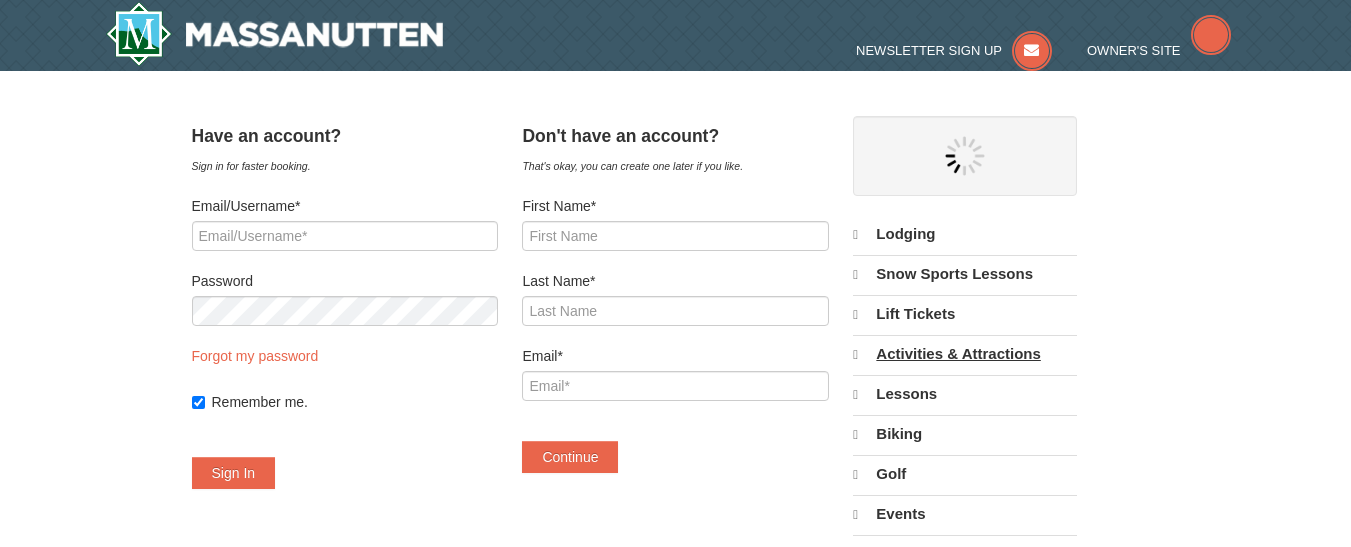 select on "7" 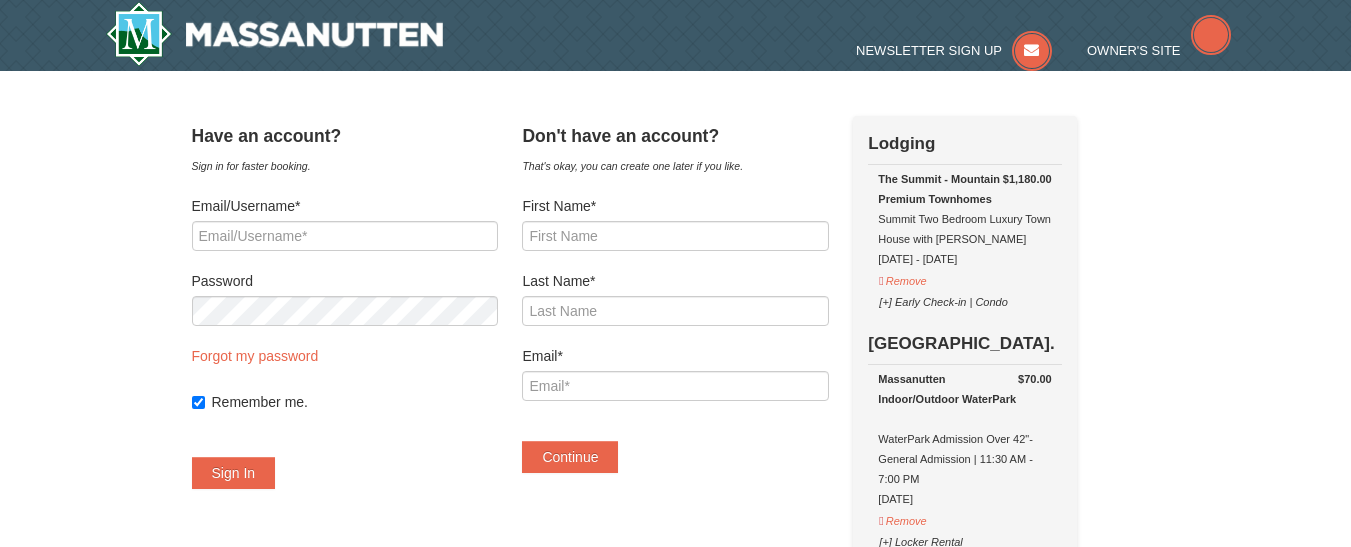 scroll, scrollTop: 0, scrollLeft: 0, axis: both 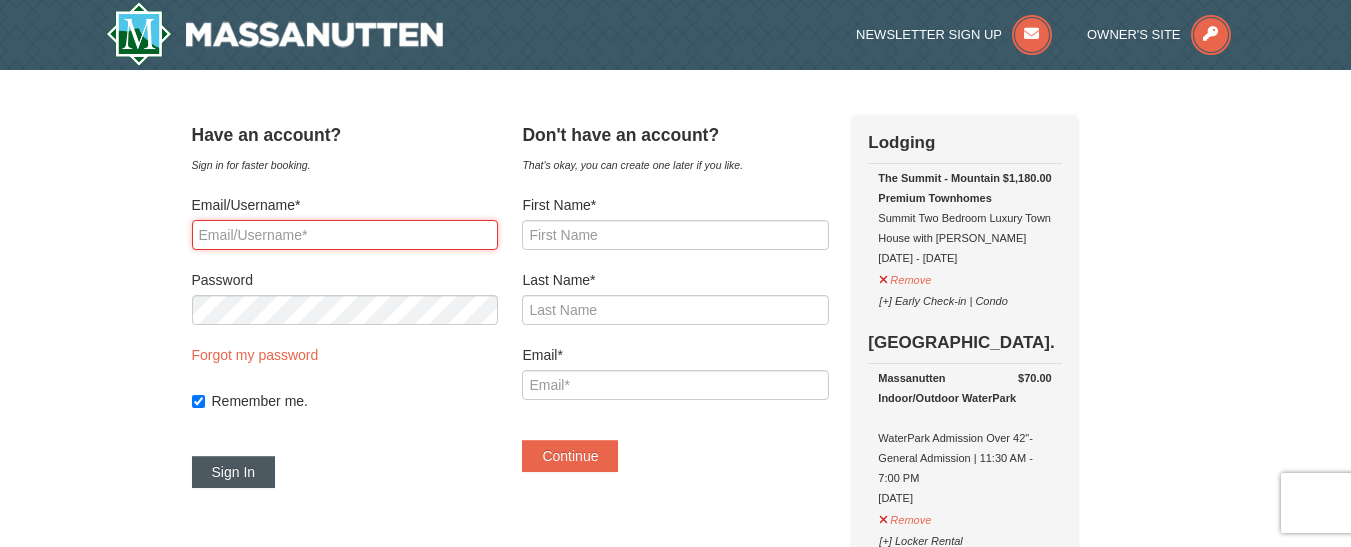 type on "mundiake10@gmail.com" 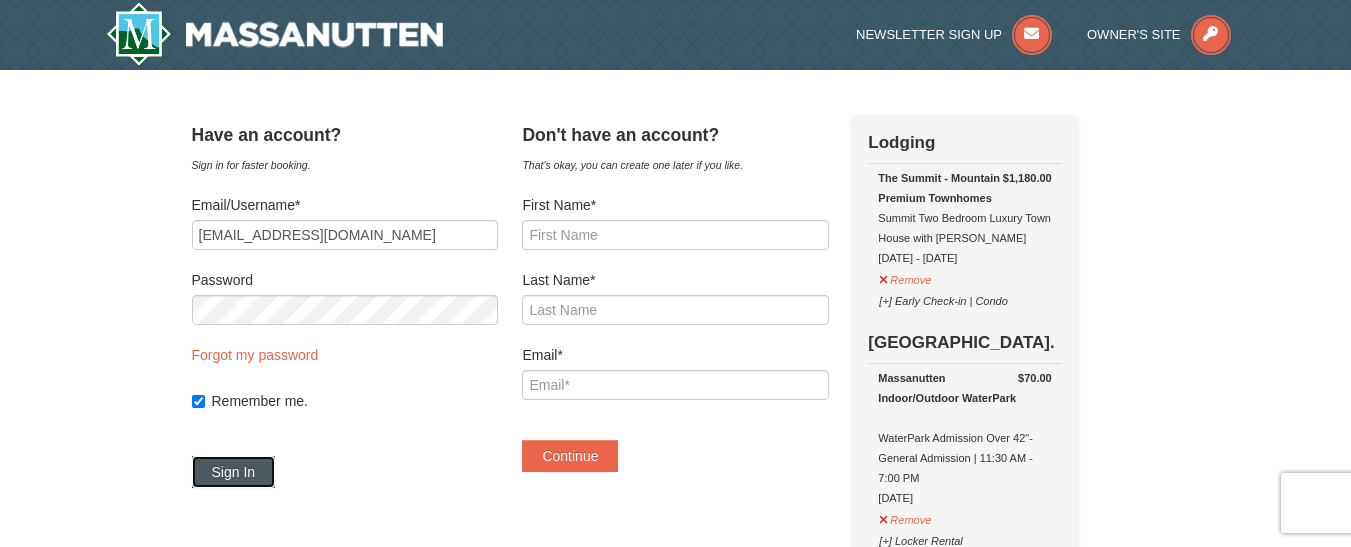 click on "Sign In" at bounding box center [234, 472] 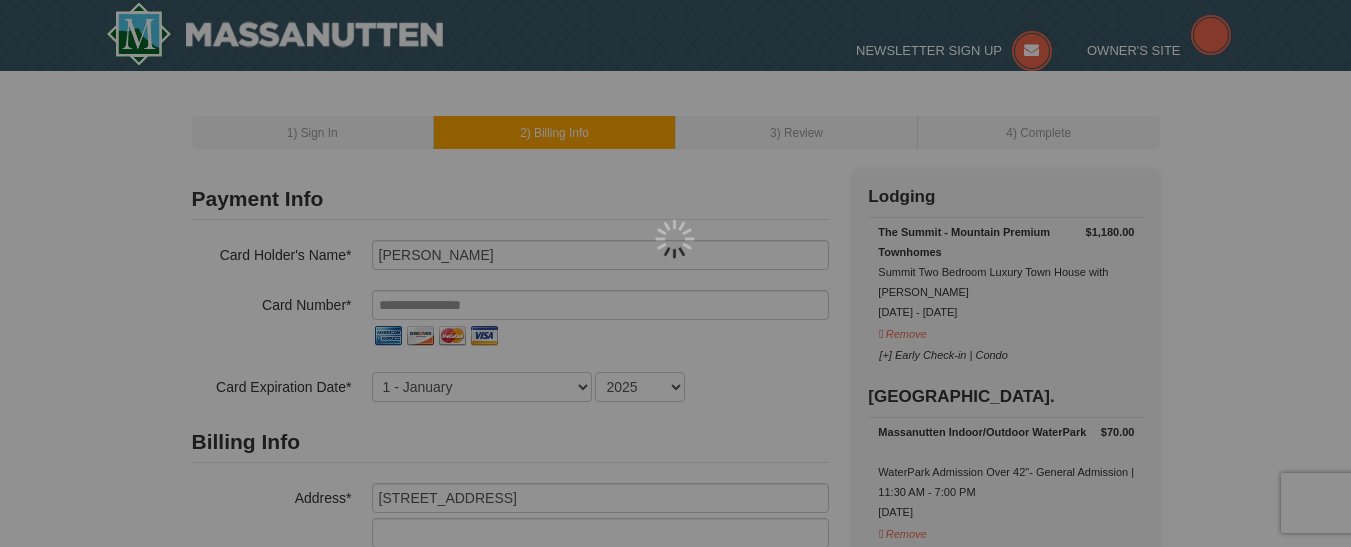 select on "MD" 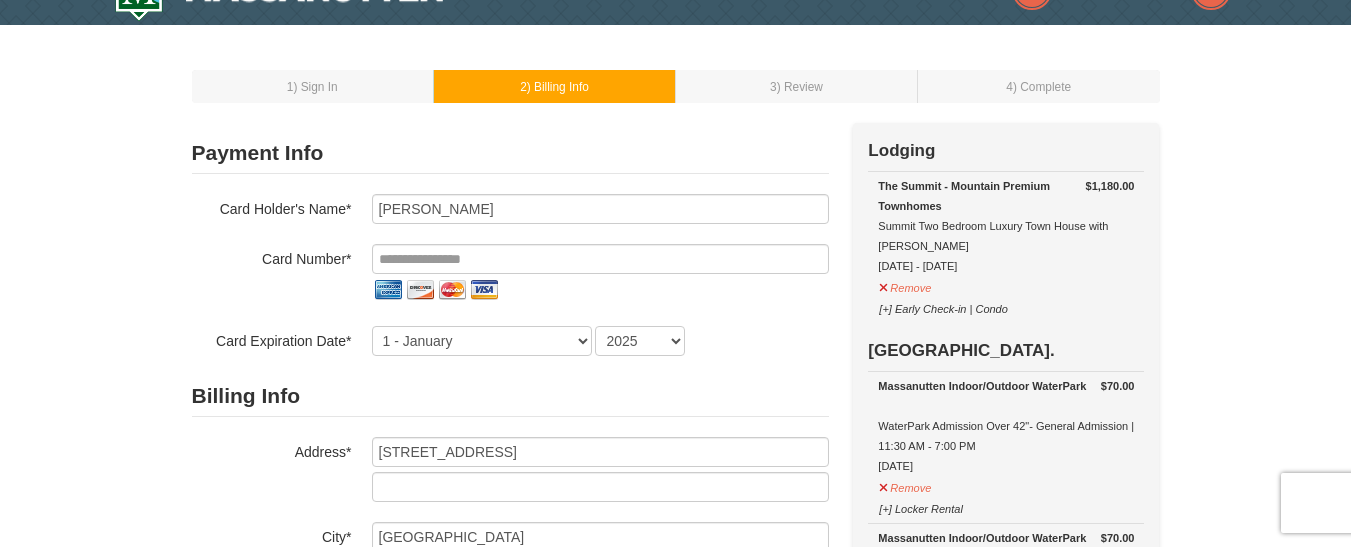 scroll, scrollTop: 0, scrollLeft: 0, axis: both 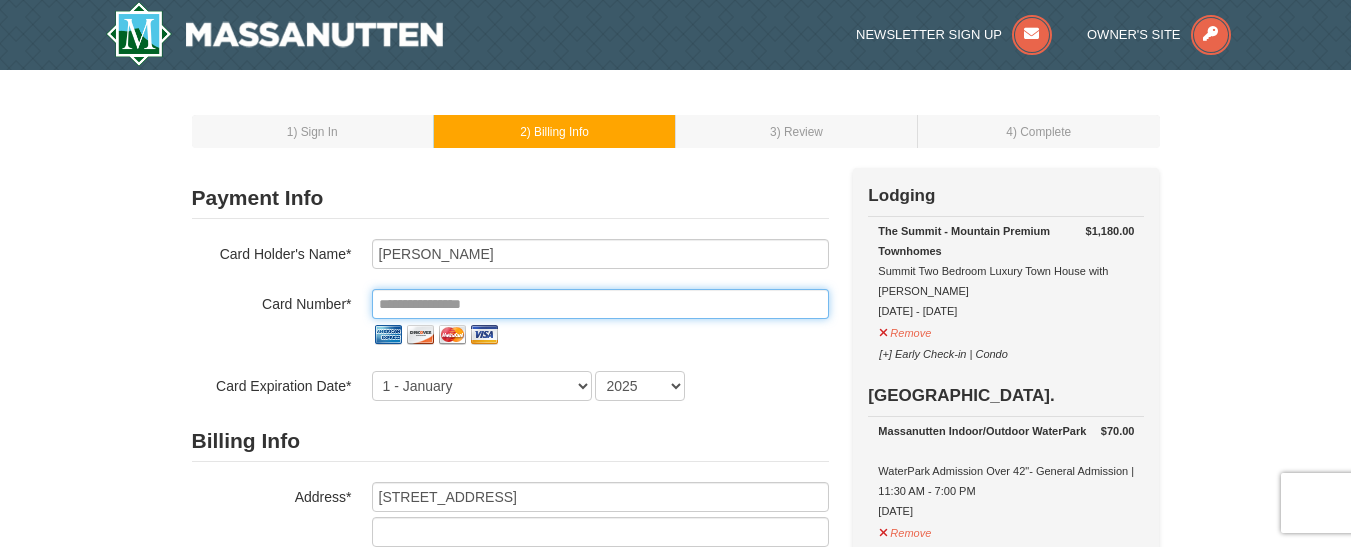 click at bounding box center (600, 304) 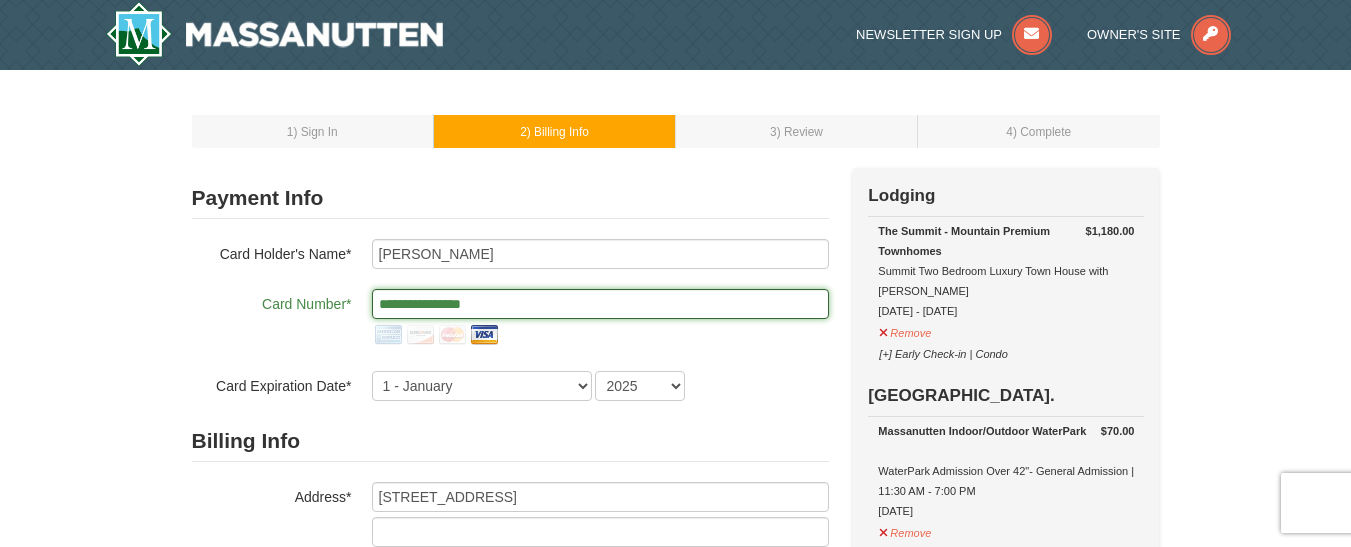 type on "**********" 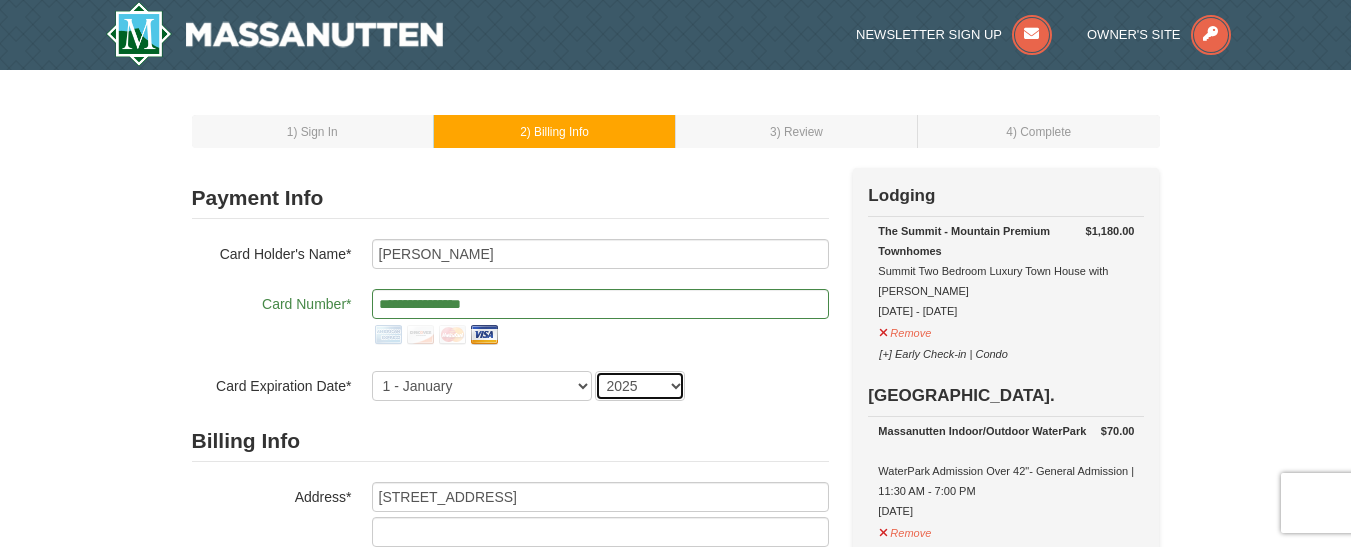 click on "2025 2026 2027 2028 2029 2030 2031 2032 2033 2034" at bounding box center [640, 386] 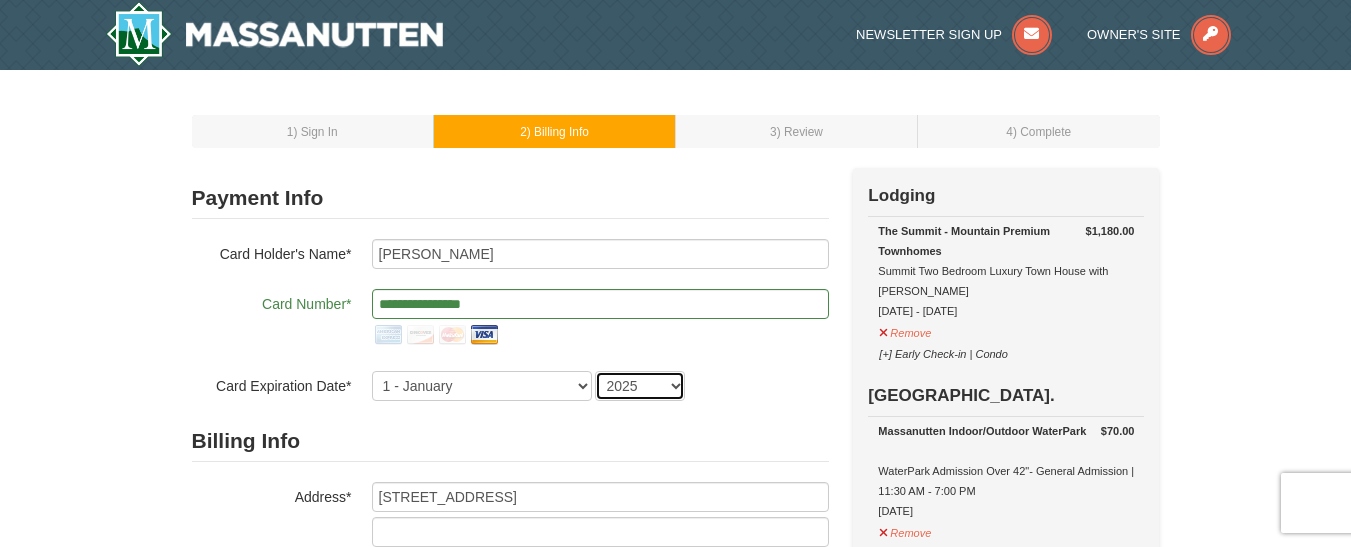 select on "2030" 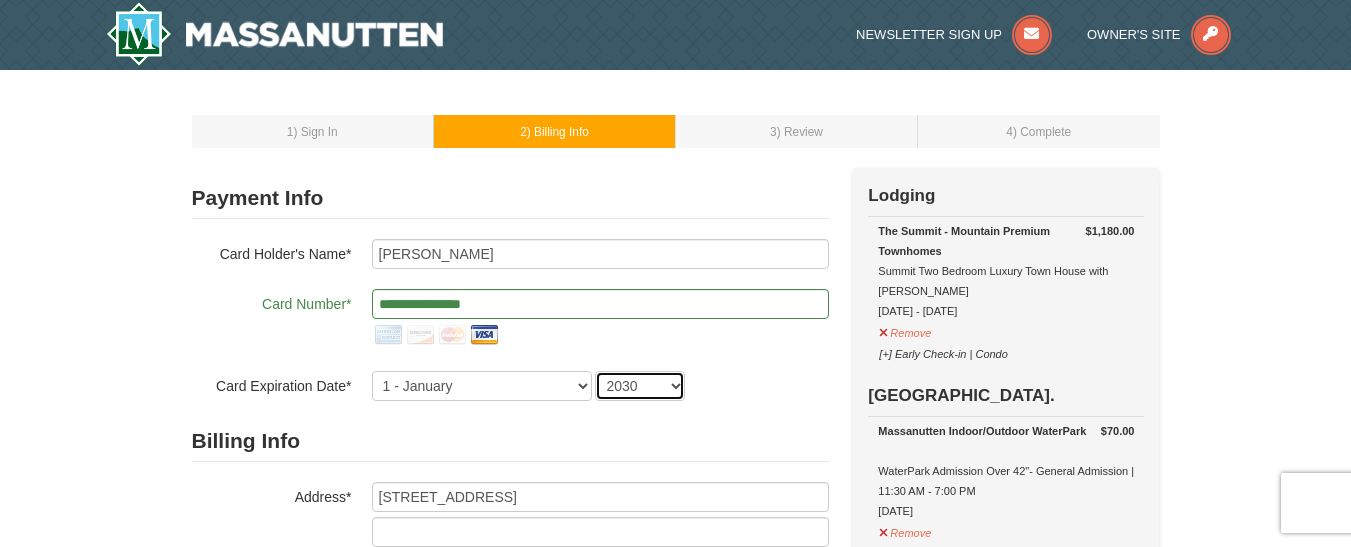click on "2025 2026 2027 2028 2029 2030 2031 2032 2033 2034" at bounding box center (640, 386) 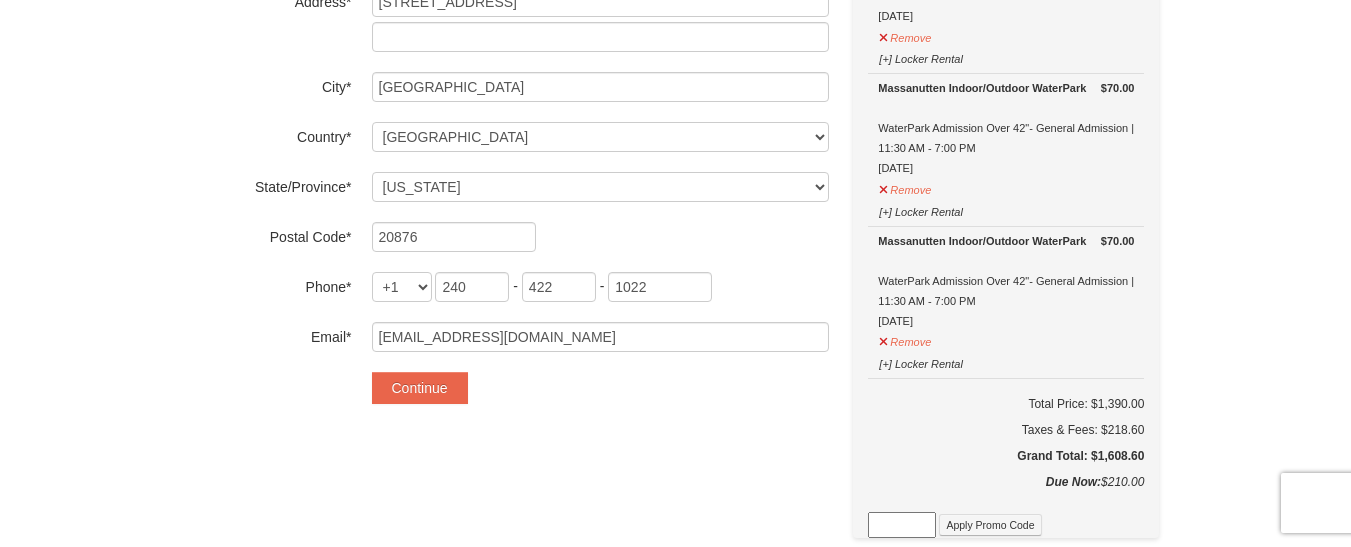 scroll, scrollTop: 500, scrollLeft: 0, axis: vertical 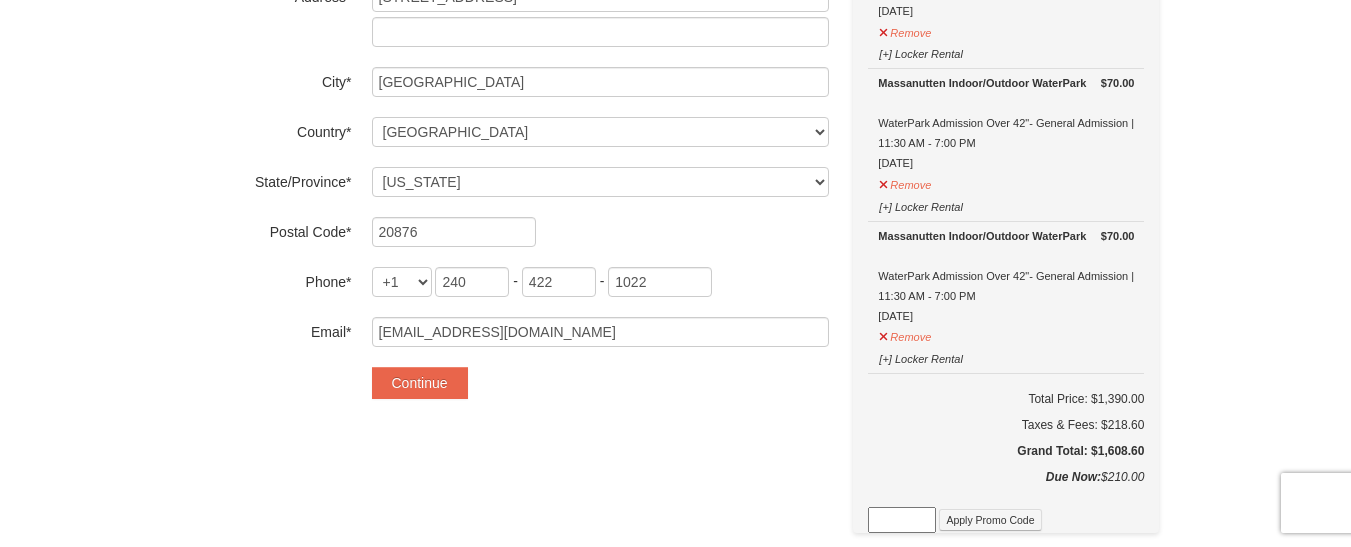 click on "**********" at bounding box center [510, 38] 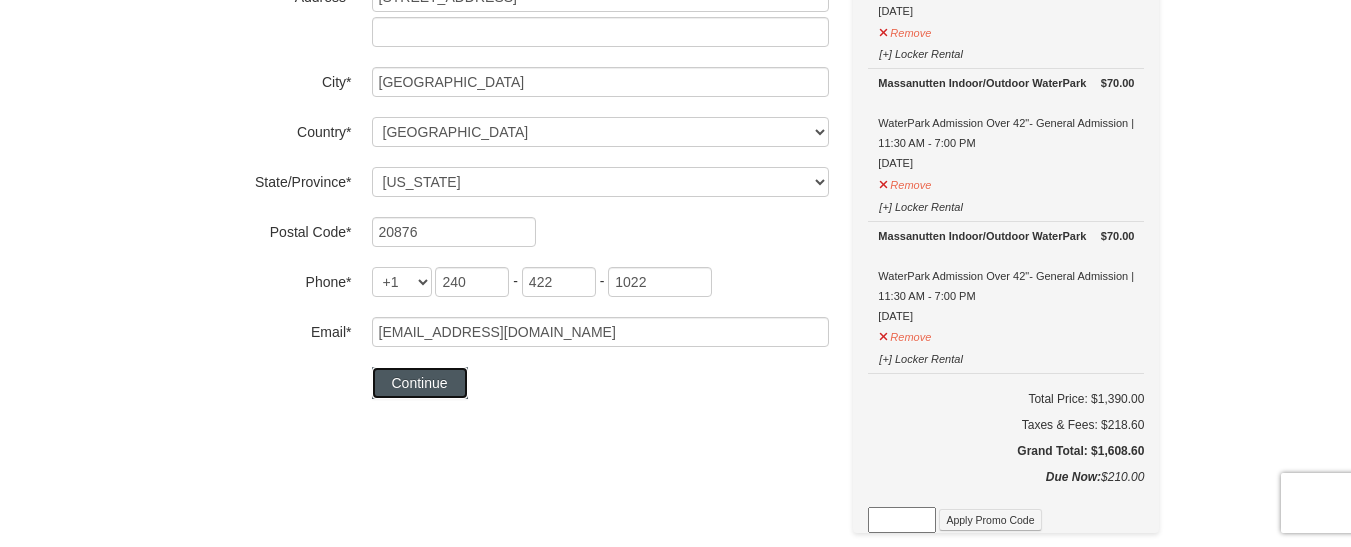 click on "Continue" at bounding box center [420, 383] 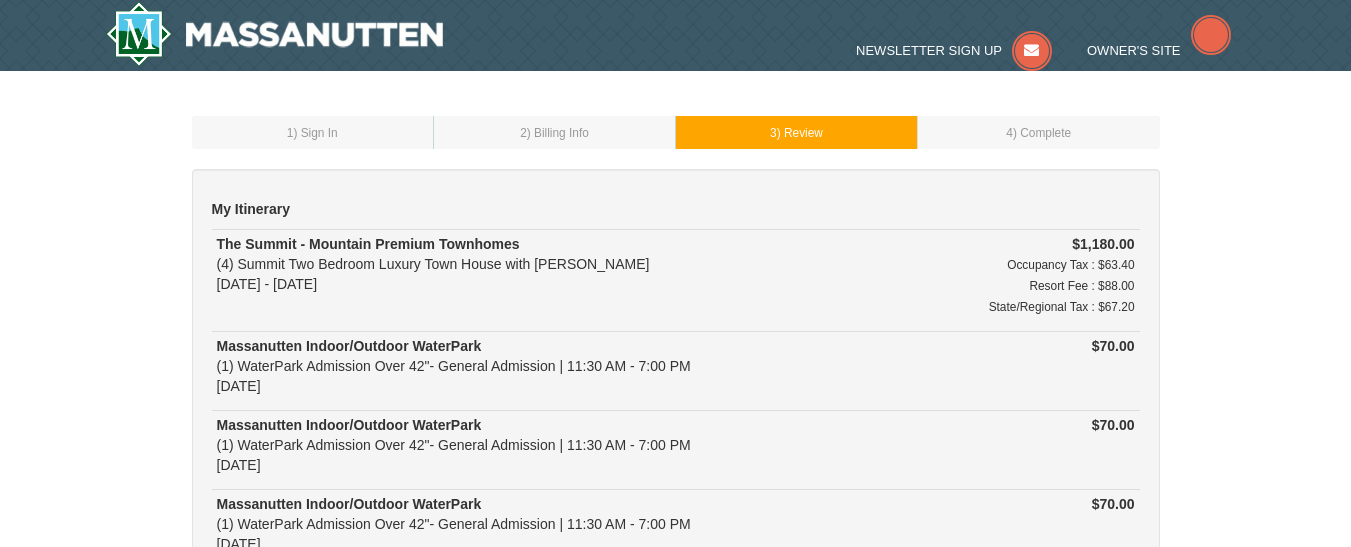 scroll, scrollTop: 0, scrollLeft: 0, axis: both 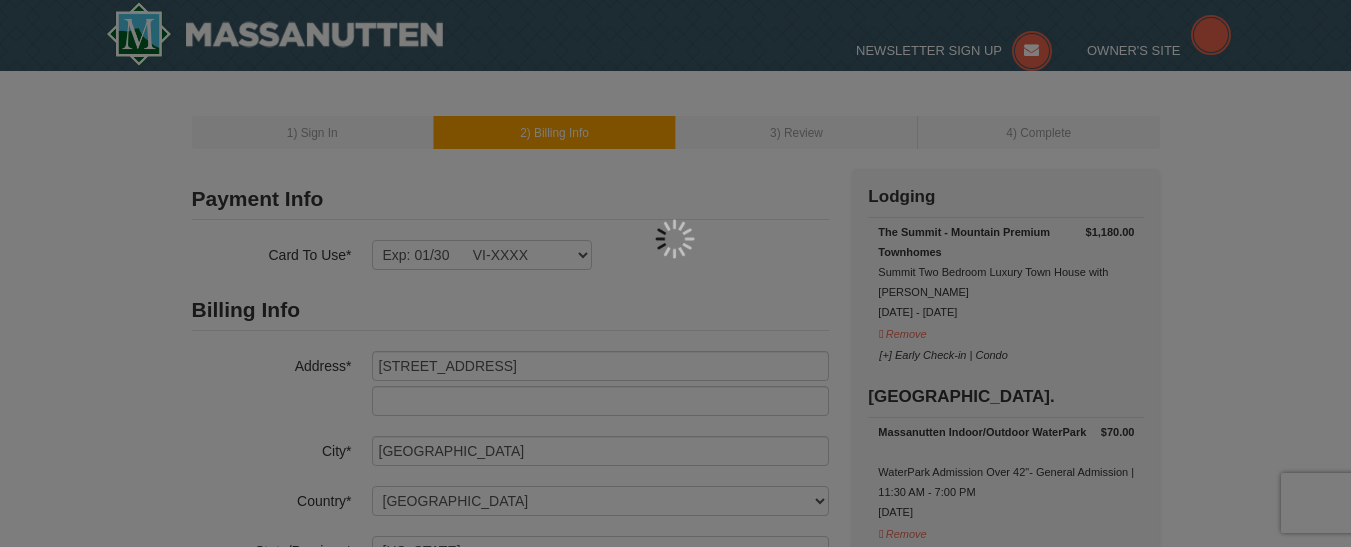 select on "MD" 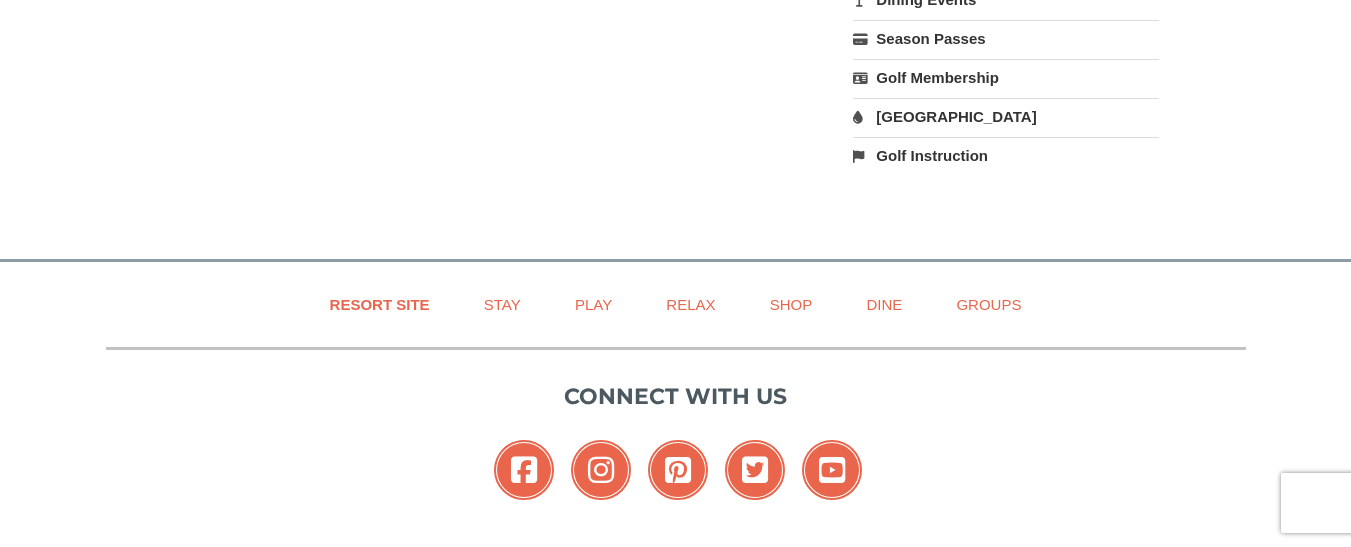 scroll, scrollTop: 500, scrollLeft: 0, axis: vertical 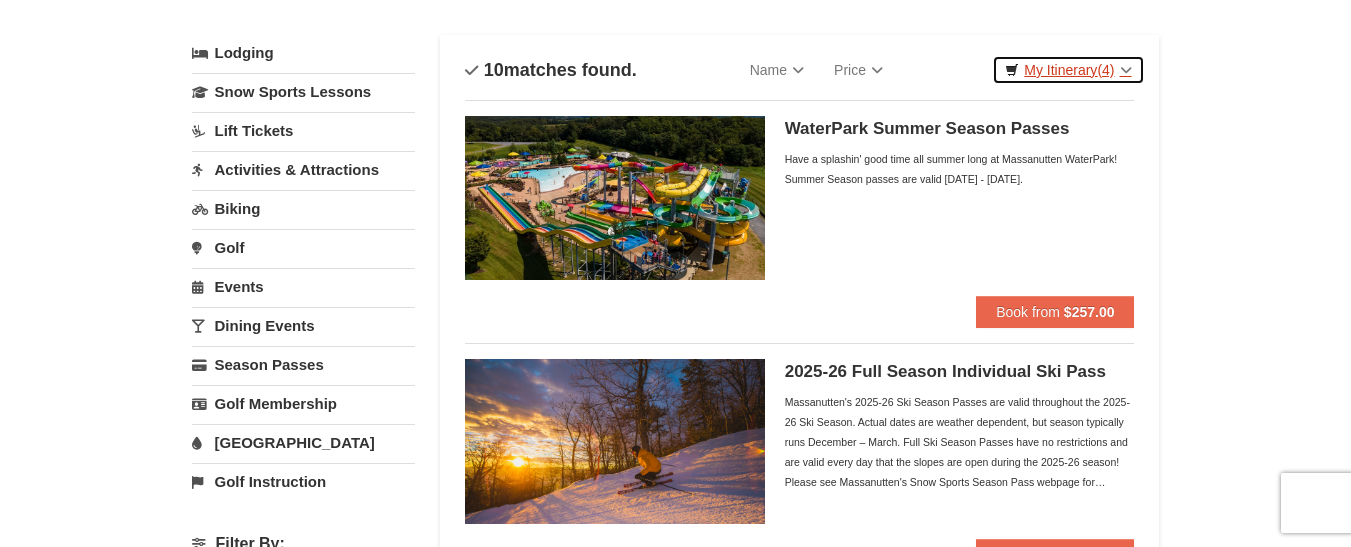 click on "My Itinerary (4)" at bounding box center (1068, 70) 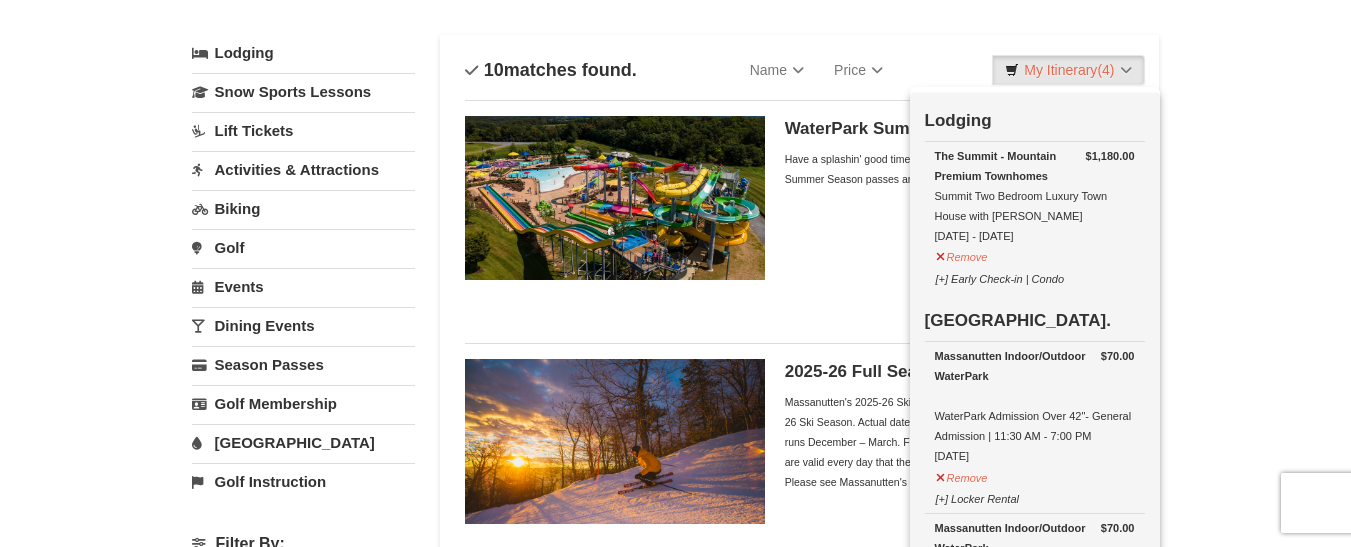click on "Massanutten Indoor/Outdoor WaterPark
WaterPark Admission Over 42"- General Admission | 11:30 AM - 7:00 PM
7/23/2025" at bounding box center [1035, 406] 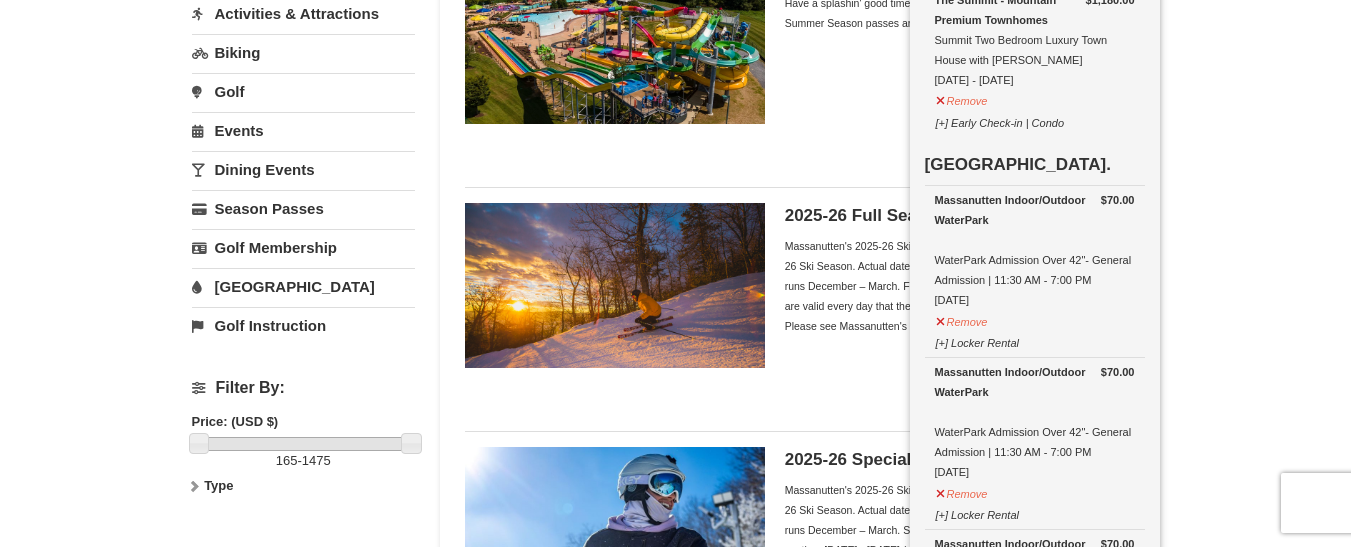 scroll, scrollTop: 300, scrollLeft: 0, axis: vertical 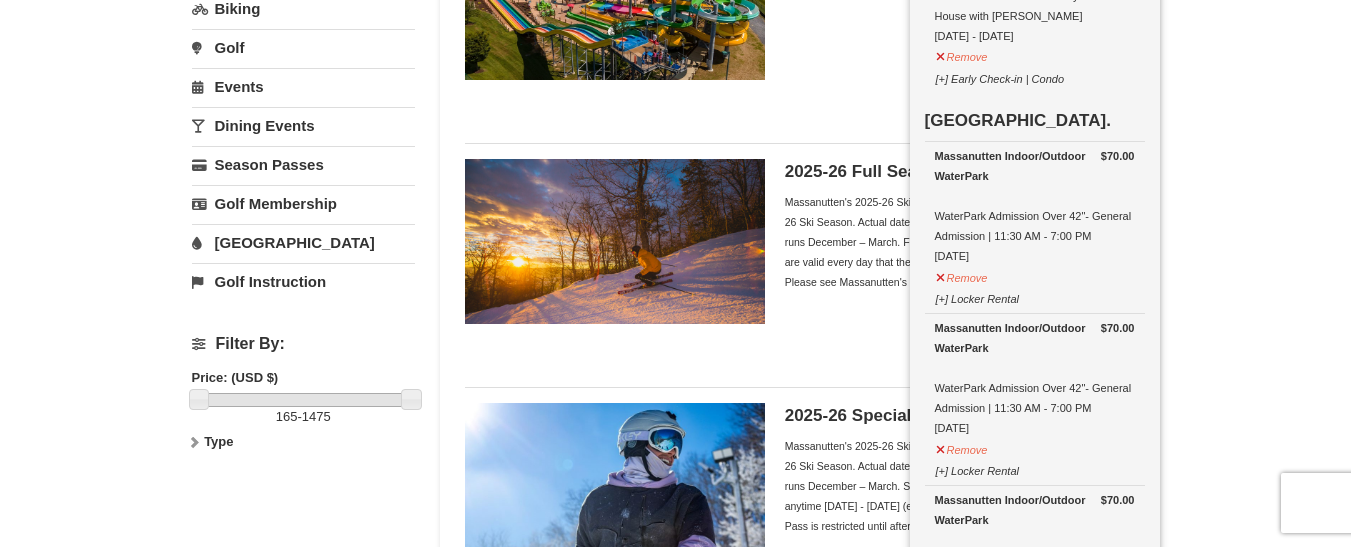 click on "[GEOGRAPHIC_DATA]" at bounding box center (303, 242) 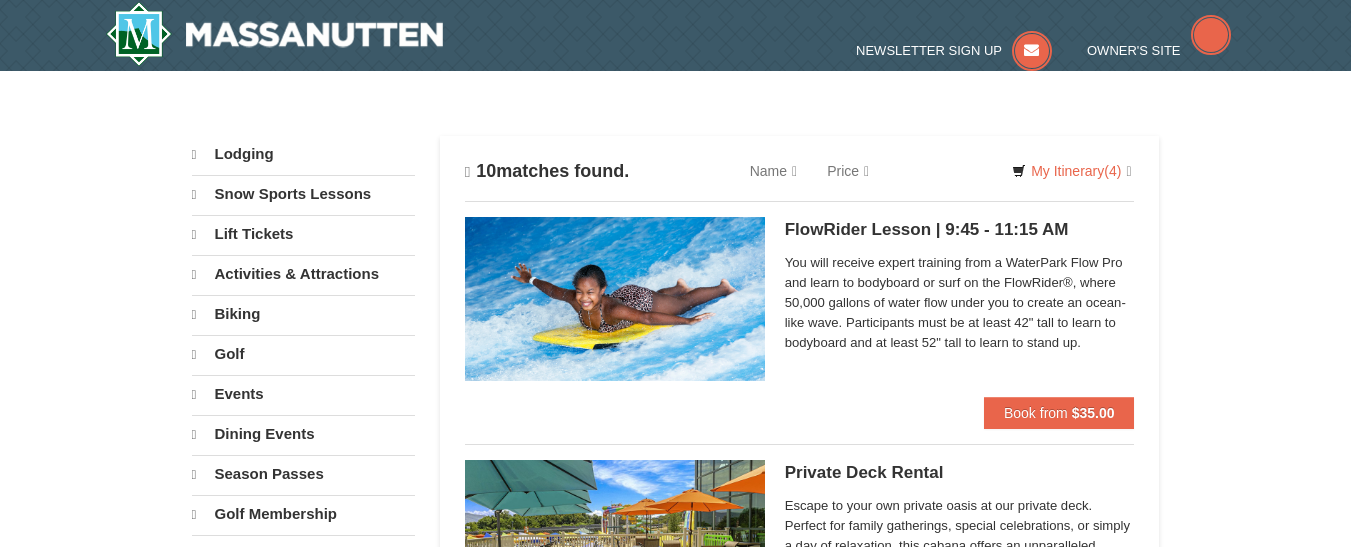 scroll, scrollTop: 244, scrollLeft: 0, axis: vertical 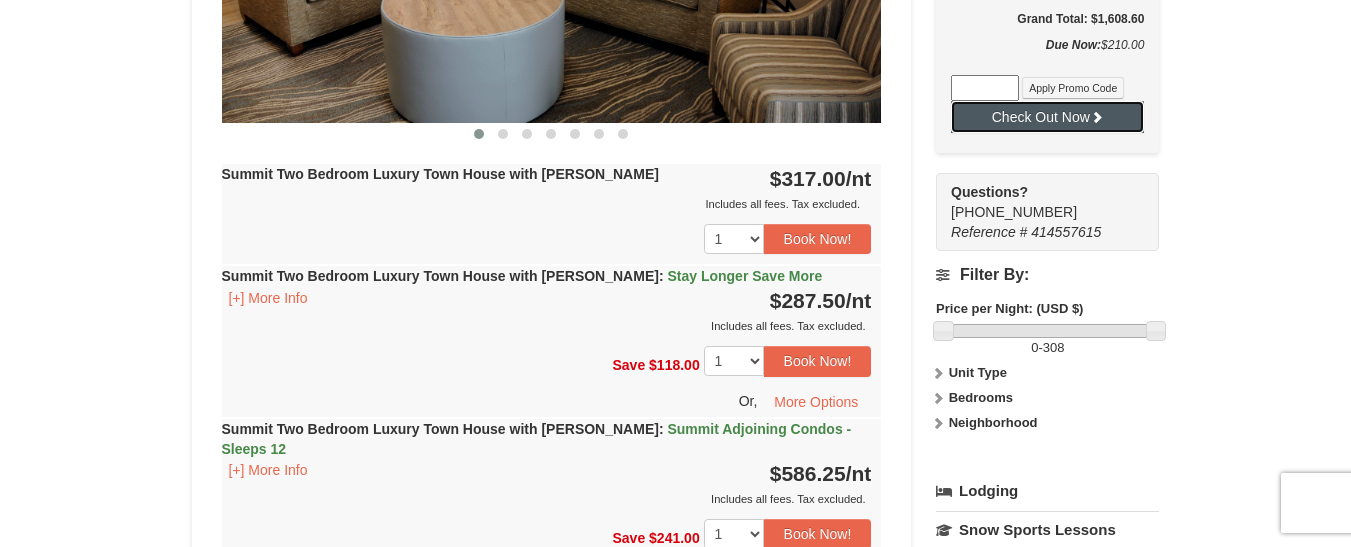 click on "Check Out Now" at bounding box center [1047, 117] 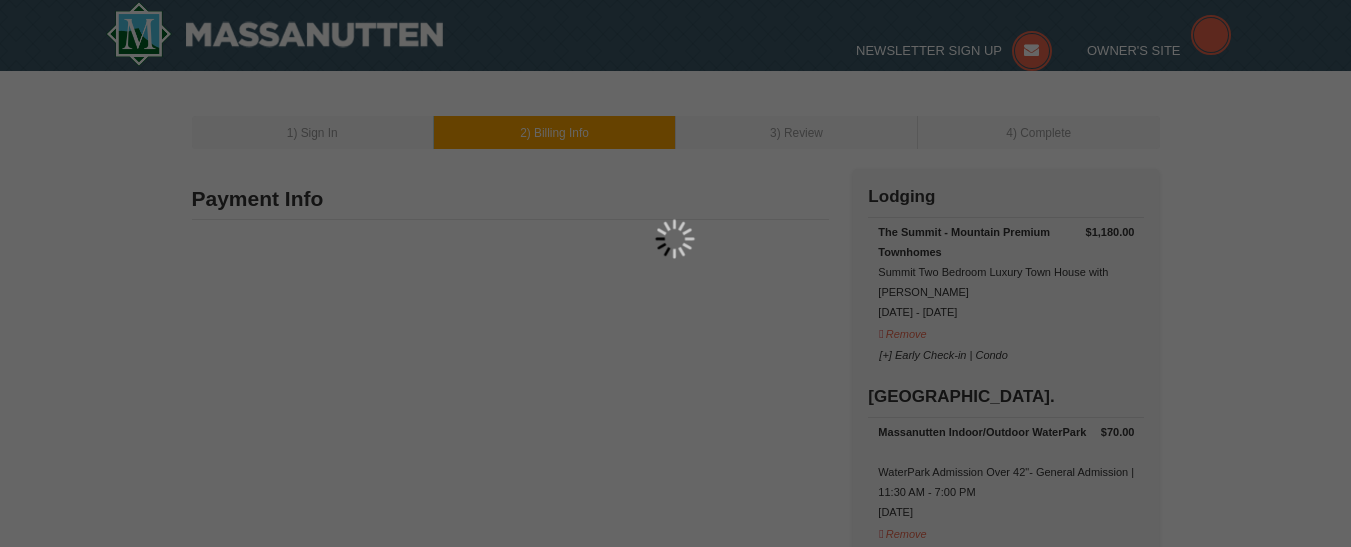 type on "[STREET_ADDRESS]" 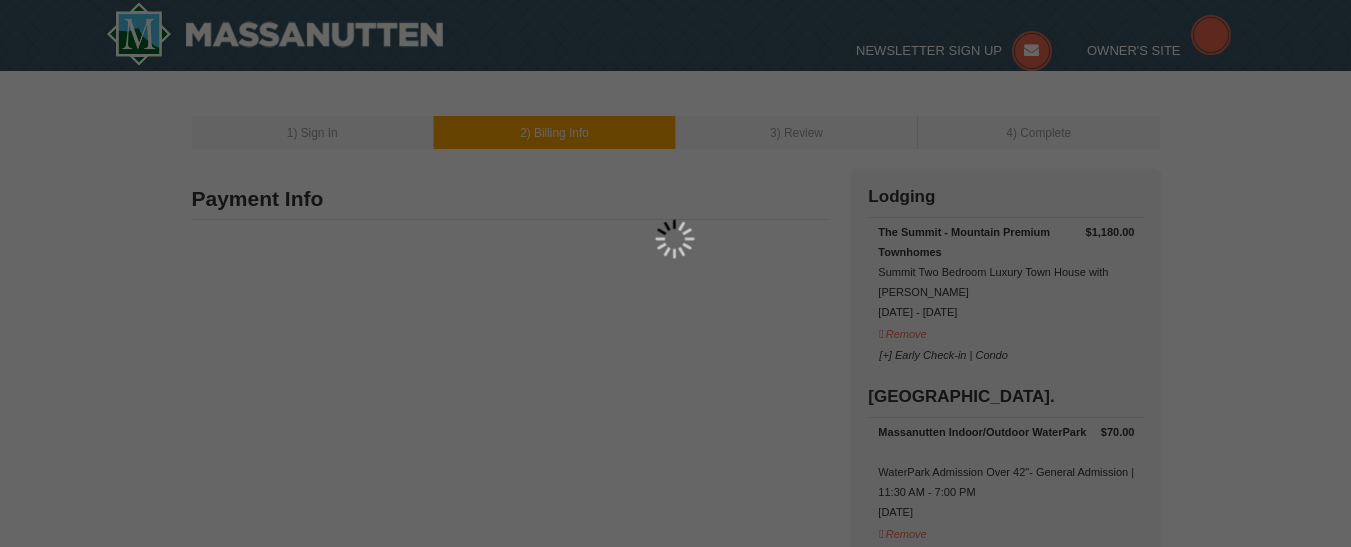 type on "[GEOGRAPHIC_DATA]" 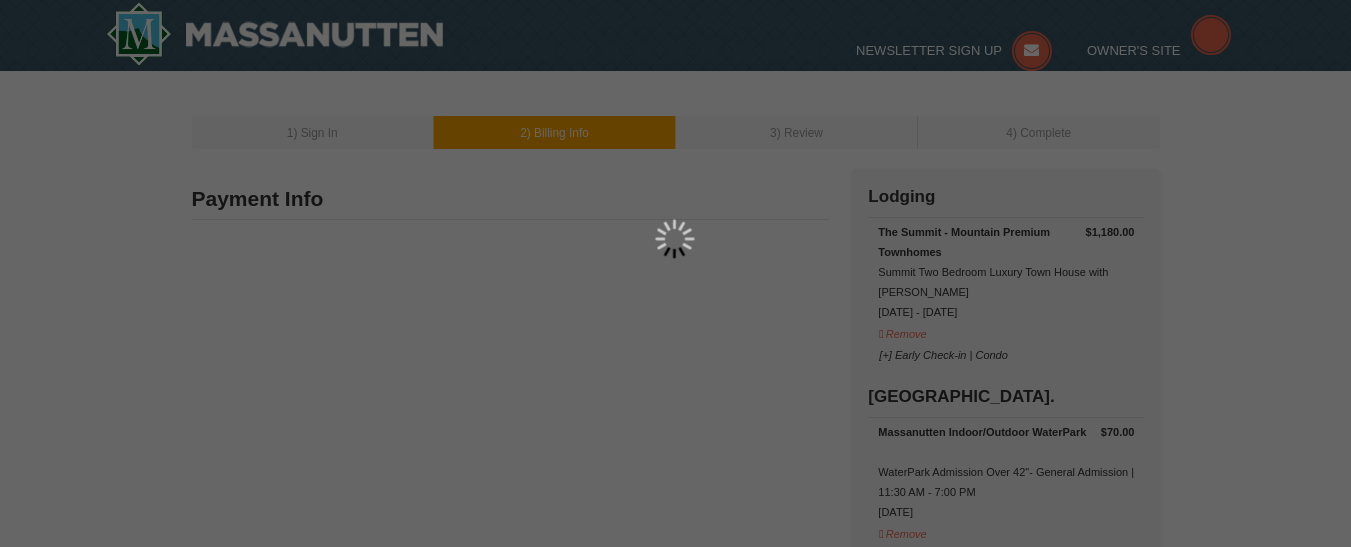 type on "20876" 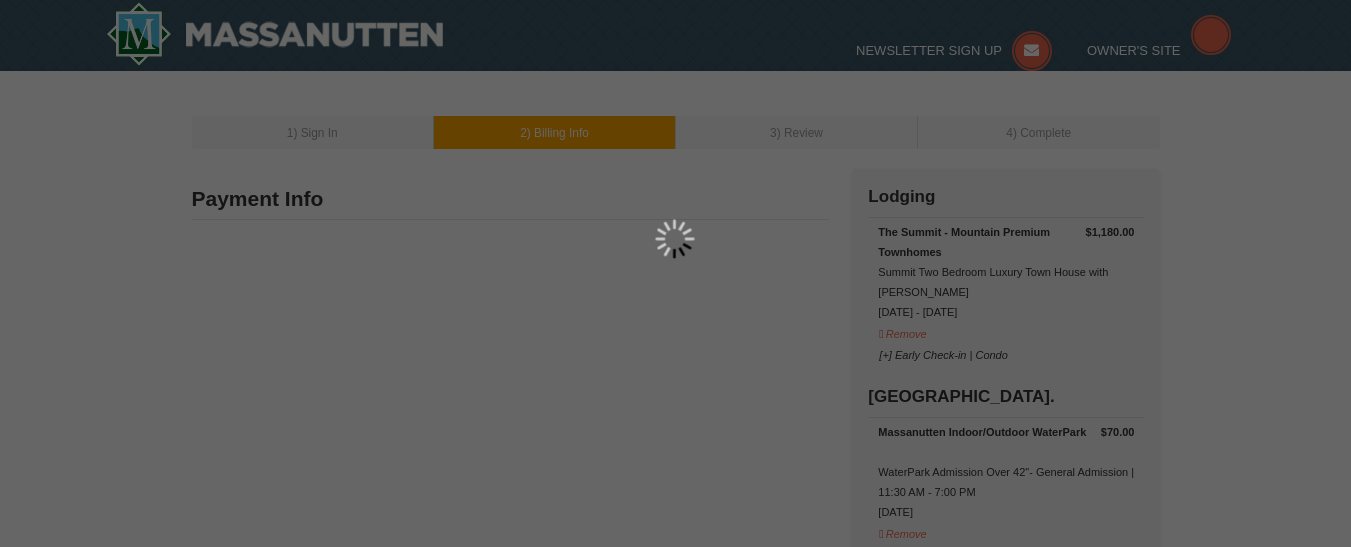 type on "240" 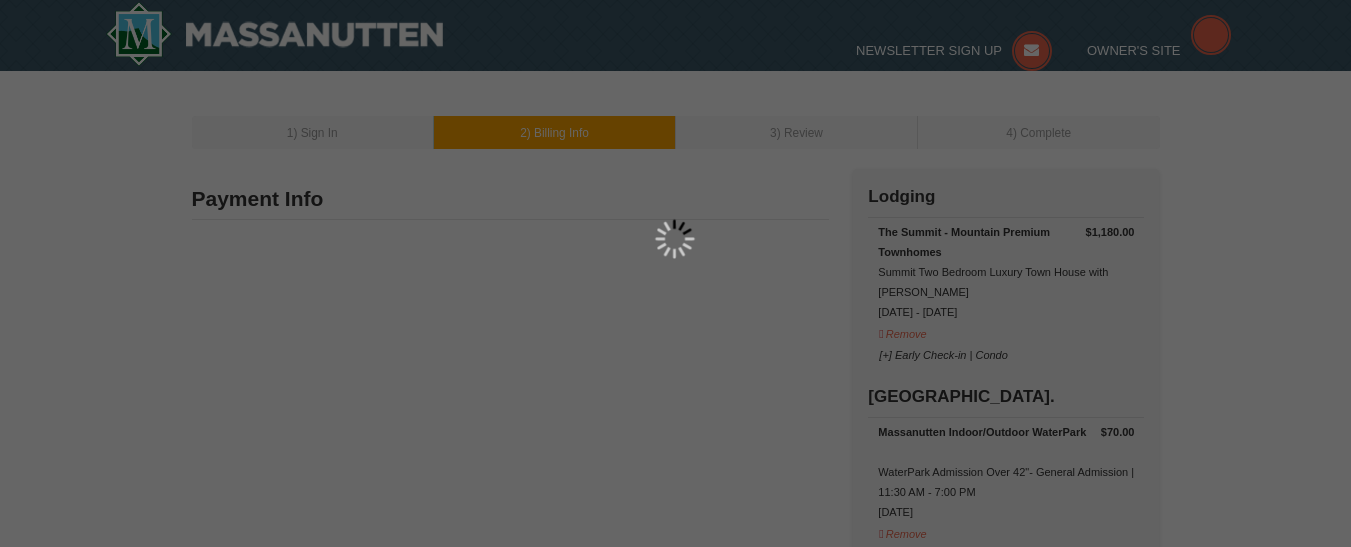 type on "422" 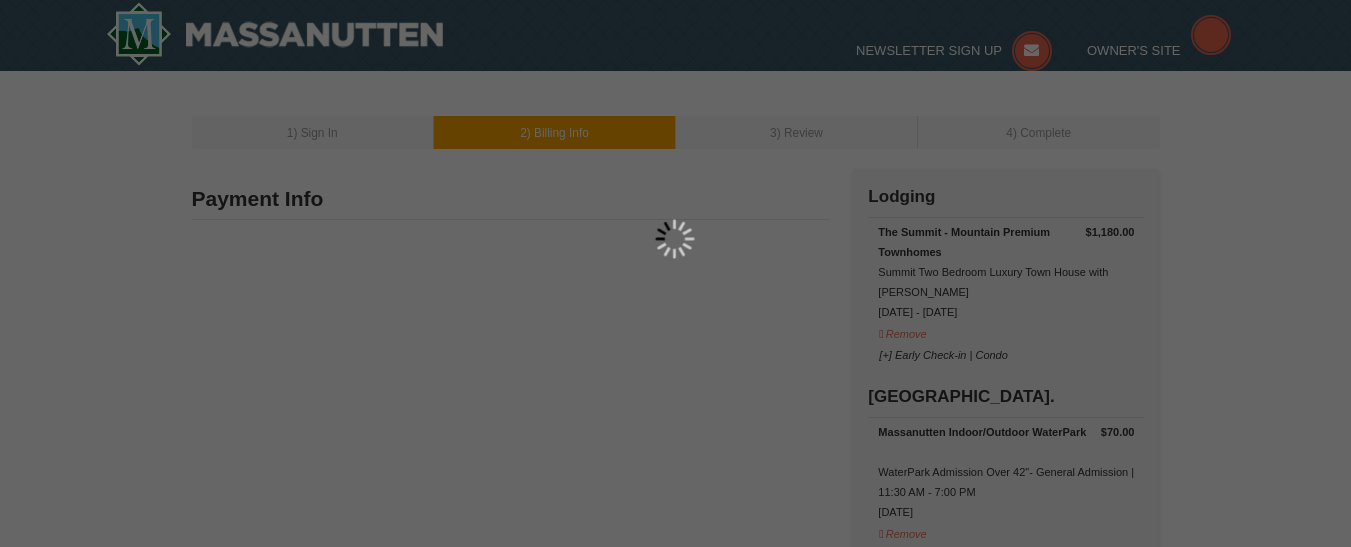 type on "1022" 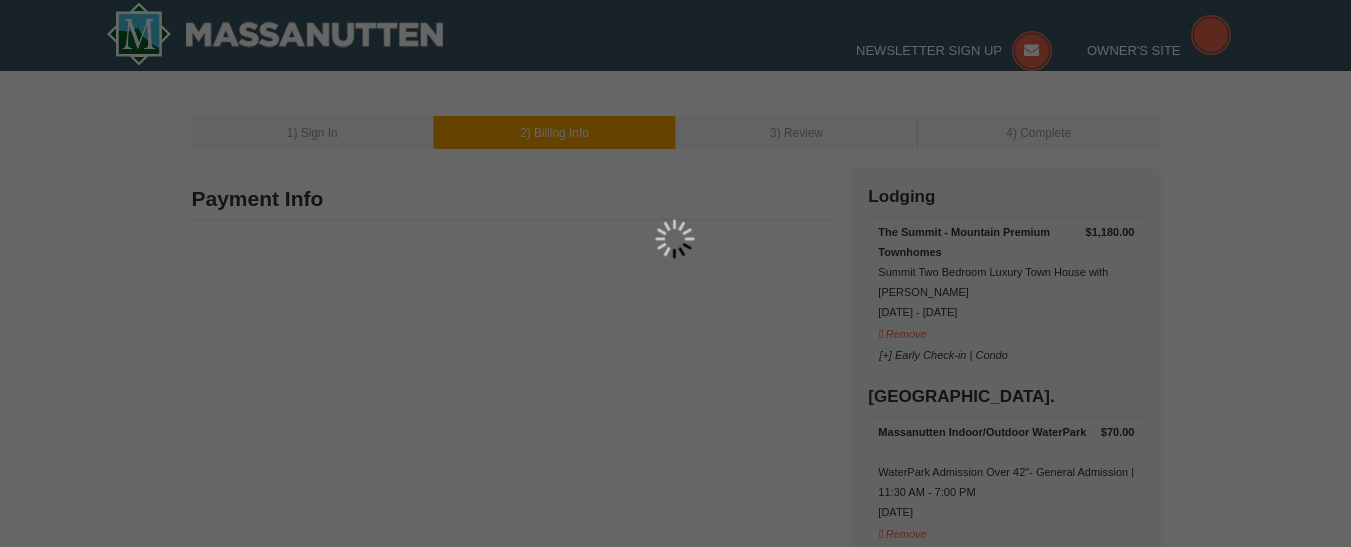 type on "mundiake10@gmail.com" 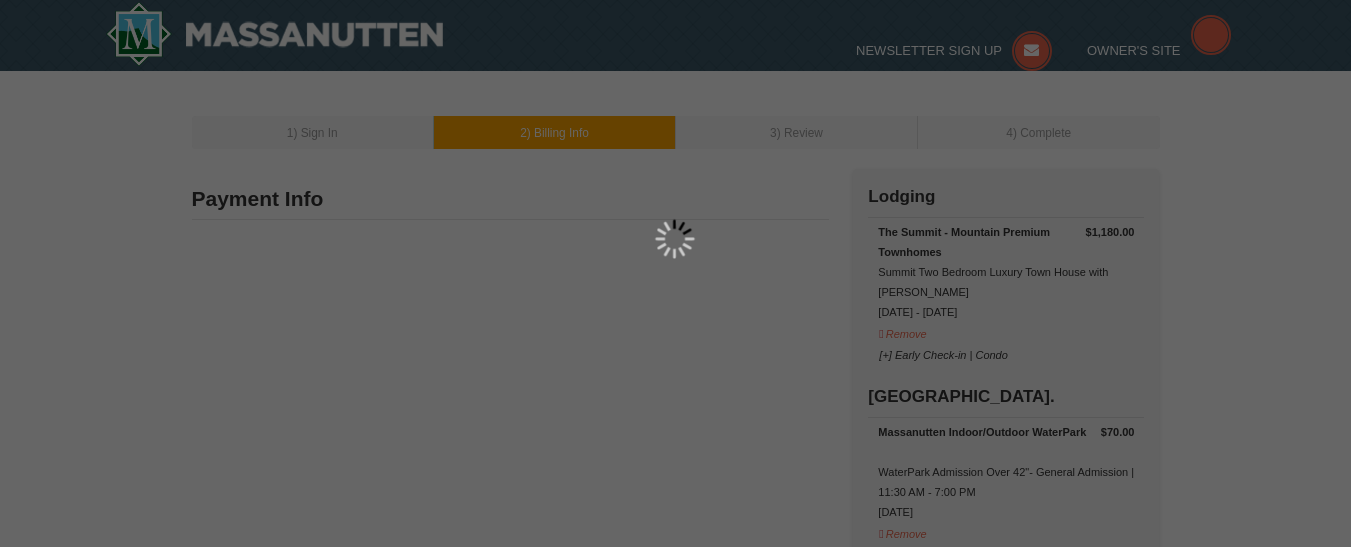 scroll, scrollTop: 0, scrollLeft: 0, axis: both 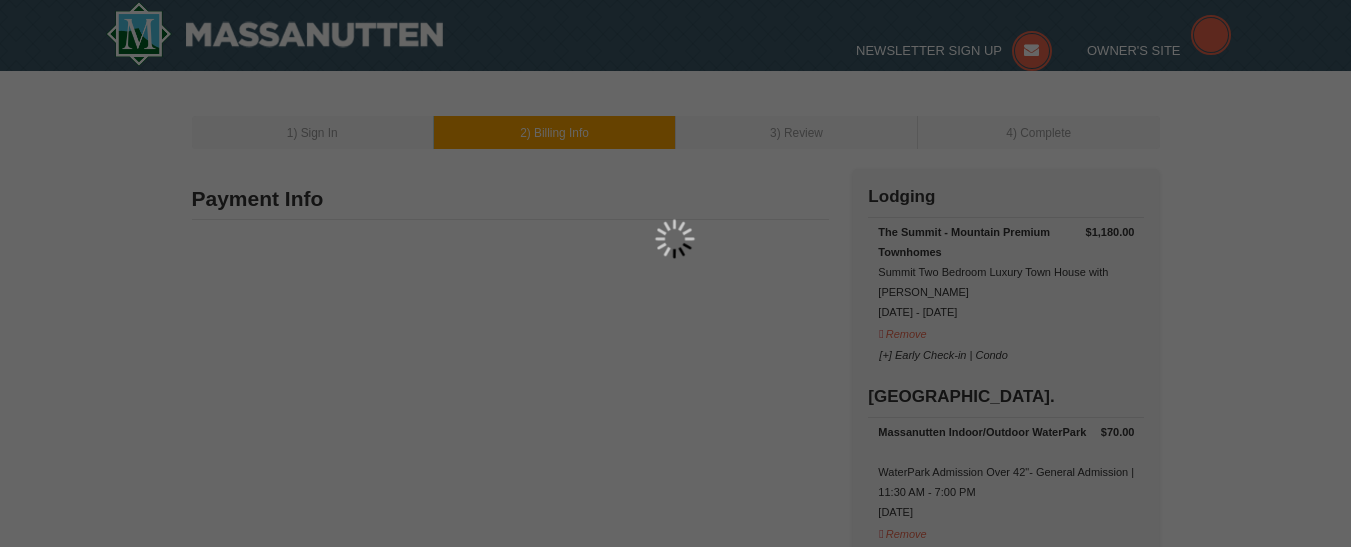 select on "MD" 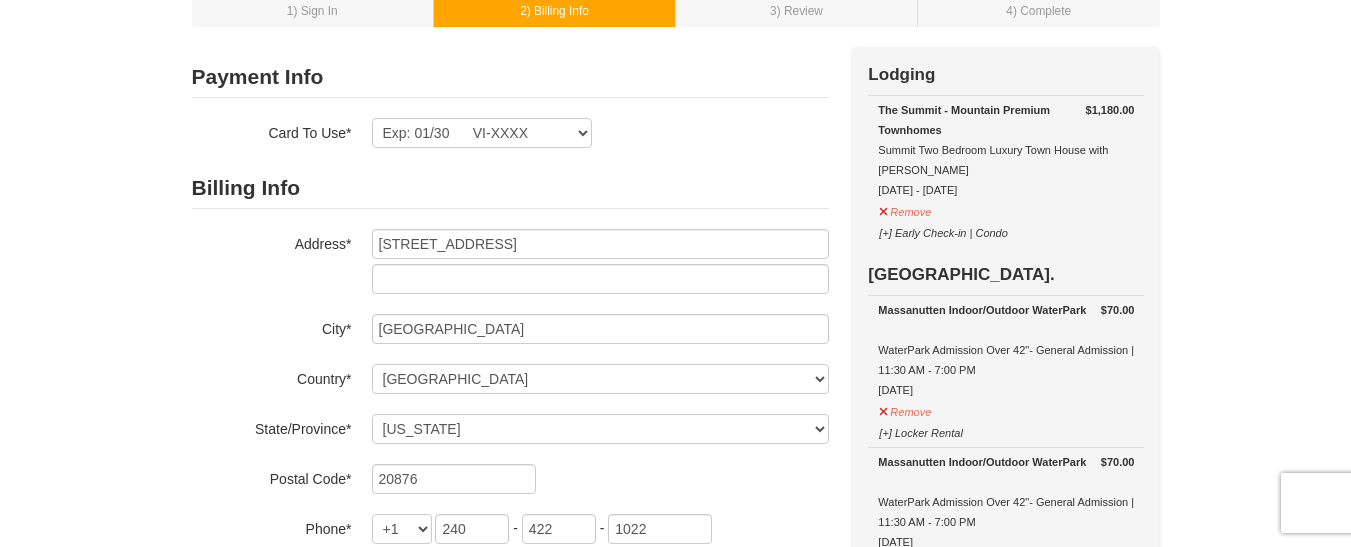 scroll, scrollTop: 0, scrollLeft: 0, axis: both 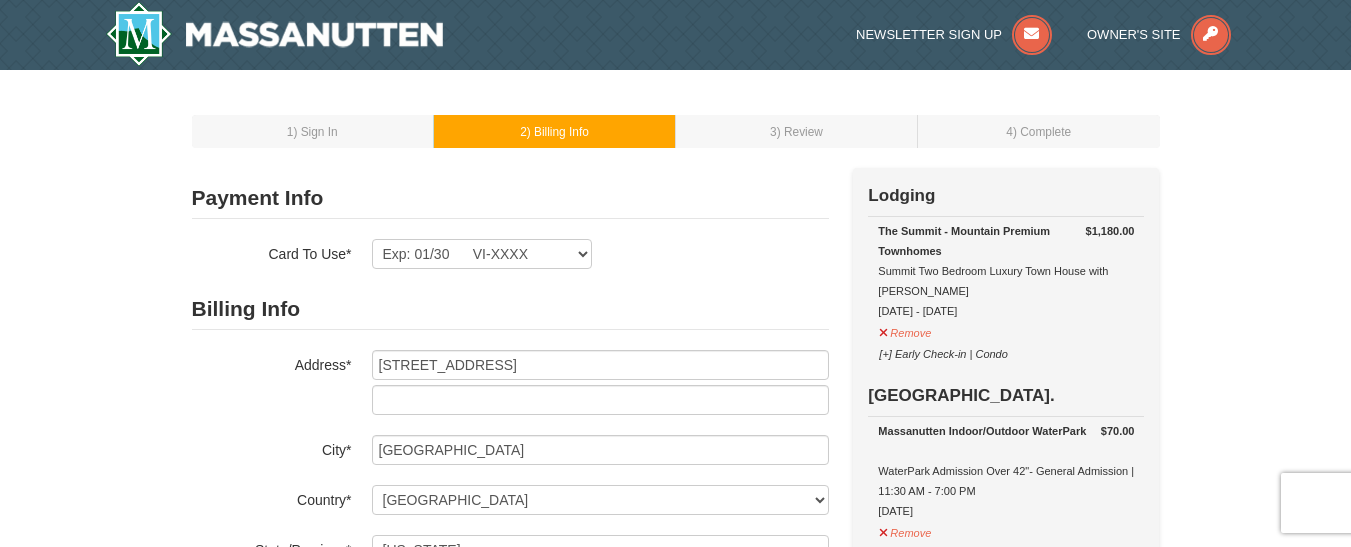 click on "1
) Sign In" at bounding box center (313, 131) 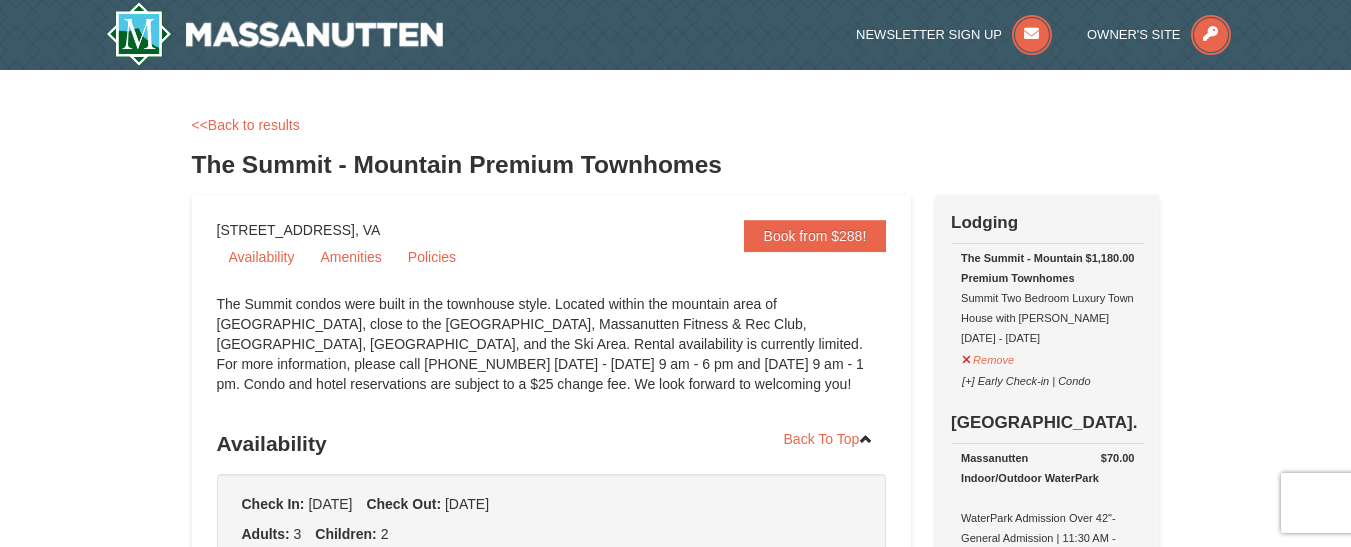 scroll, scrollTop: 1891, scrollLeft: 0, axis: vertical 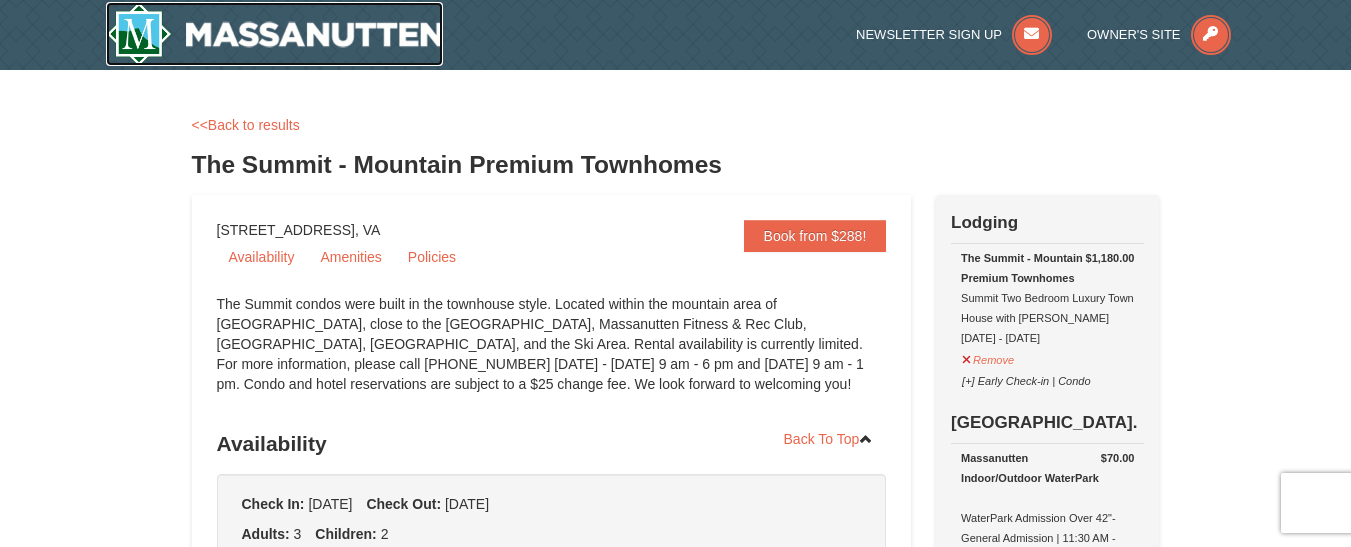 click at bounding box center [275, 34] 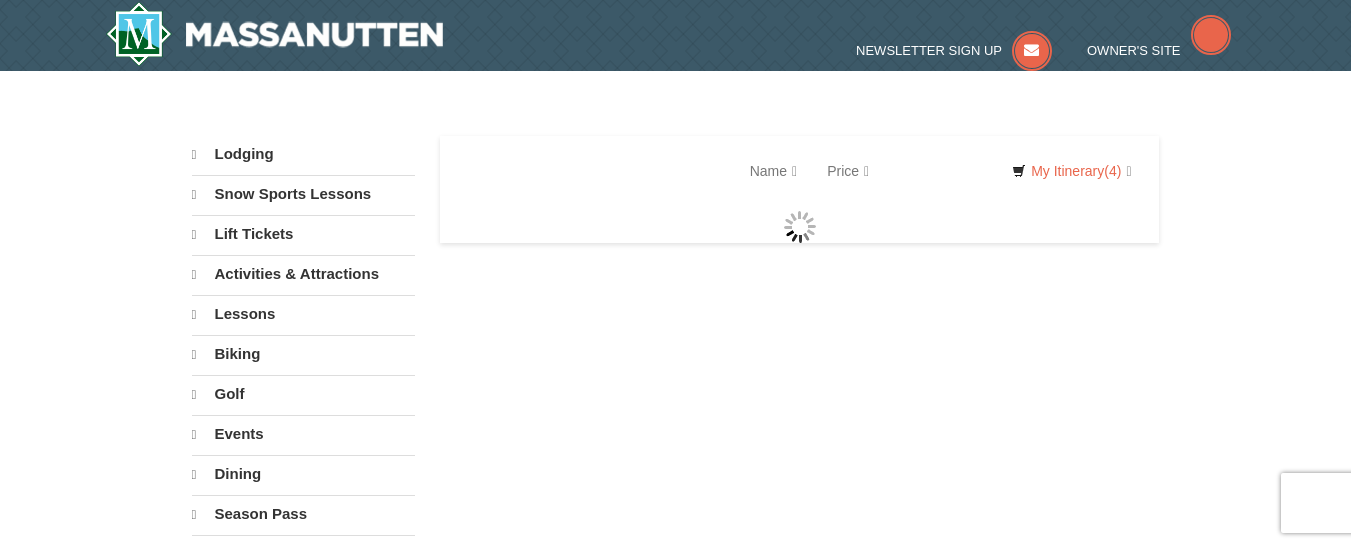 scroll, scrollTop: 0, scrollLeft: 0, axis: both 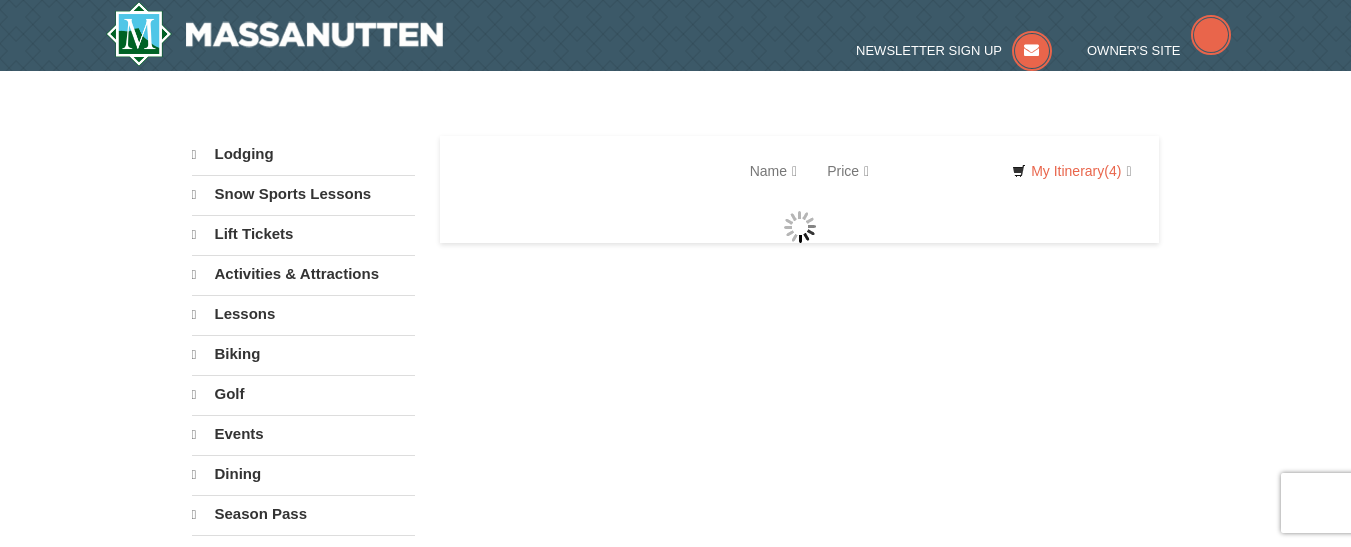 select on "7" 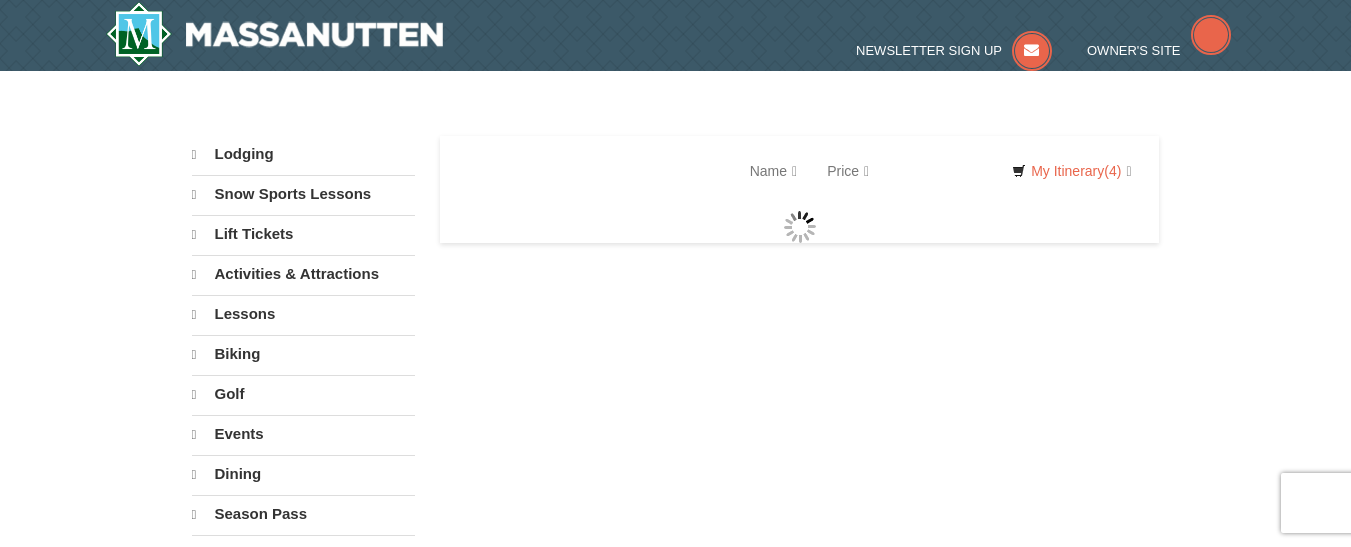 select on "7" 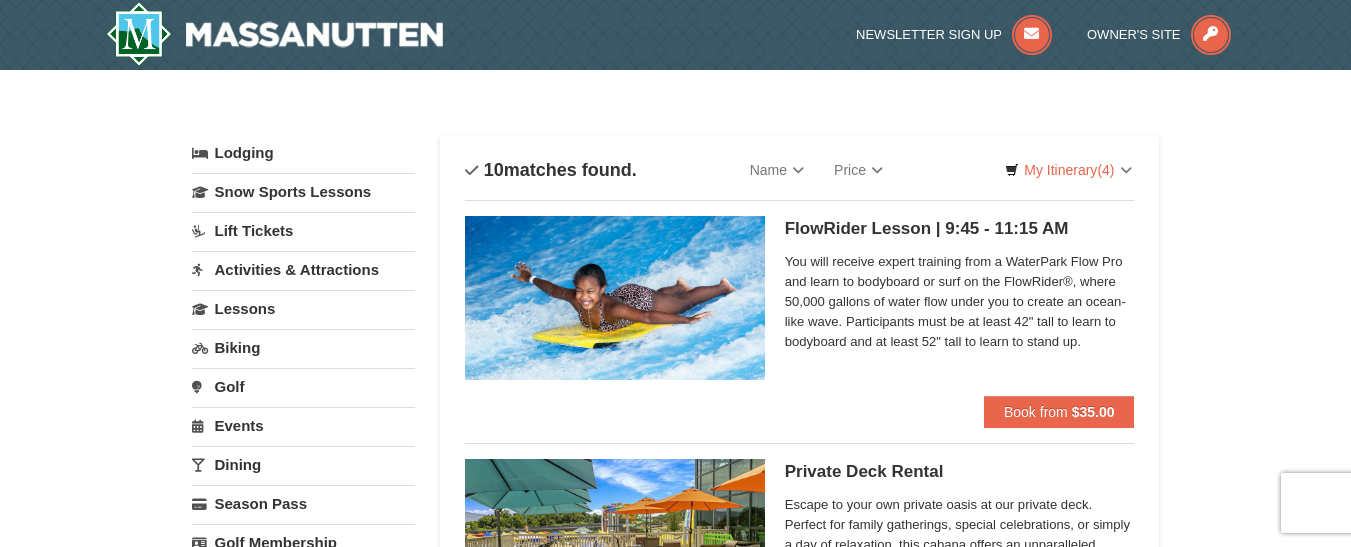 scroll, scrollTop: 0, scrollLeft: 0, axis: both 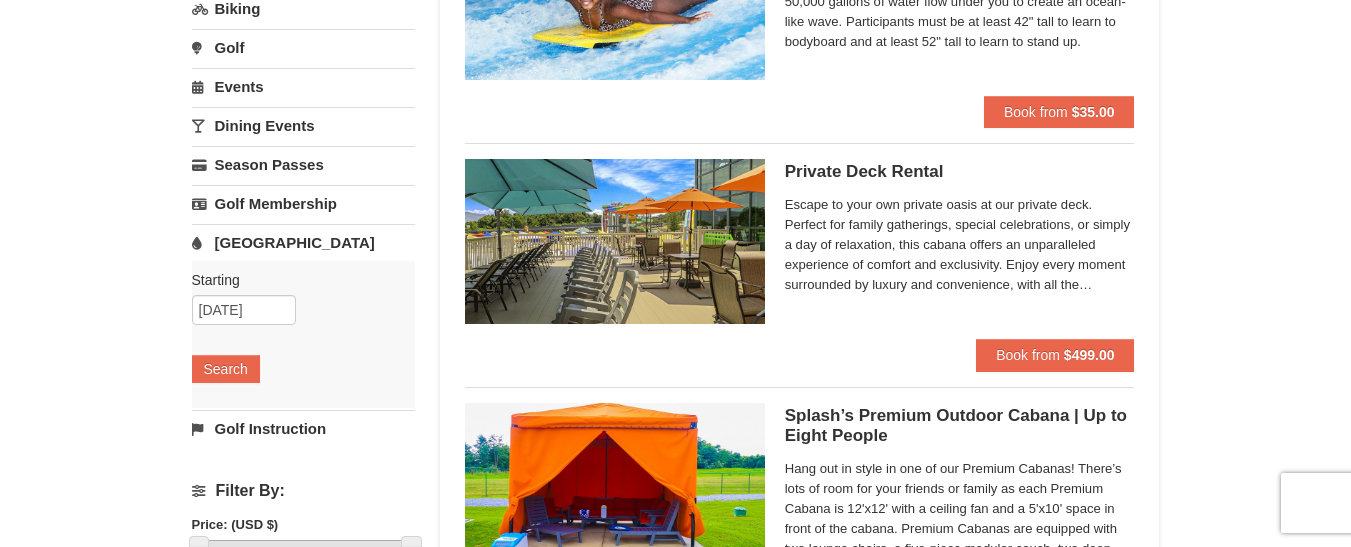 click on "[GEOGRAPHIC_DATA]" at bounding box center (303, 242) 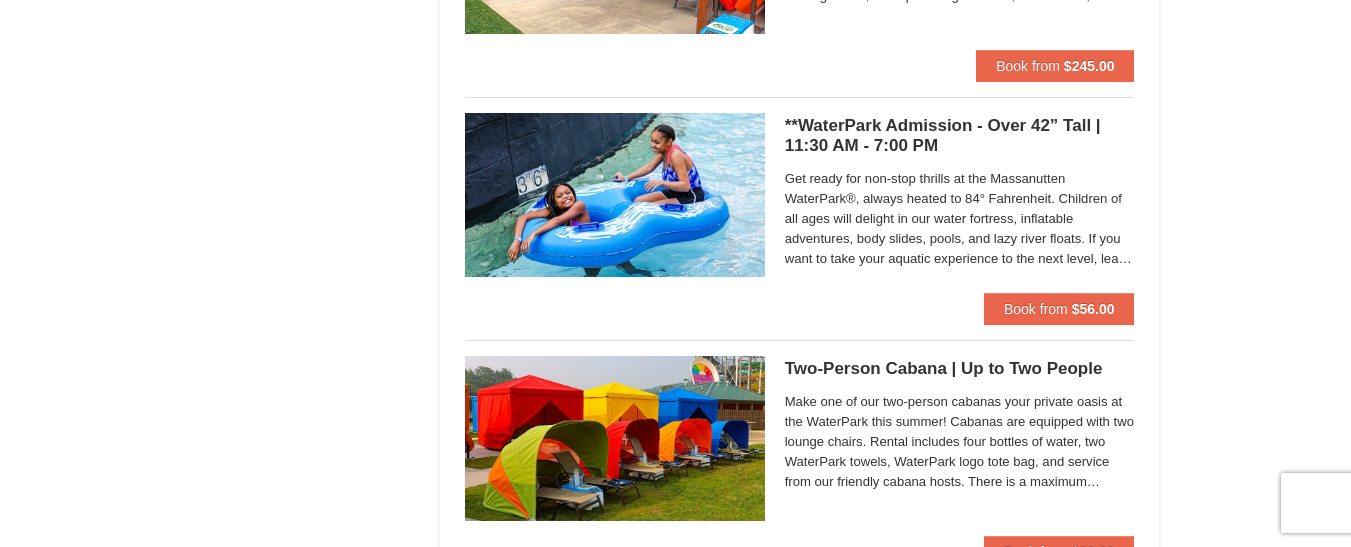 scroll, scrollTop: 1300, scrollLeft: 0, axis: vertical 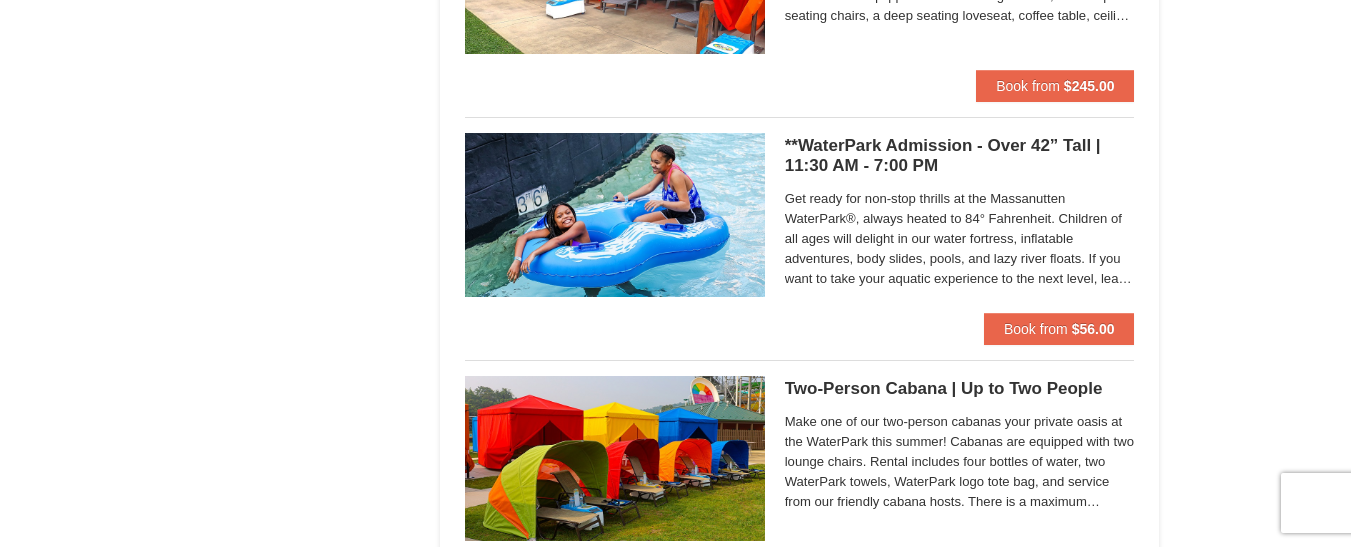 click on "Get ready for non-stop thrills at the Massanutten WaterPark®, always heated to 84° Fahrenheit. Children of all ages will delight in our water fortress, inflatable adventures, body slides, pools, and lazy river floats. If you want to take your aquatic experience to the next level, learn how to surf on our FlowRider® Endless Wave. No matter what adventure you choose, you’ll be sure to meet new friends along the way! Don't forget to bring a towel." at bounding box center (960, 239) 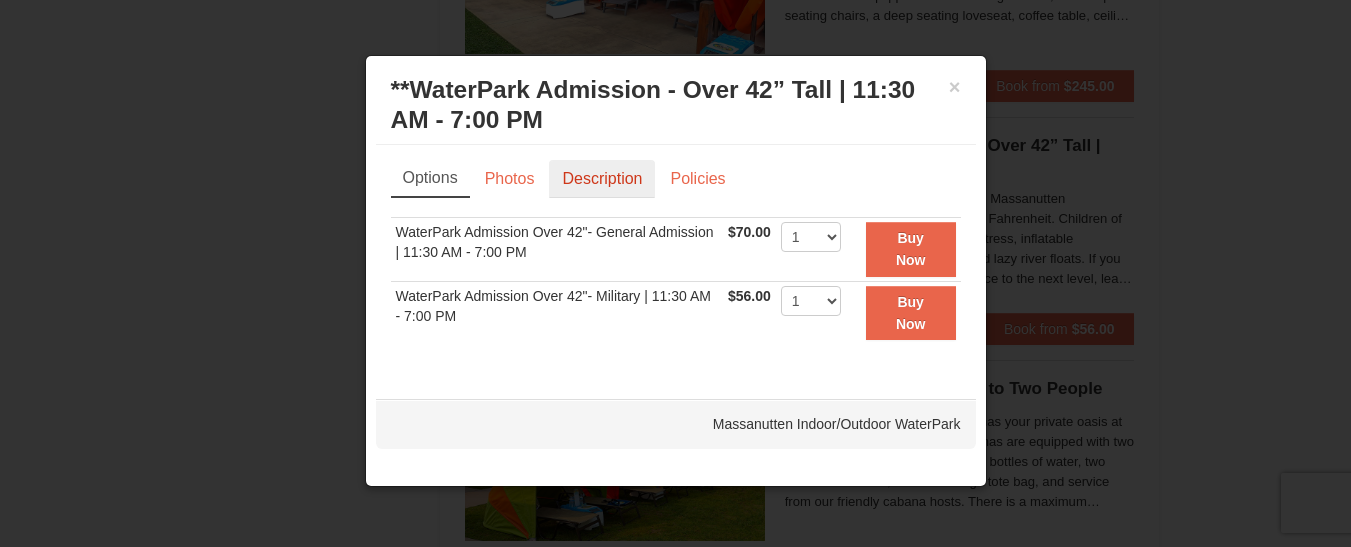 click on "Description" at bounding box center (602, 179) 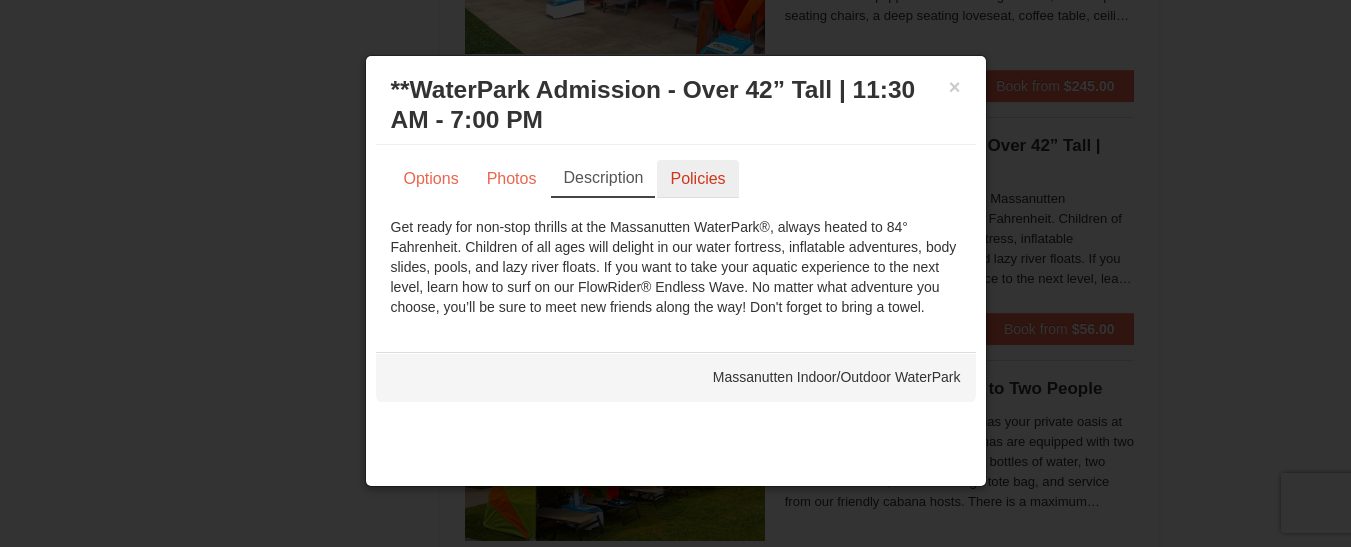 click on "Policies" at bounding box center [697, 179] 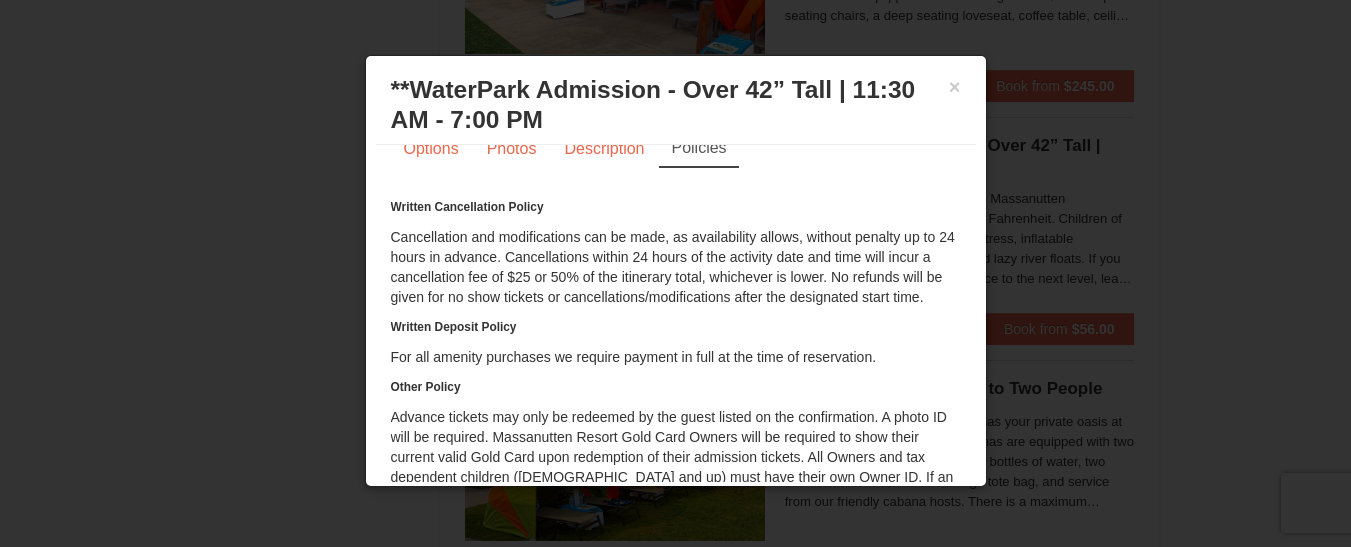 scroll, scrollTop: 0, scrollLeft: 0, axis: both 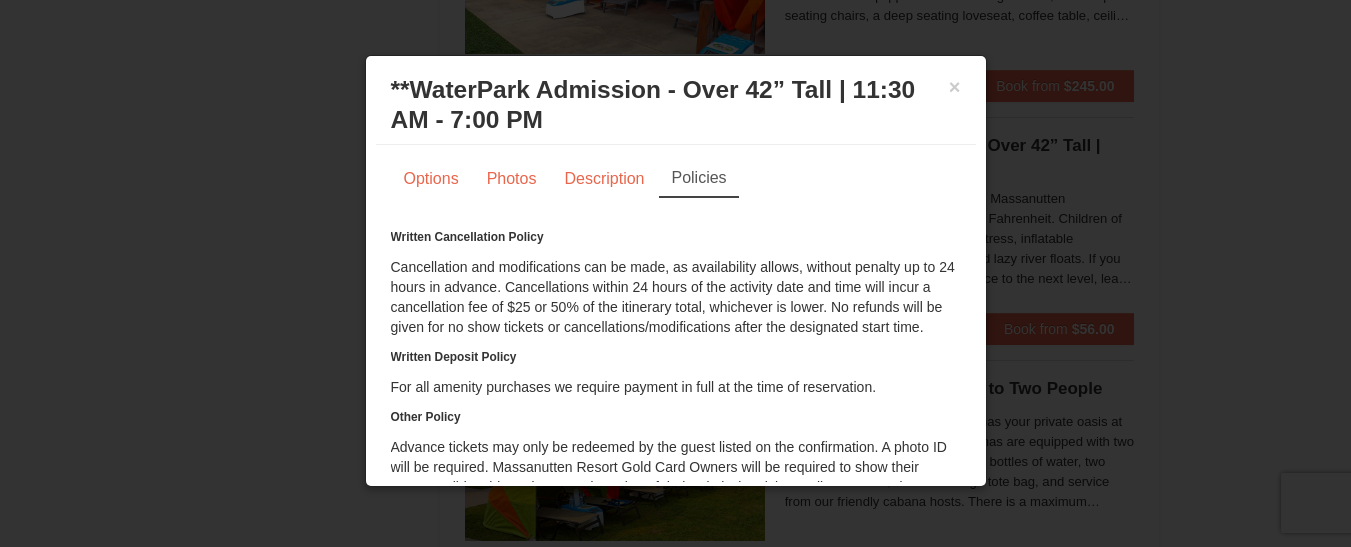 click on "**WaterPark Admission - Over 42” Tall | 11:30 AM - 7:00 PM  Massanutten Indoor/Outdoor WaterPark" at bounding box center [676, 105] 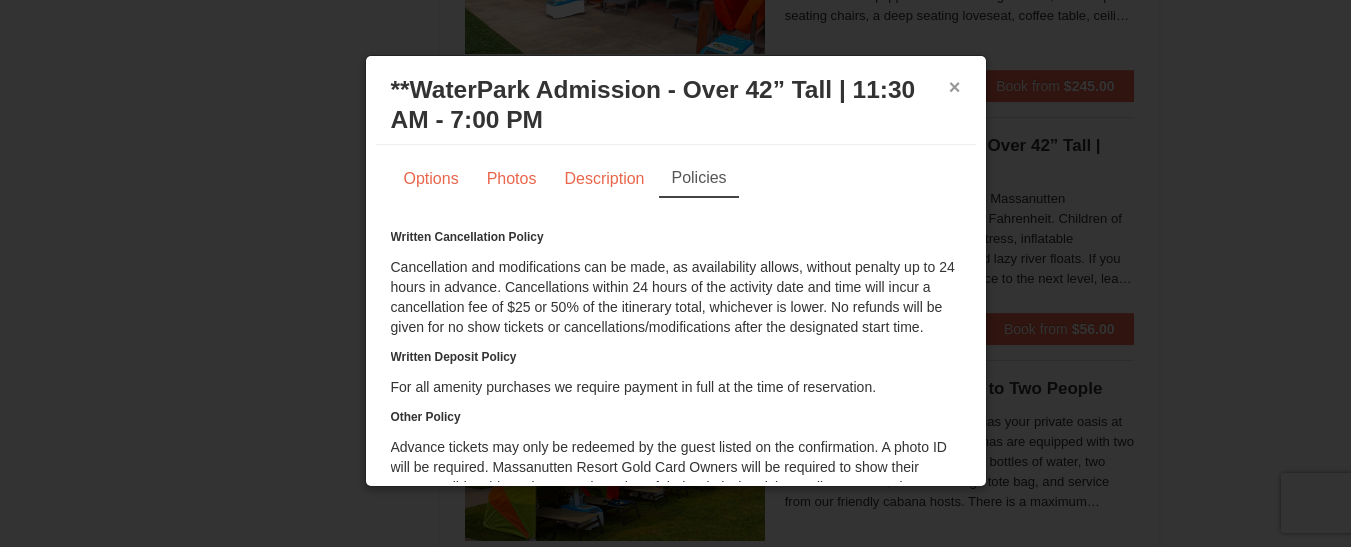 click on "×" at bounding box center [955, 87] 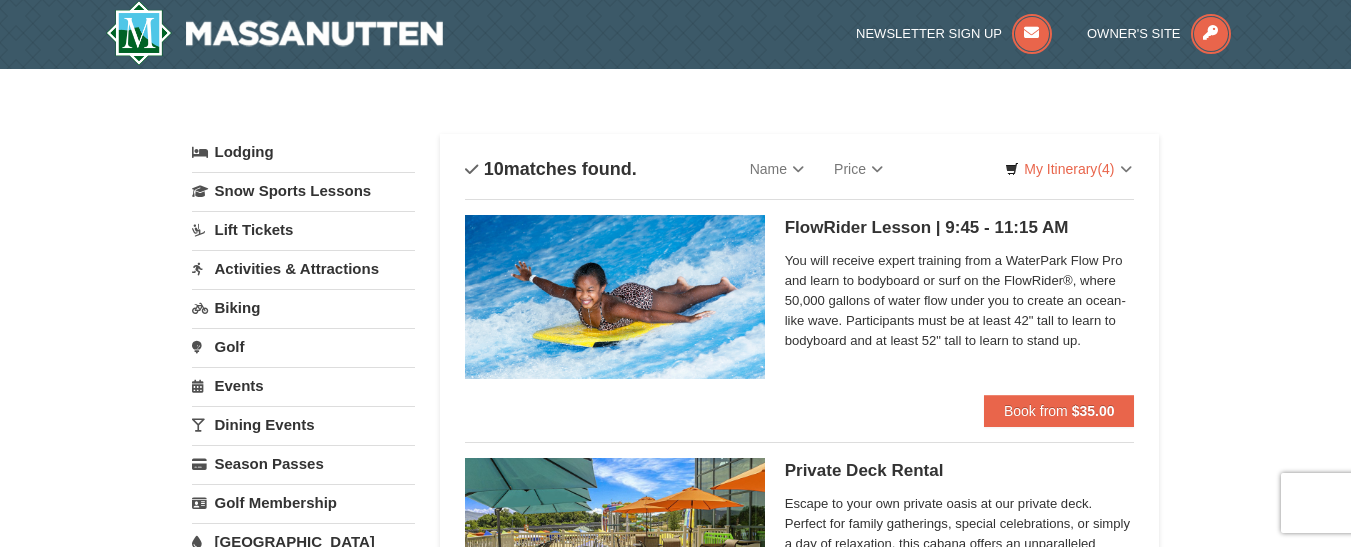 scroll, scrollTop: 0, scrollLeft: 0, axis: both 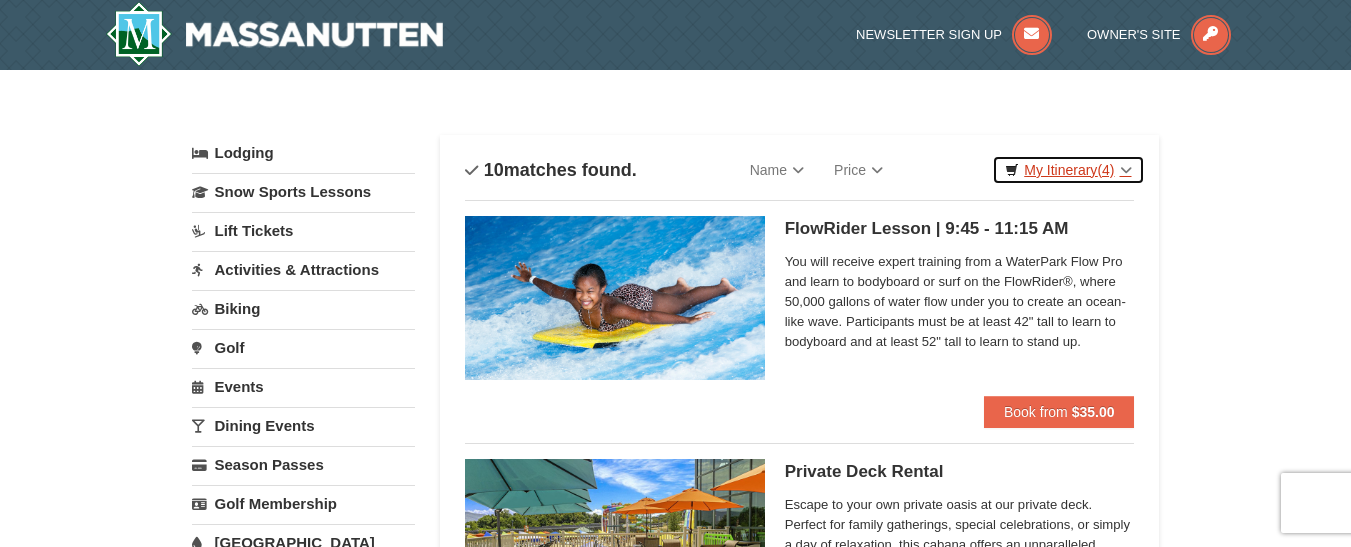 click on "(4)" at bounding box center (1105, 170) 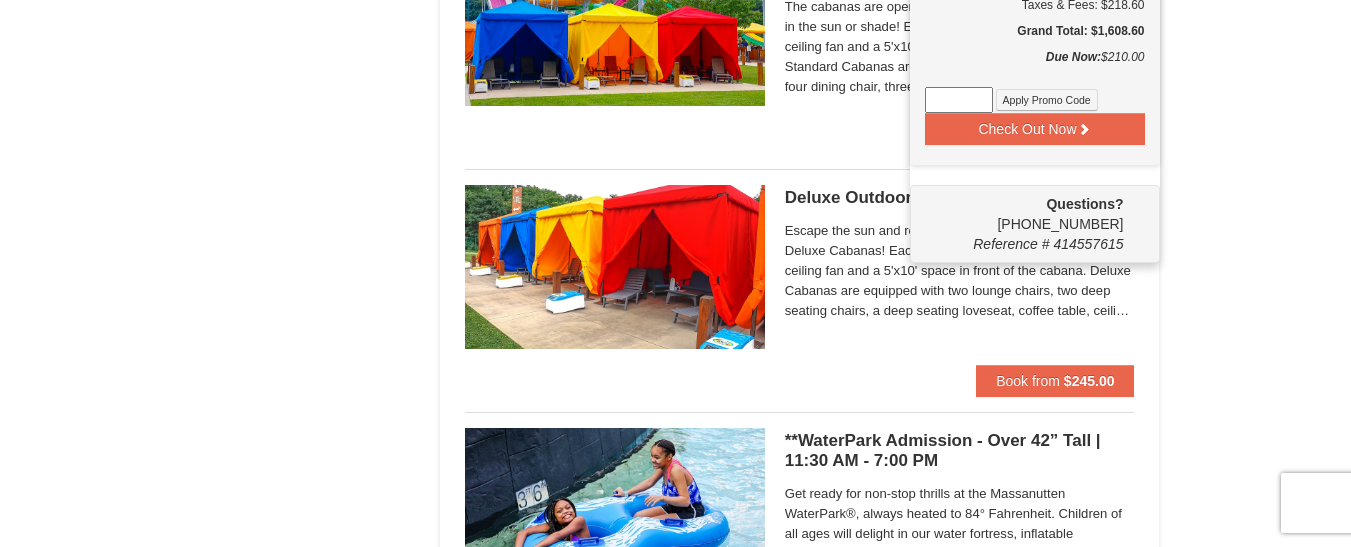 scroll, scrollTop: 900, scrollLeft: 0, axis: vertical 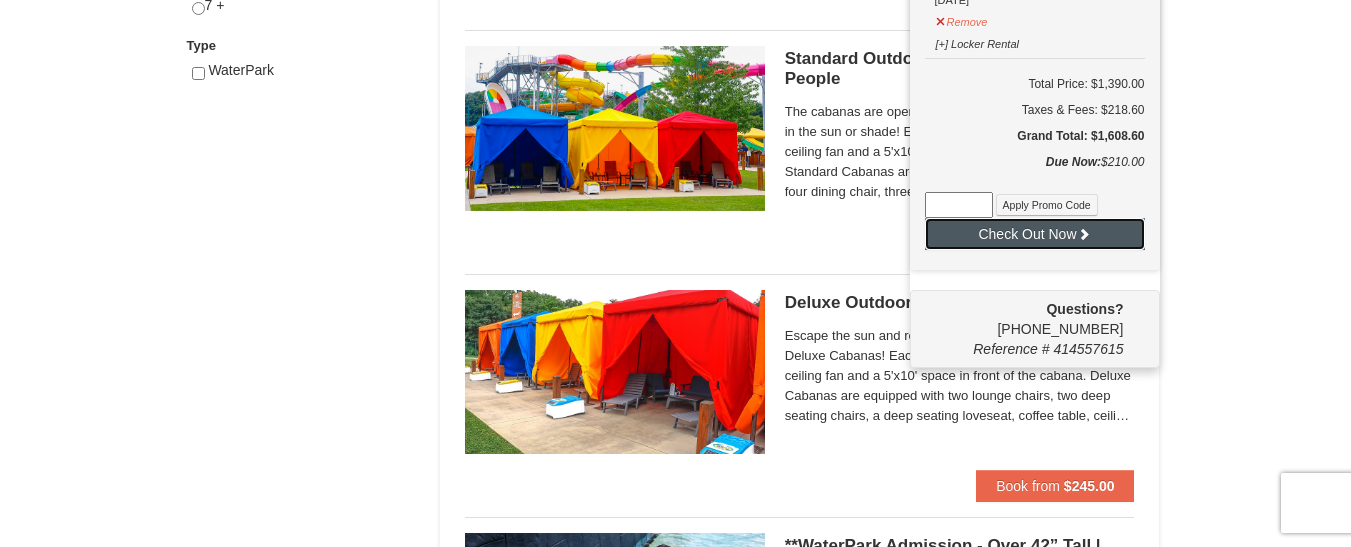 click on "Check Out Now" at bounding box center (1035, 234) 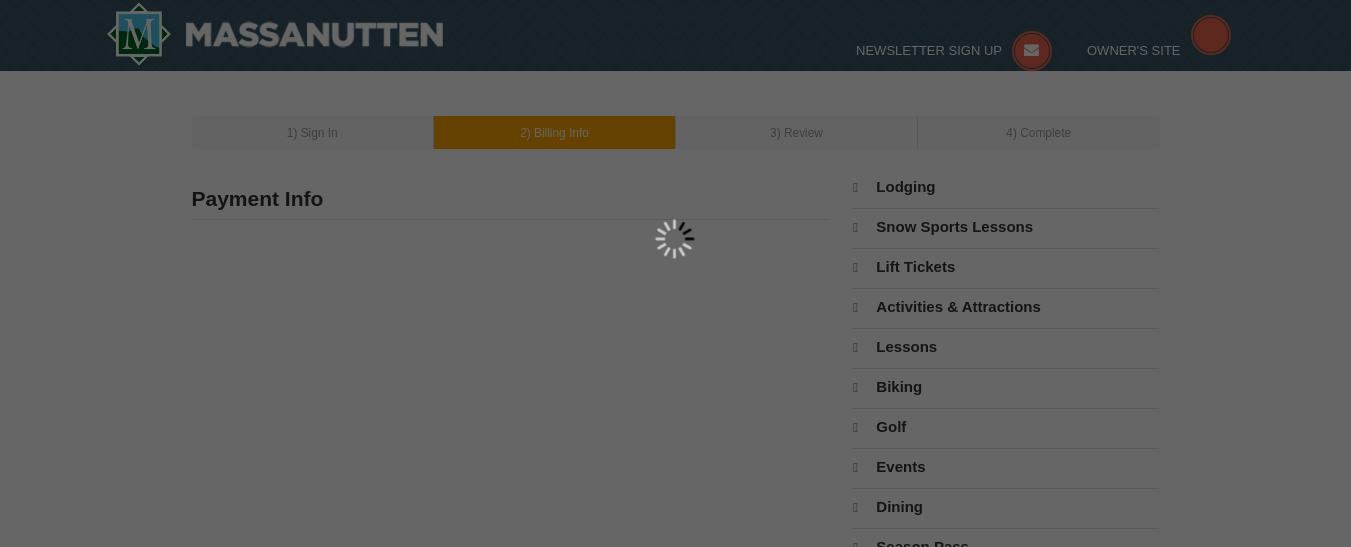 scroll, scrollTop: 0, scrollLeft: 0, axis: both 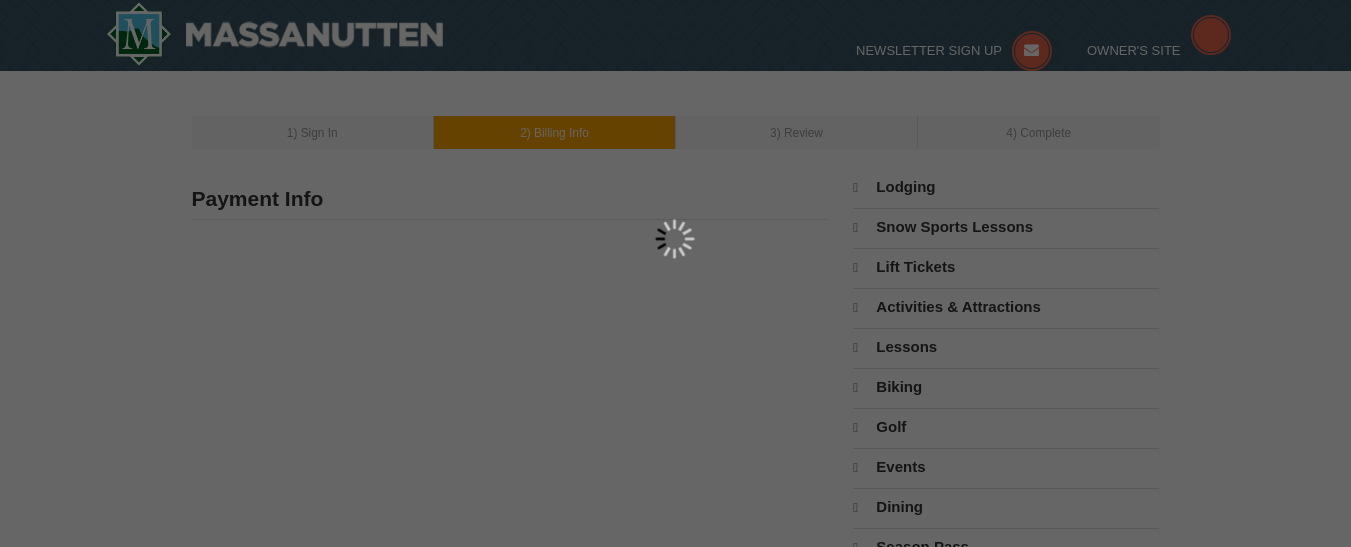 type on "[STREET_ADDRESS]" 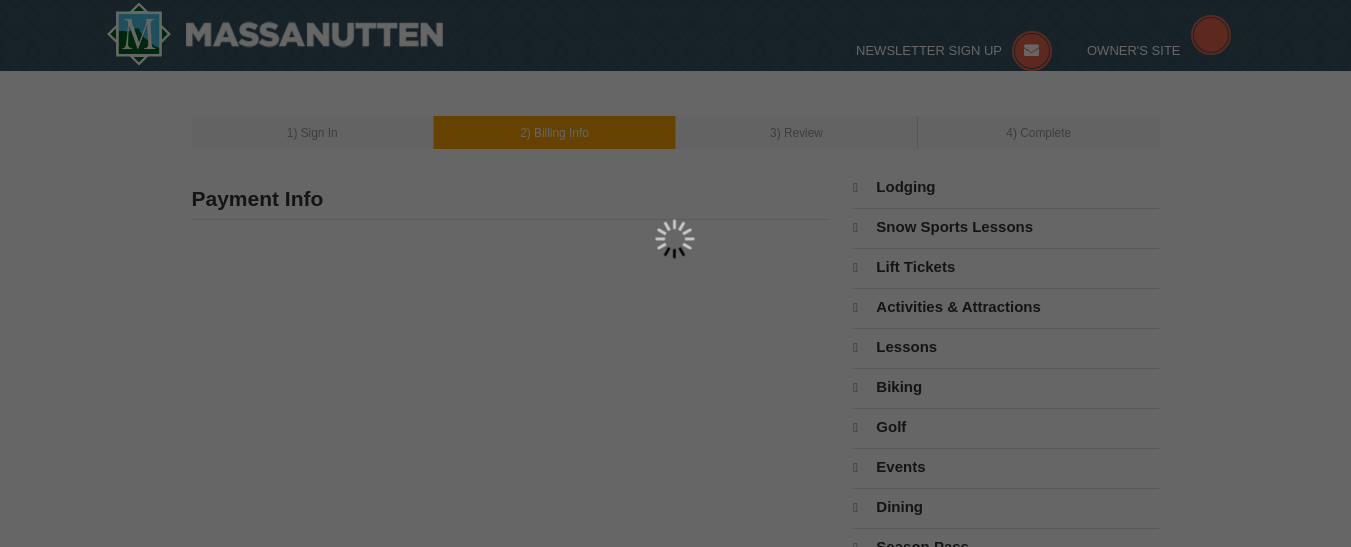 type on "[GEOGRAPHIC_DATA]" 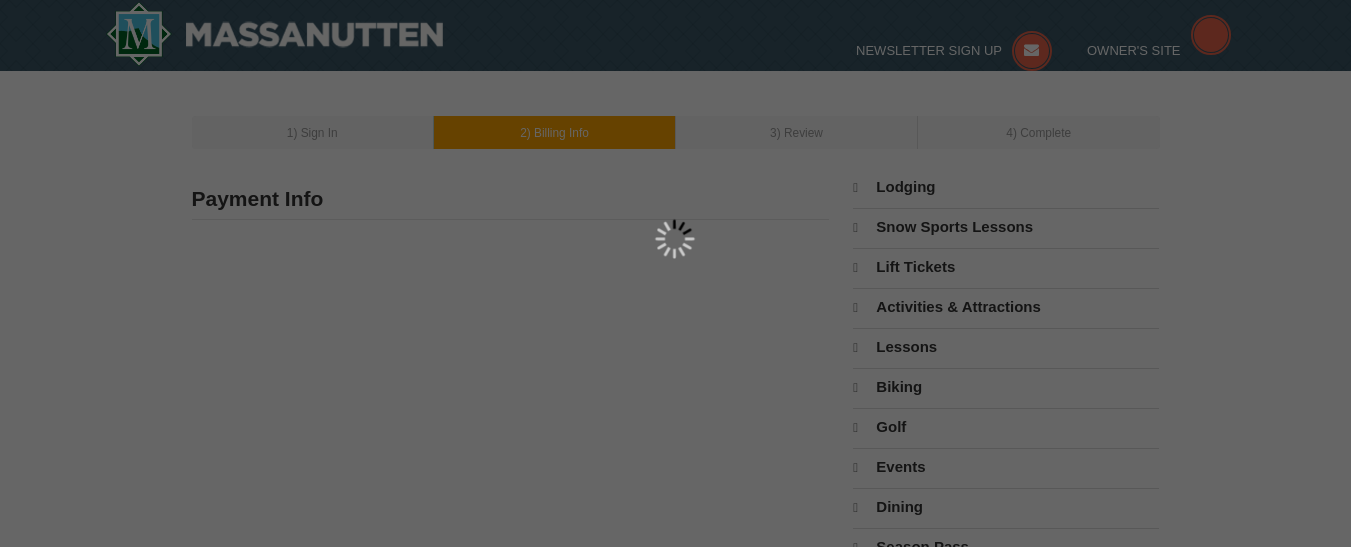 type on "20876" 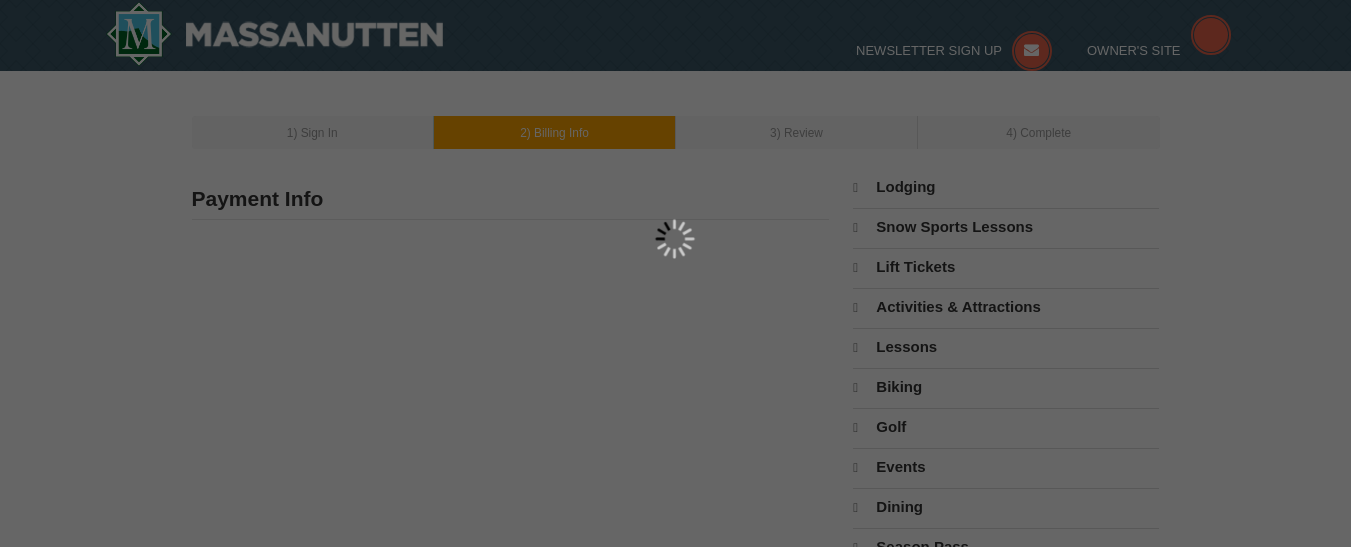 type on "240" 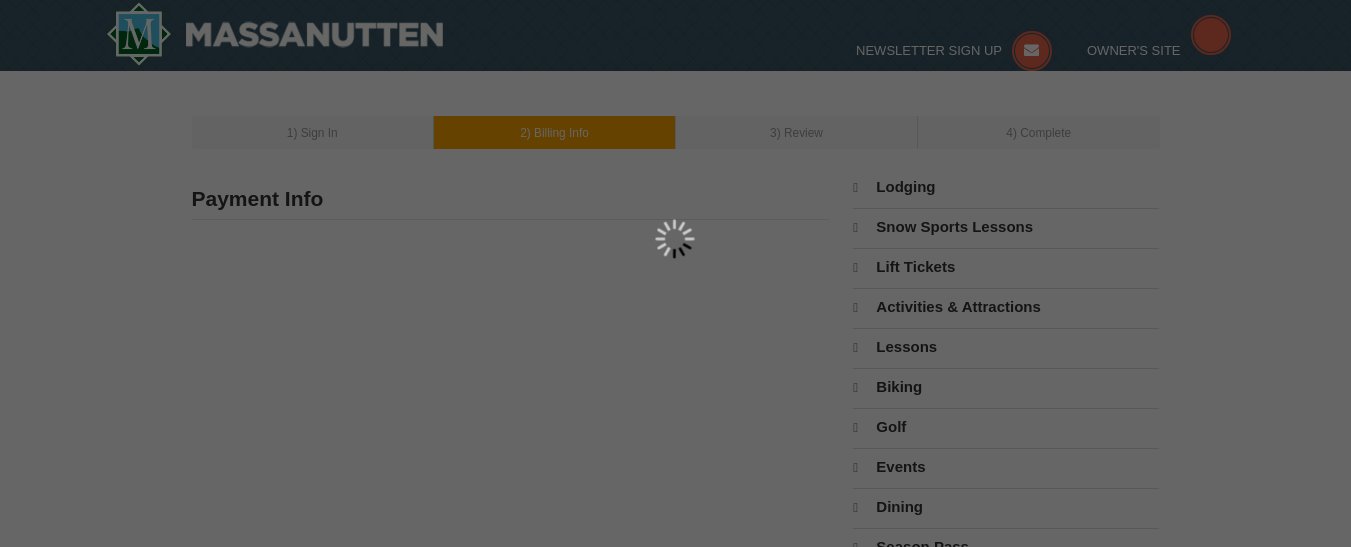 type on "422" 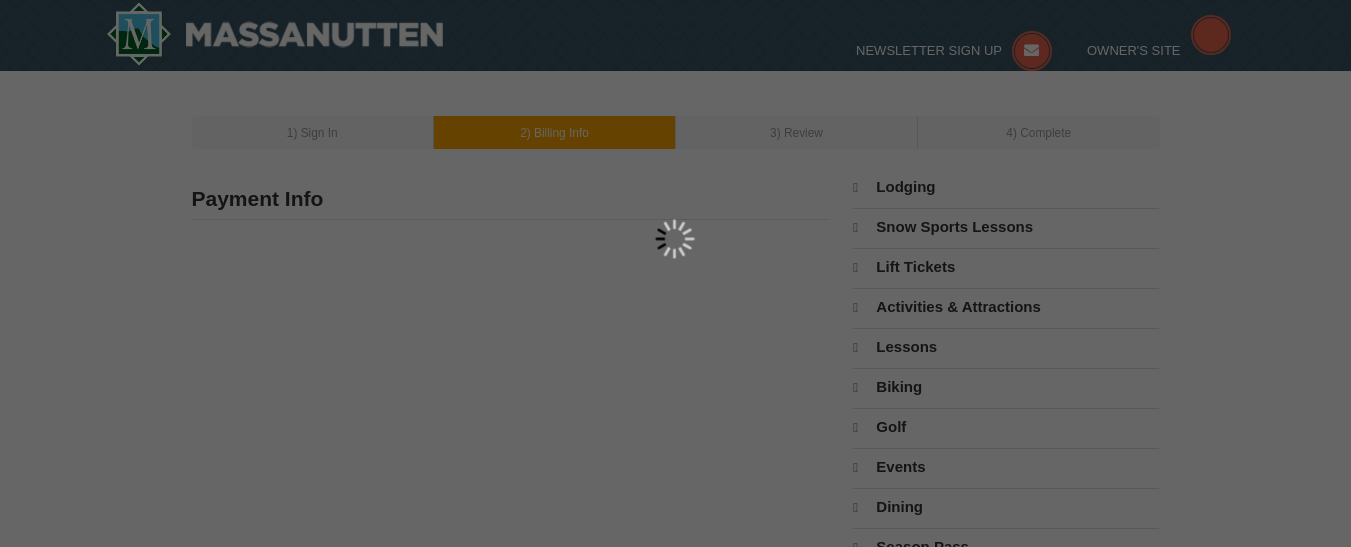 type on "1022" 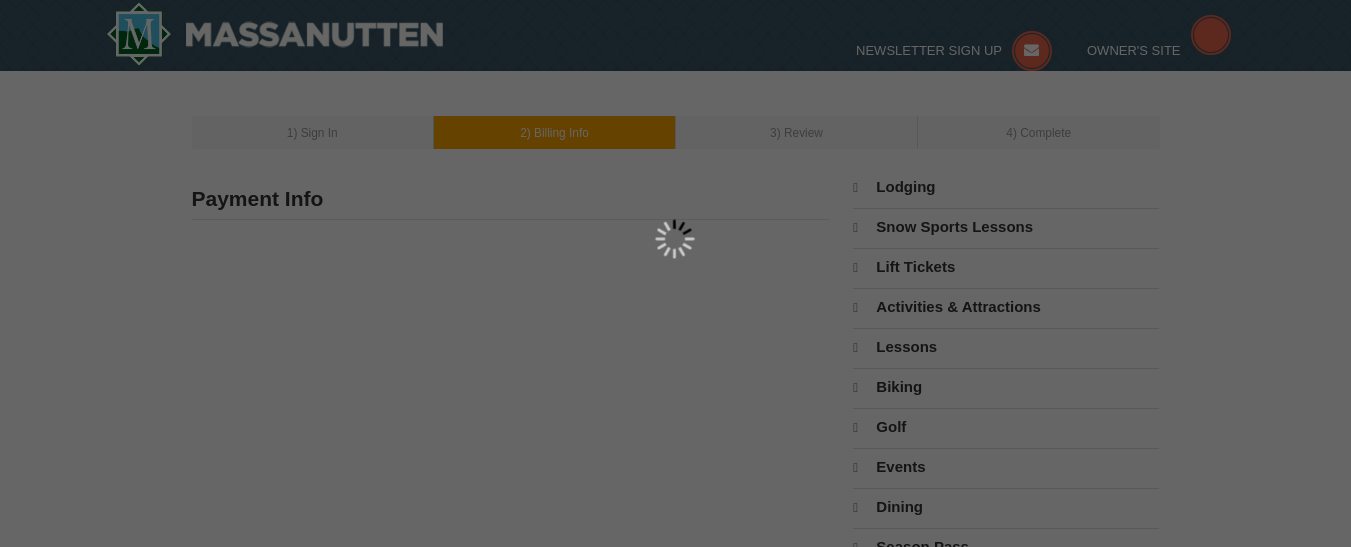 type on "[EMAIL_ADDRESS][DOMAIN_NAME]" 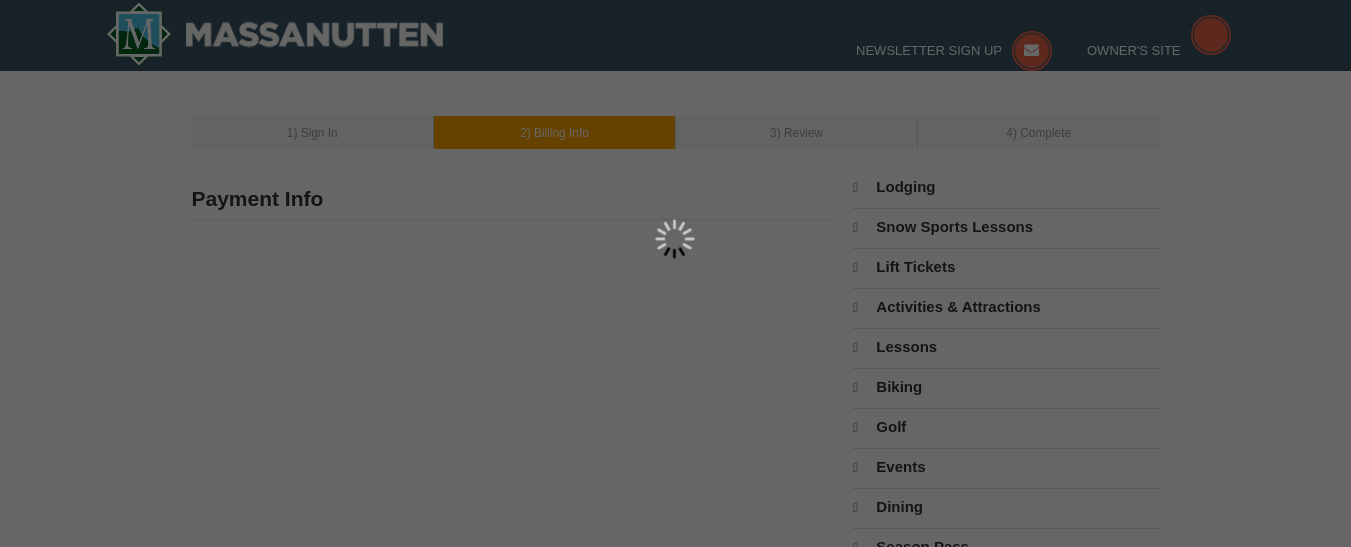 select on "MD" 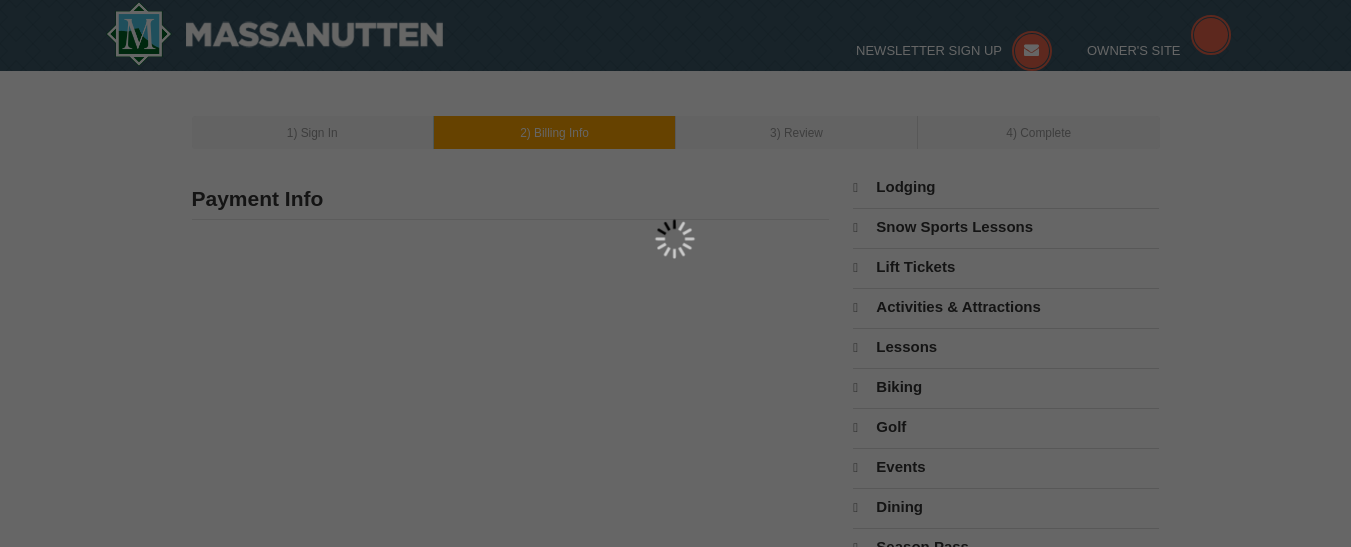select on "7" 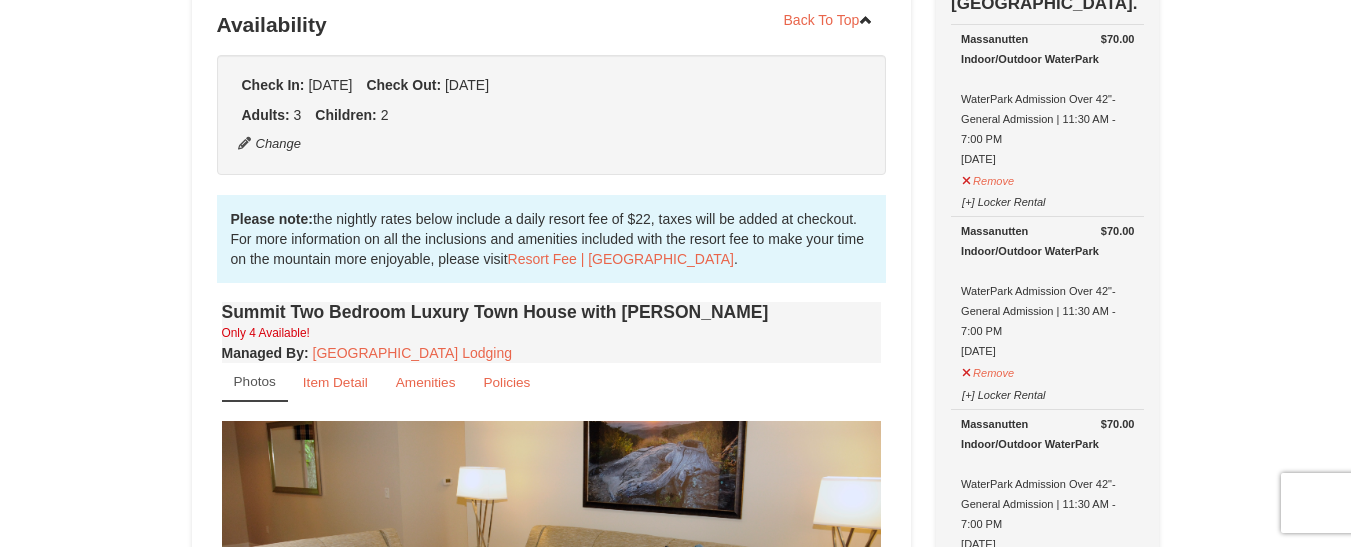 scroll, scrollTop: 0, scrollLeft: 0, axis: both 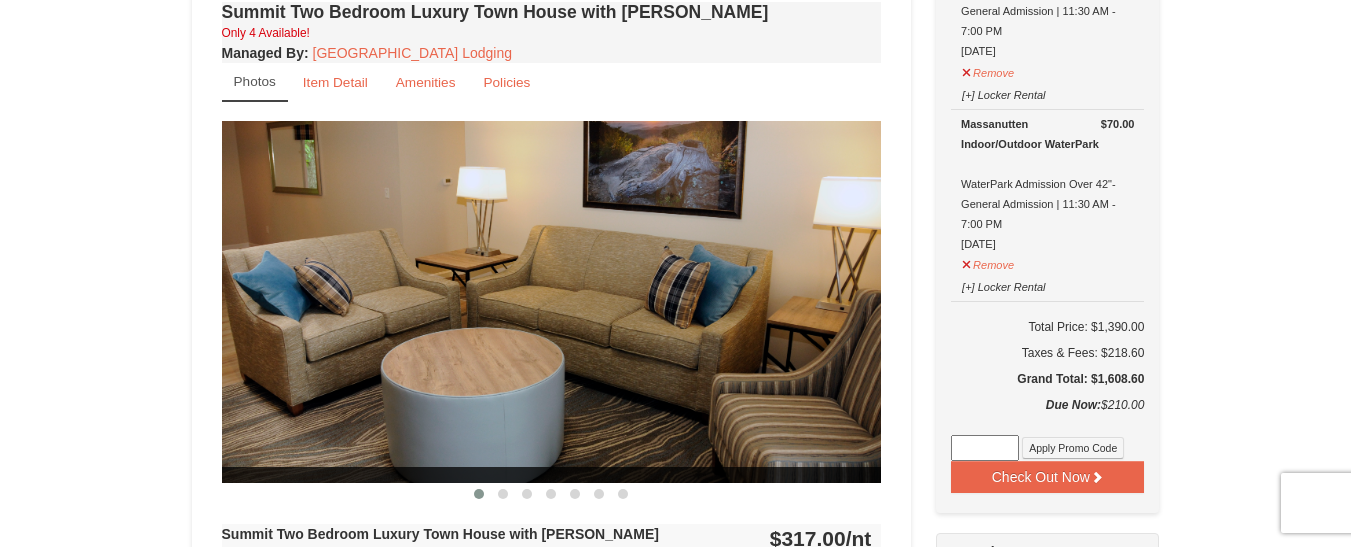 drag, startPoint x: 702, startPoint y: 332, endPoint x: 501, endPoint y: 300, distance: 203.53133 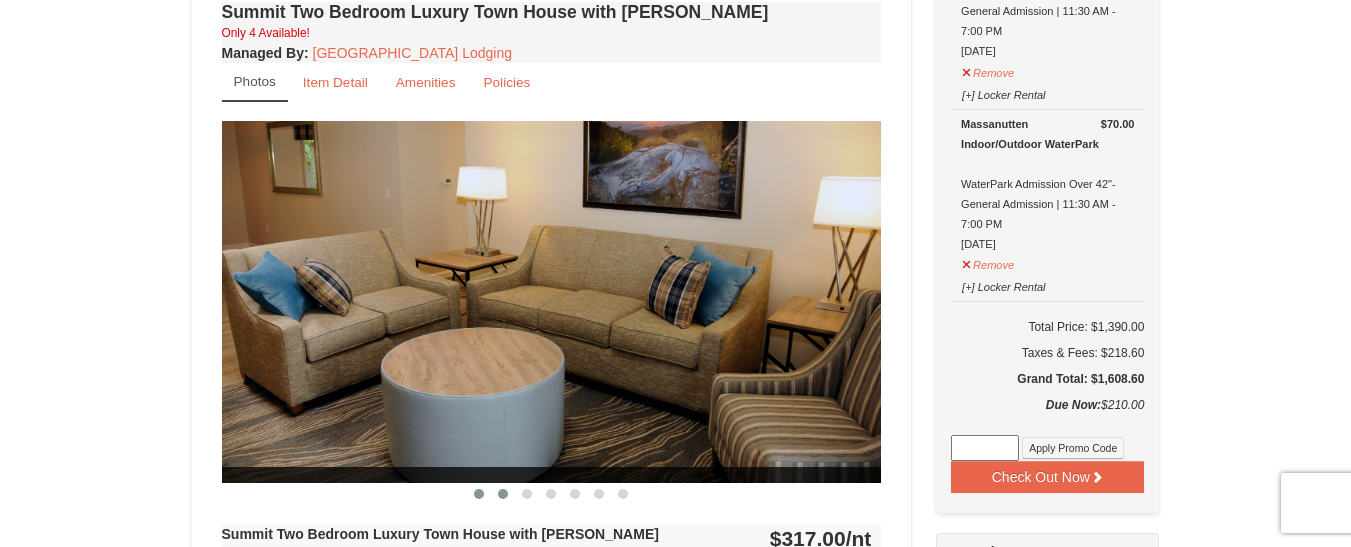 click at bounding box center [503, 494] 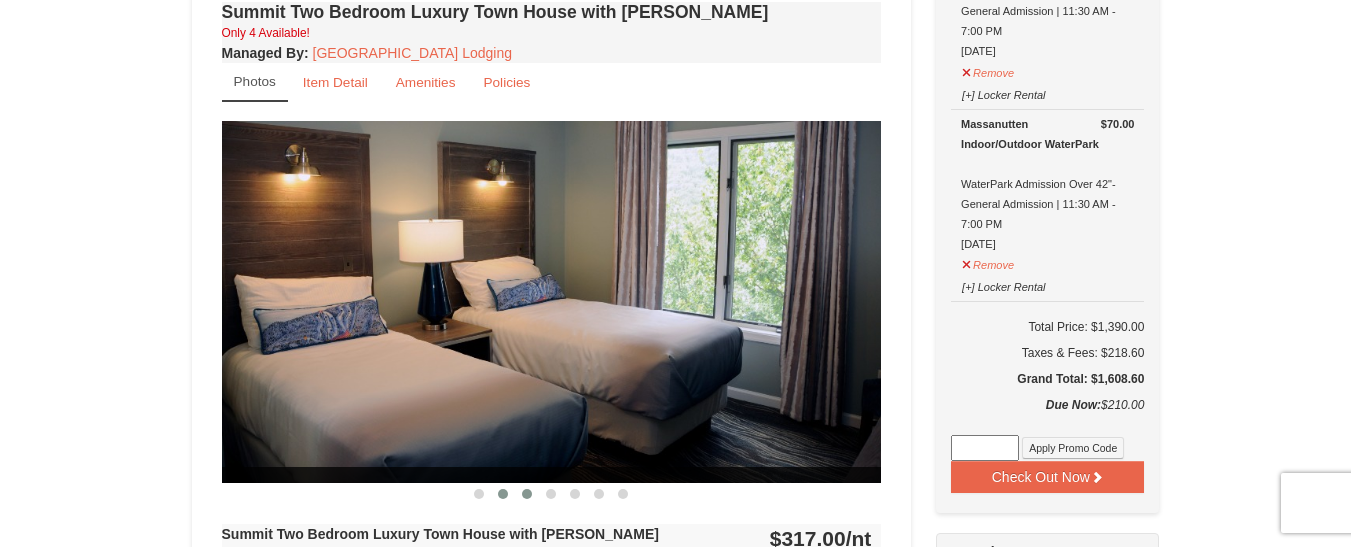 click at bounding box center (527, 494) 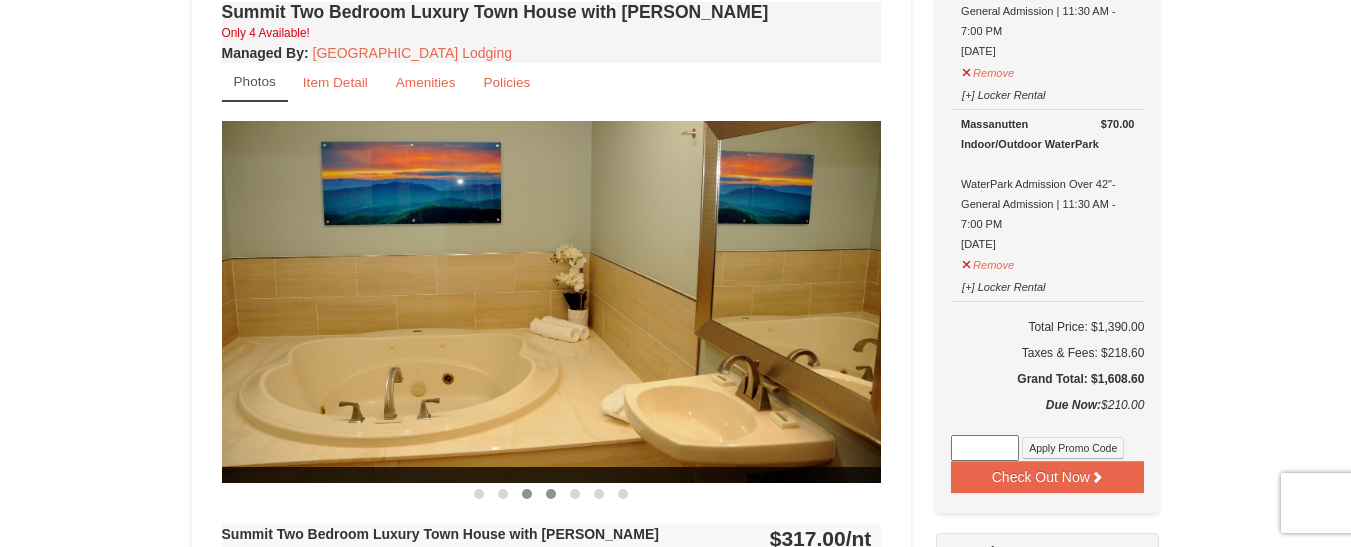 click at bounding box center (551, 494) 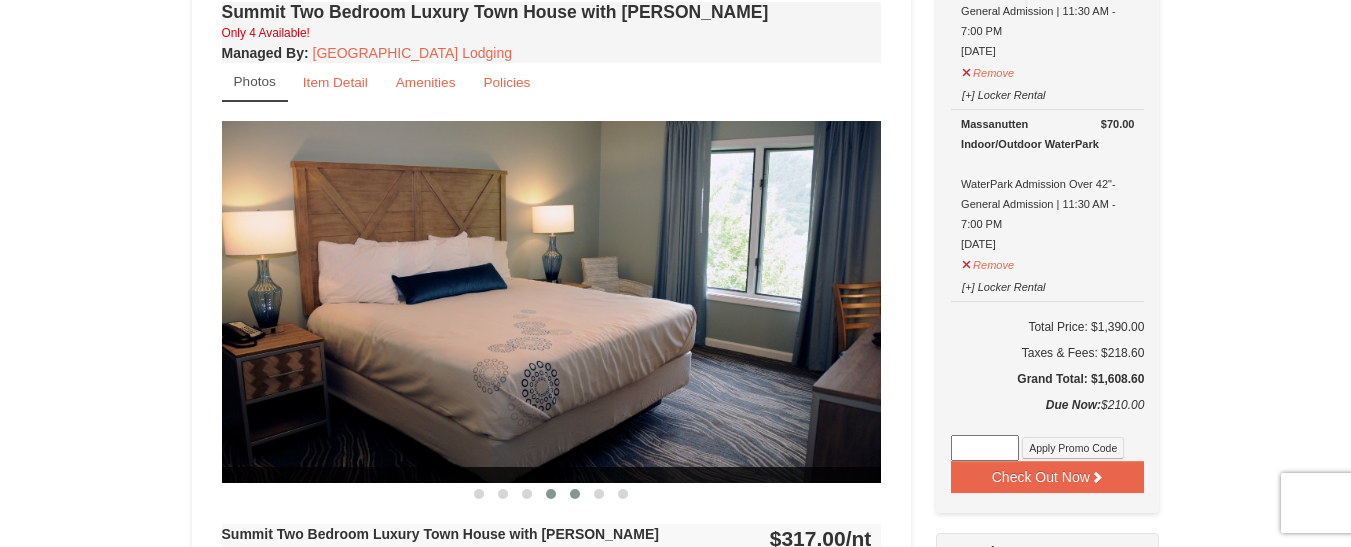 click at bounding box center (575, 494) 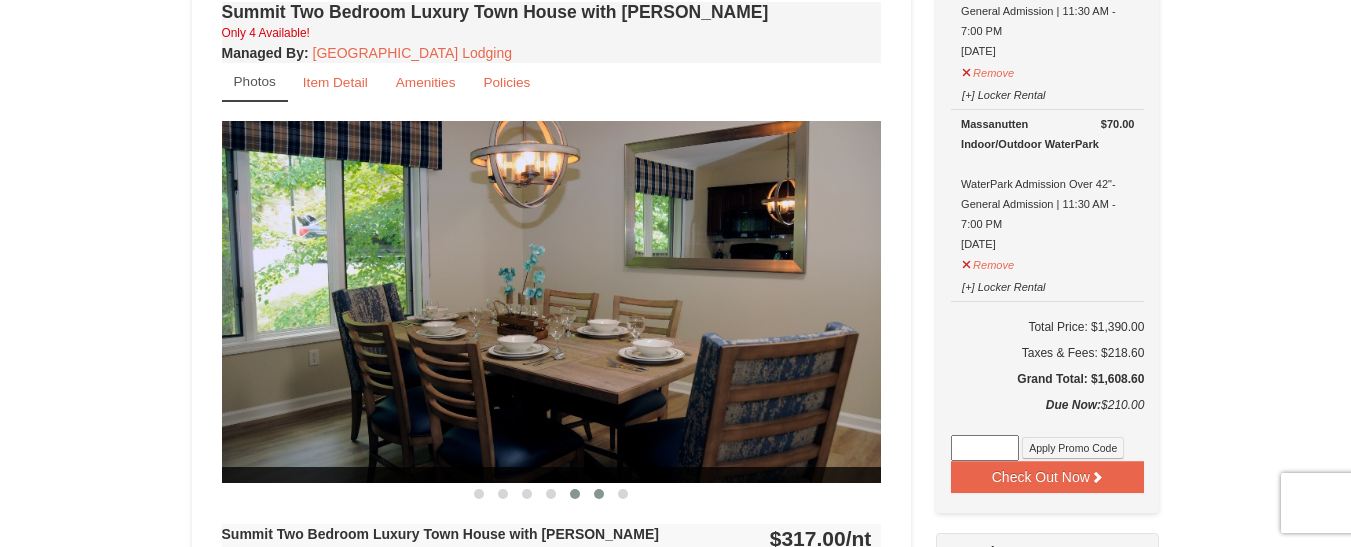click at bounding box center [599, 494] 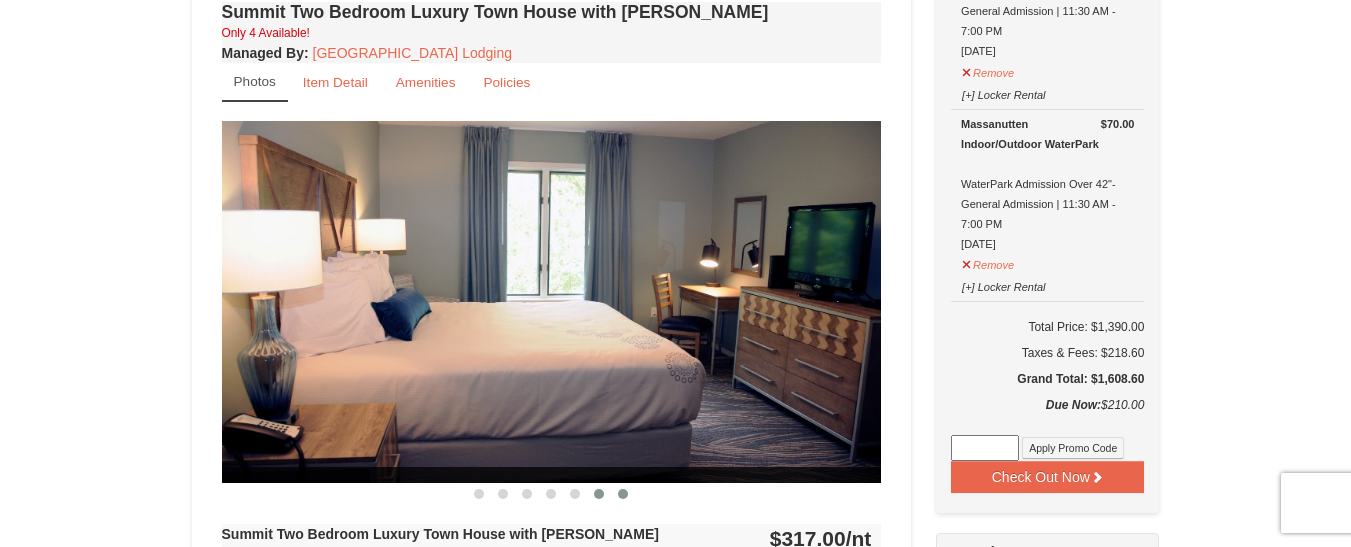 click at bounding box center (623, 494) 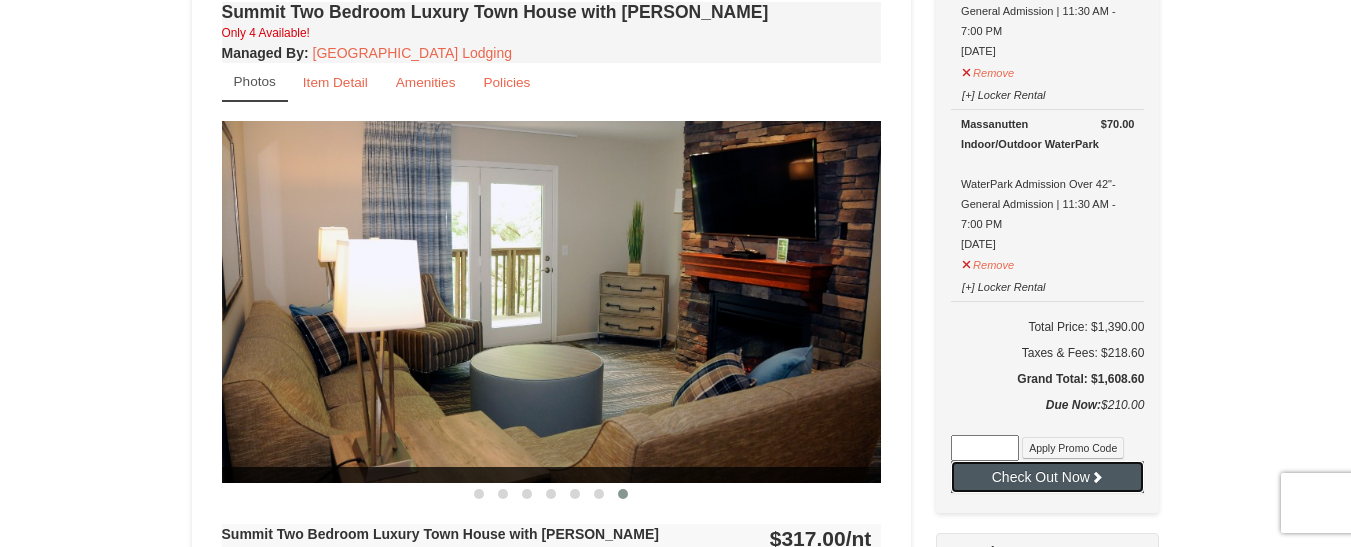 click on "Check Out Now" at bounding box center (1047, 477) 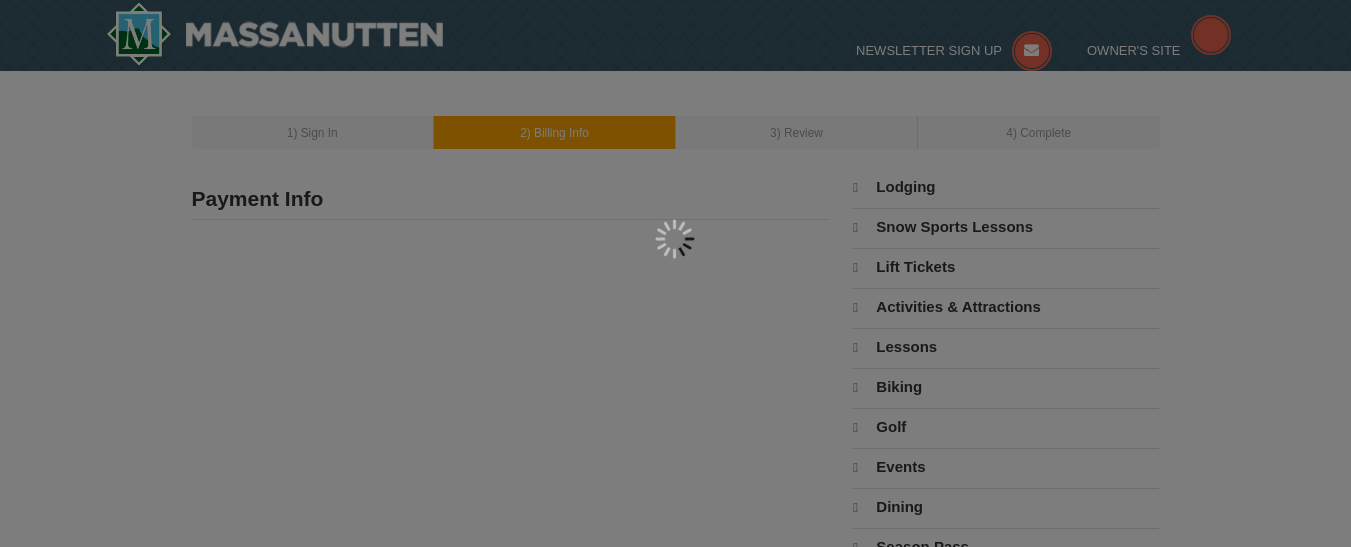 scroll, scrollTop: 0, scrollLeft: 0, axis: both 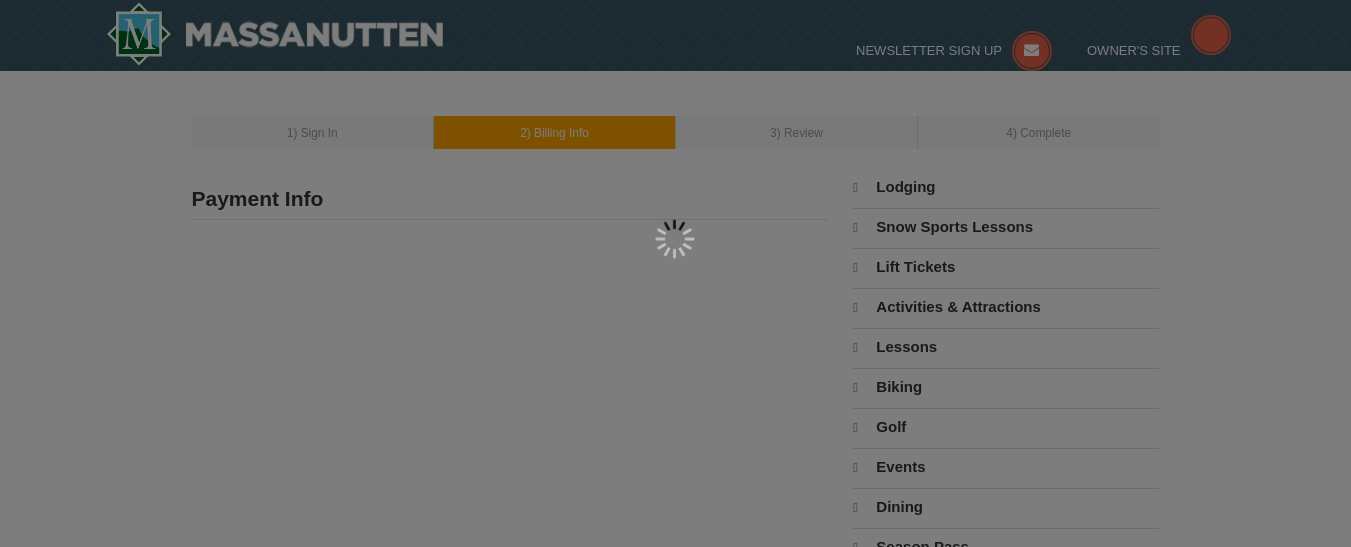 type on "[STREET_ADDRESS]" 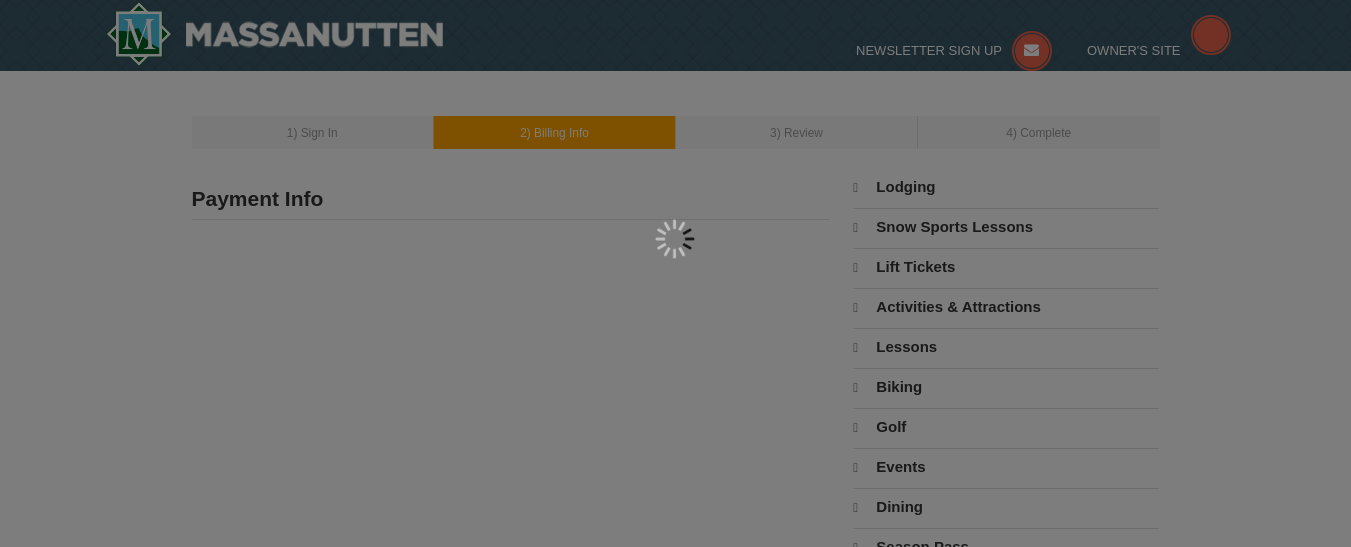 type on "[GEOGRAPHIC_DATA]" 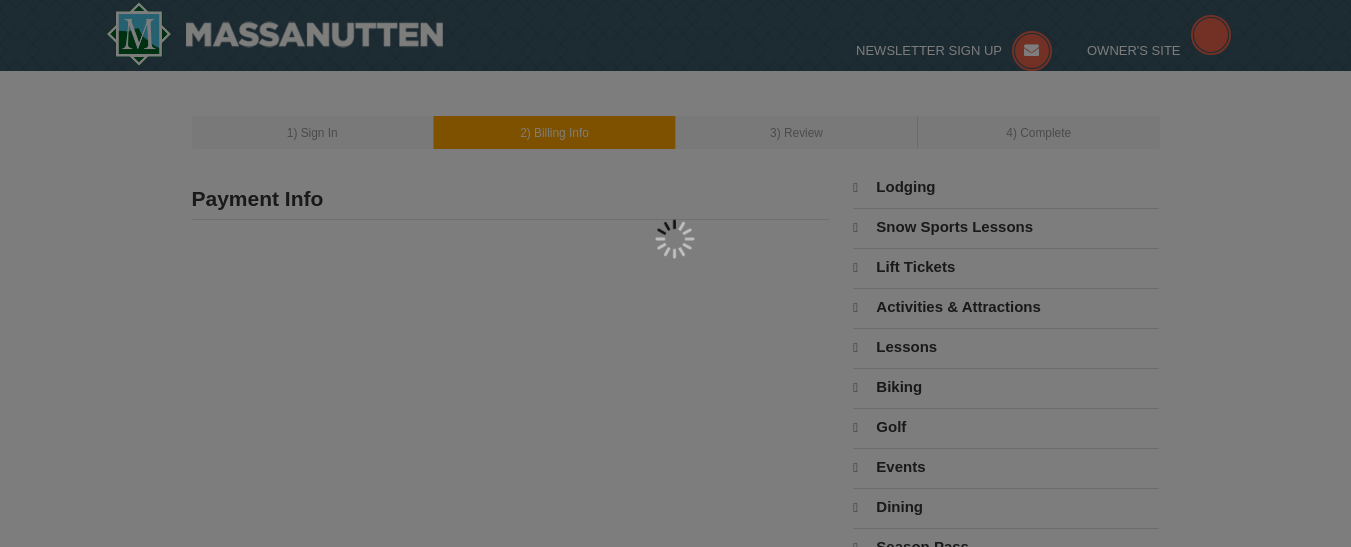 type on "20876" 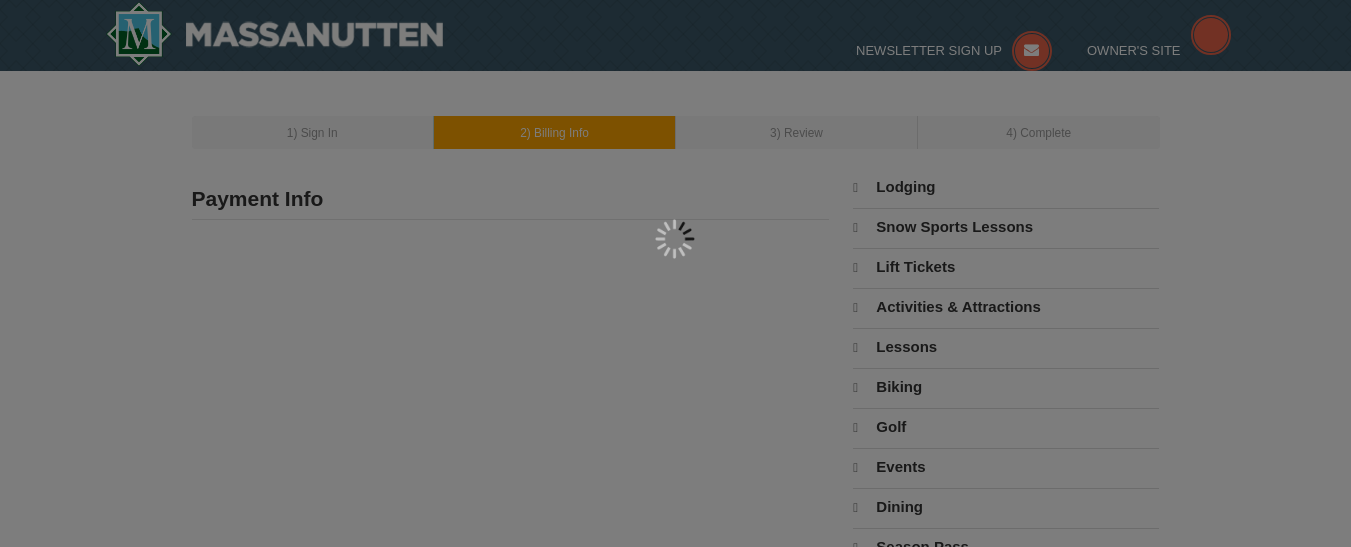 type on "240" 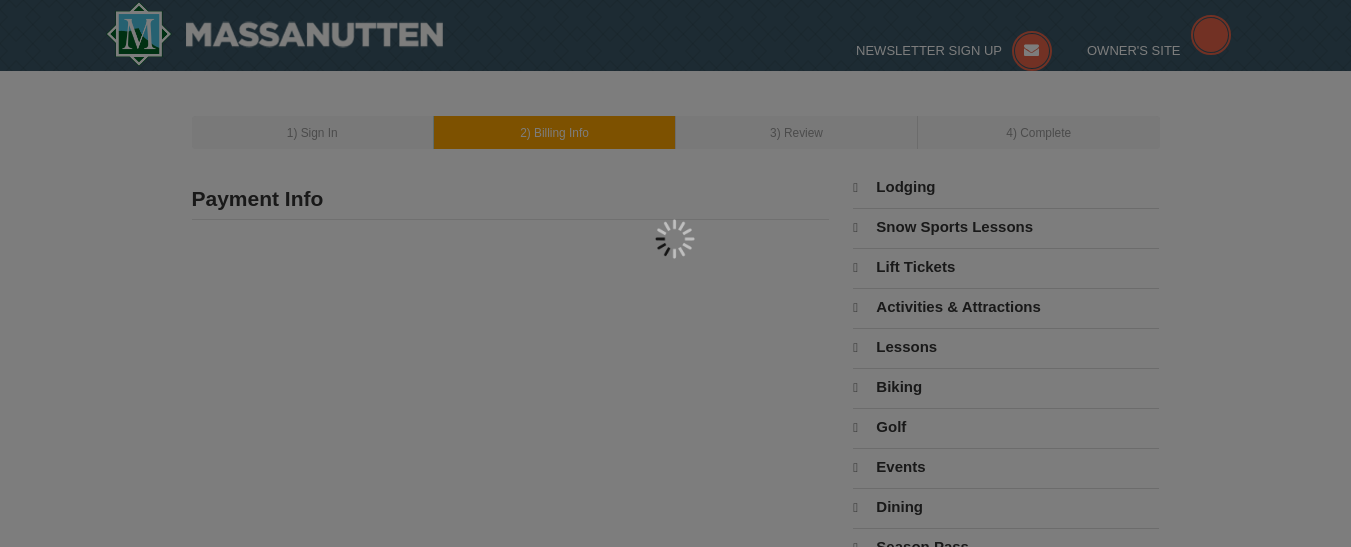 type on "422" 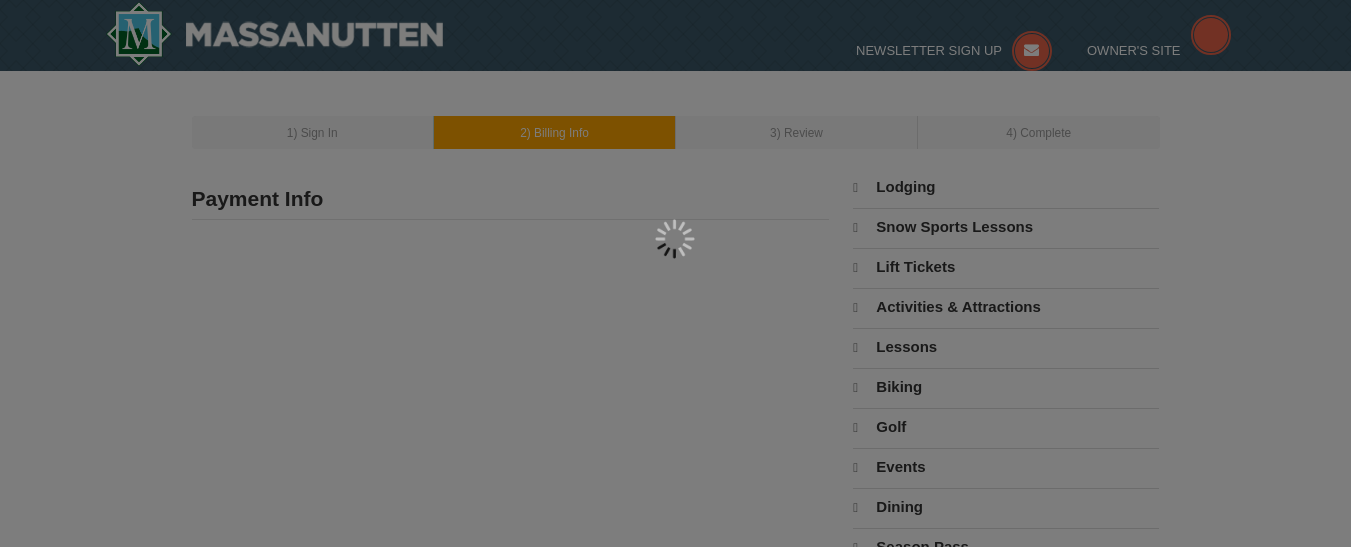 type on "1022" 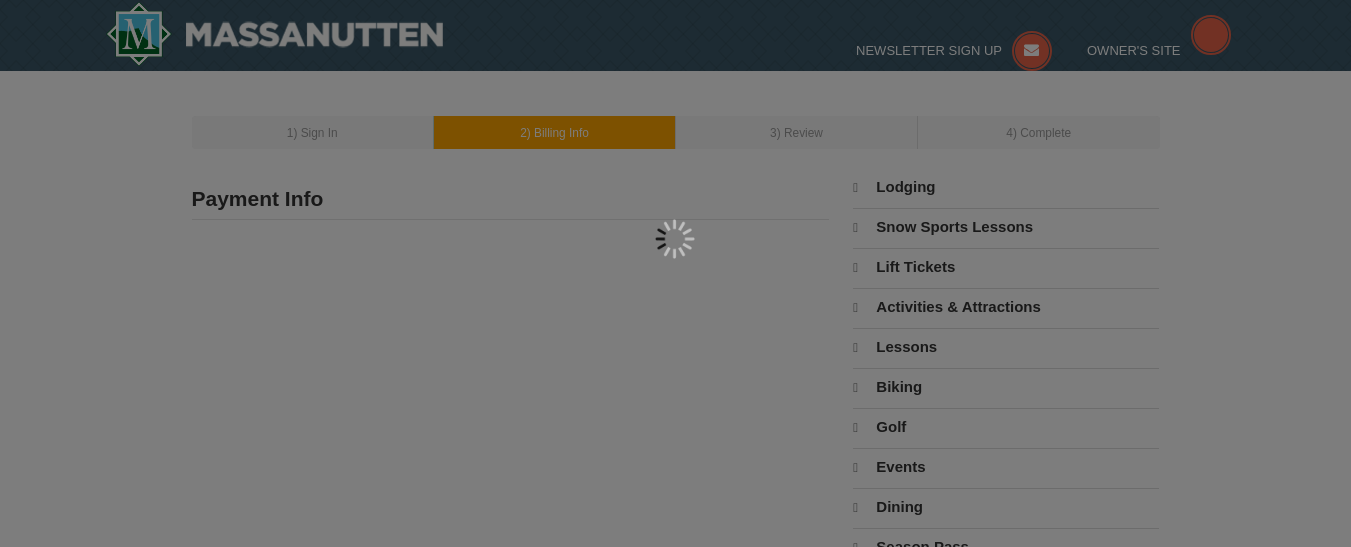 type on "[EMAIL_ADDRESS][DOMAIN_NAME]" 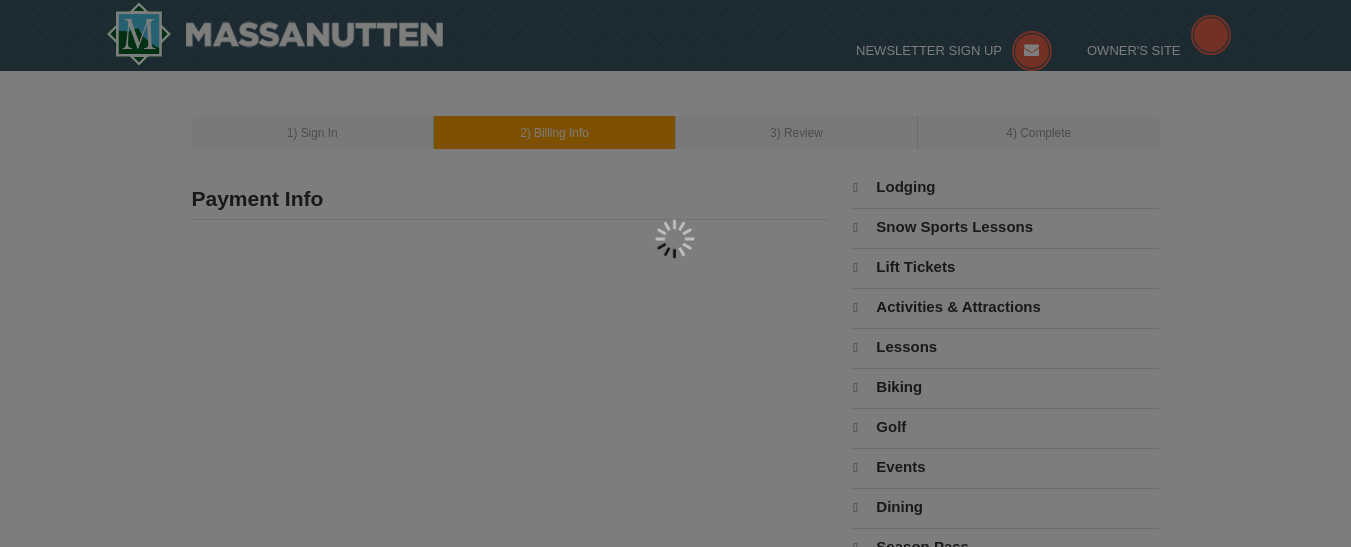 select on "MD" 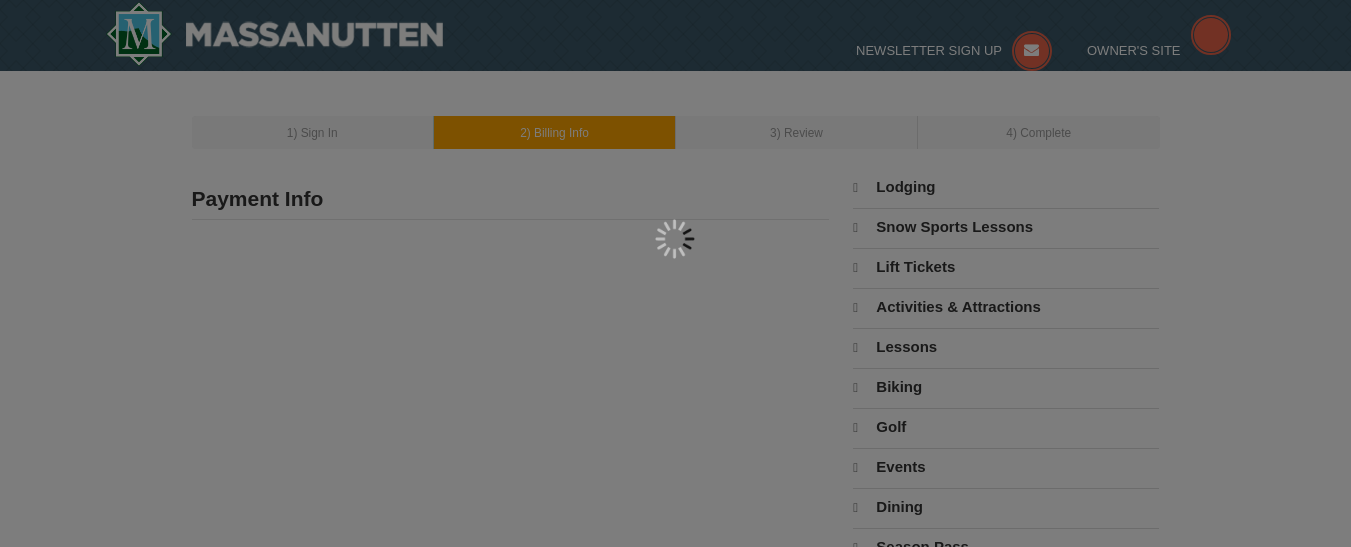 select on "7" 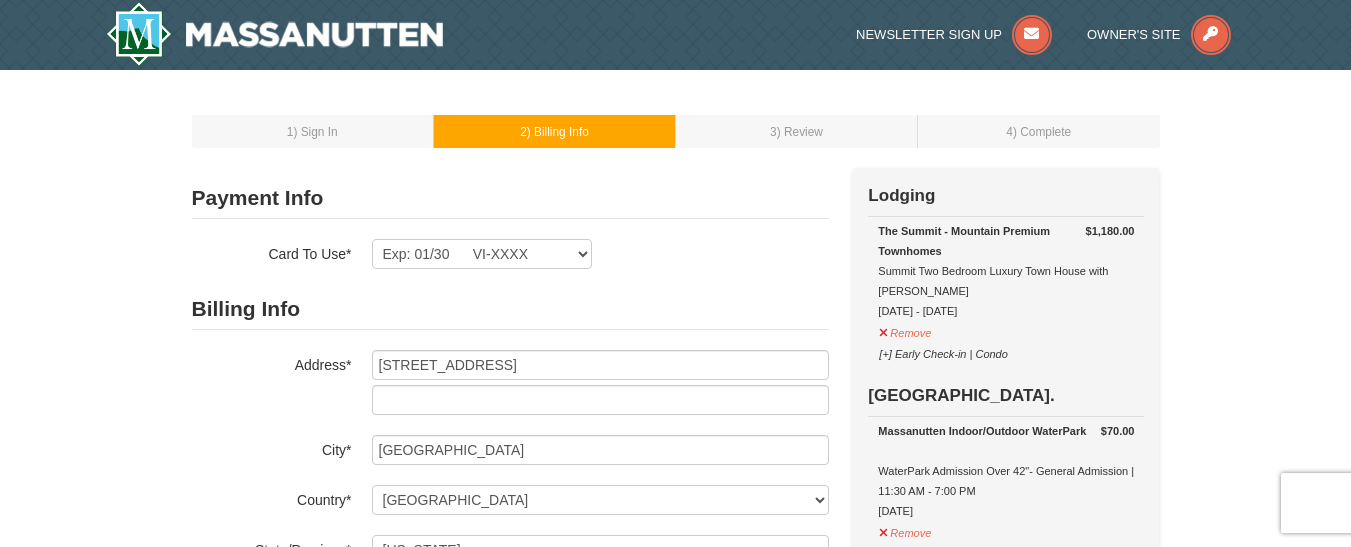 drag, startPoint x: 876, startPoint y: 310, endPoint x: 1007, endPoint y: 320, distance: 131.38112 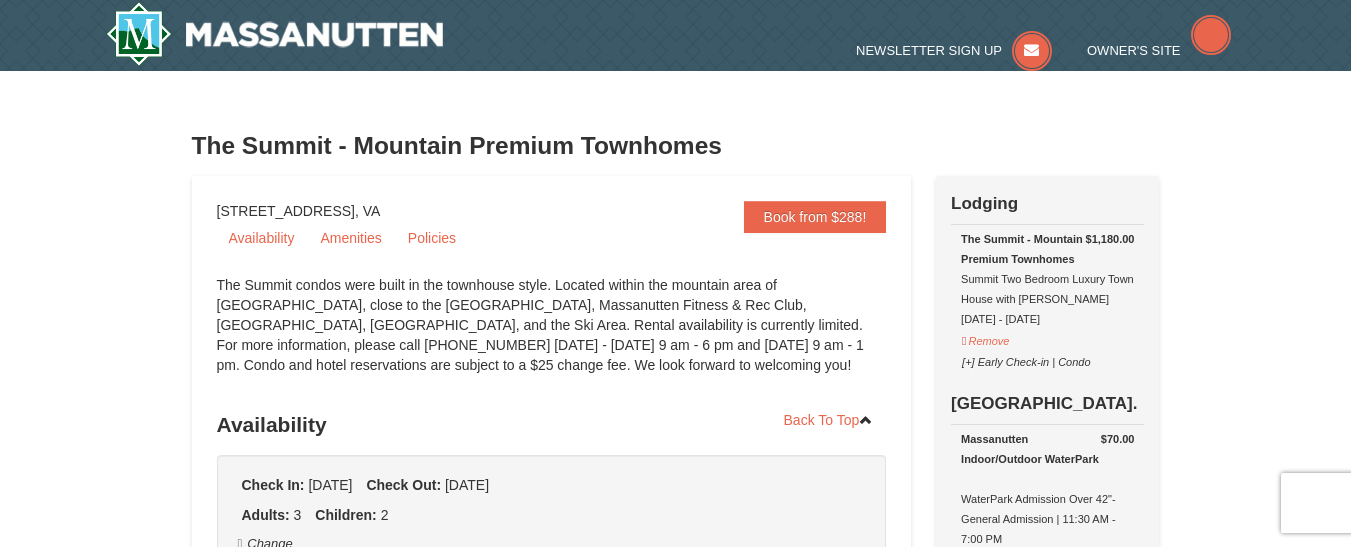 scroll, scrollTop: 840, scrollLeft: 0, axis: vertical 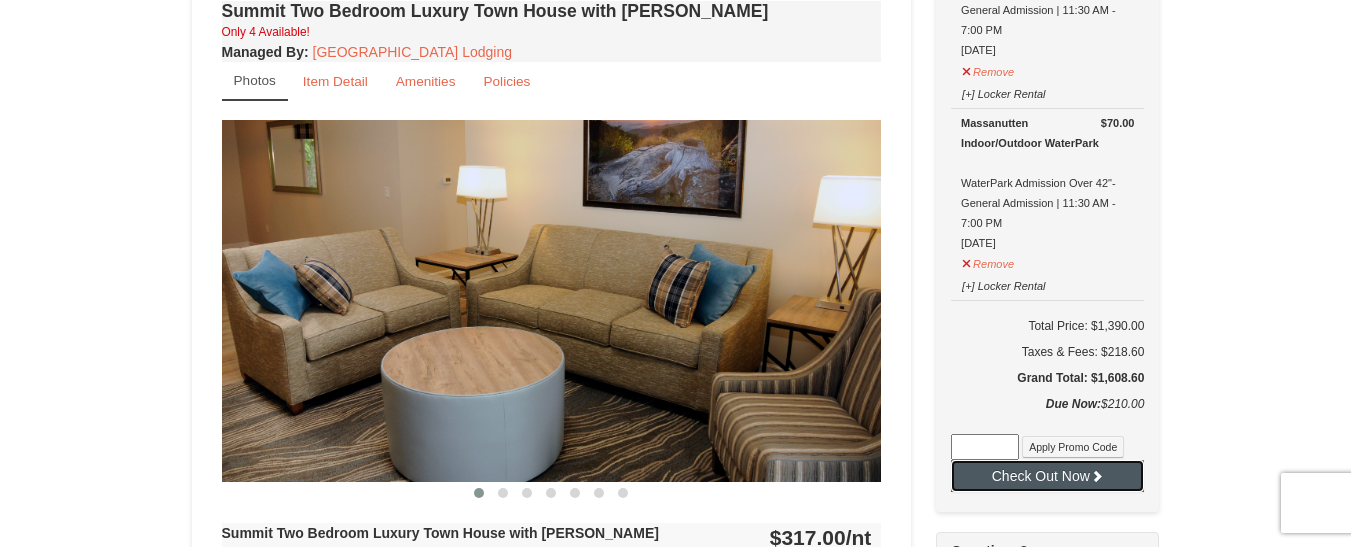 click at bounding box center [1097, 476] 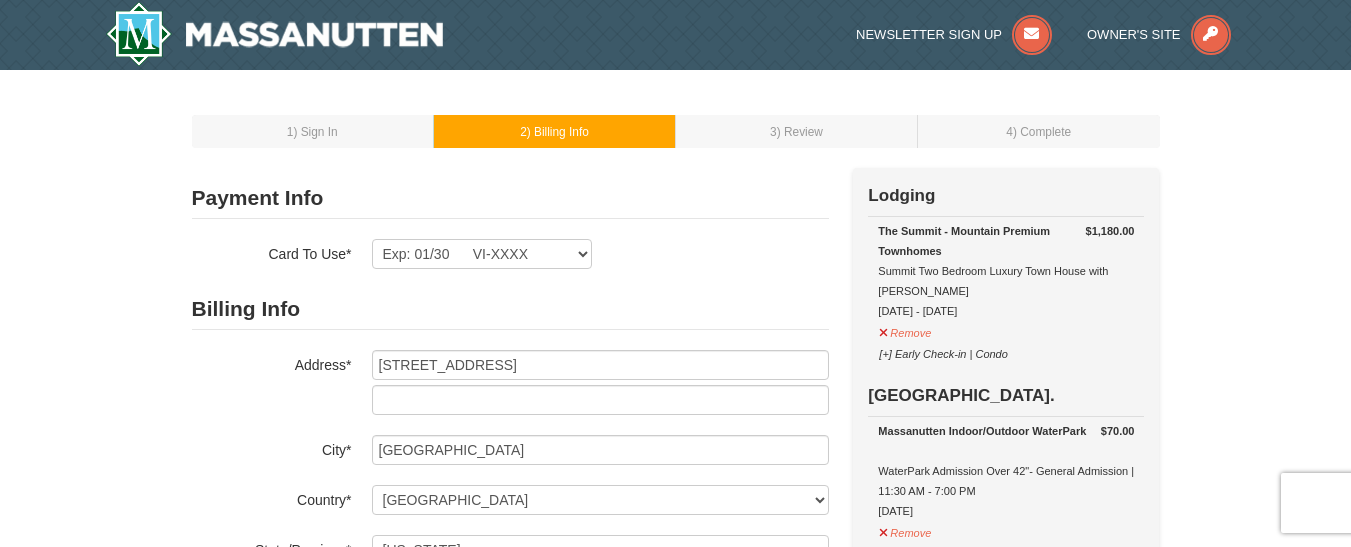 select on "MD" 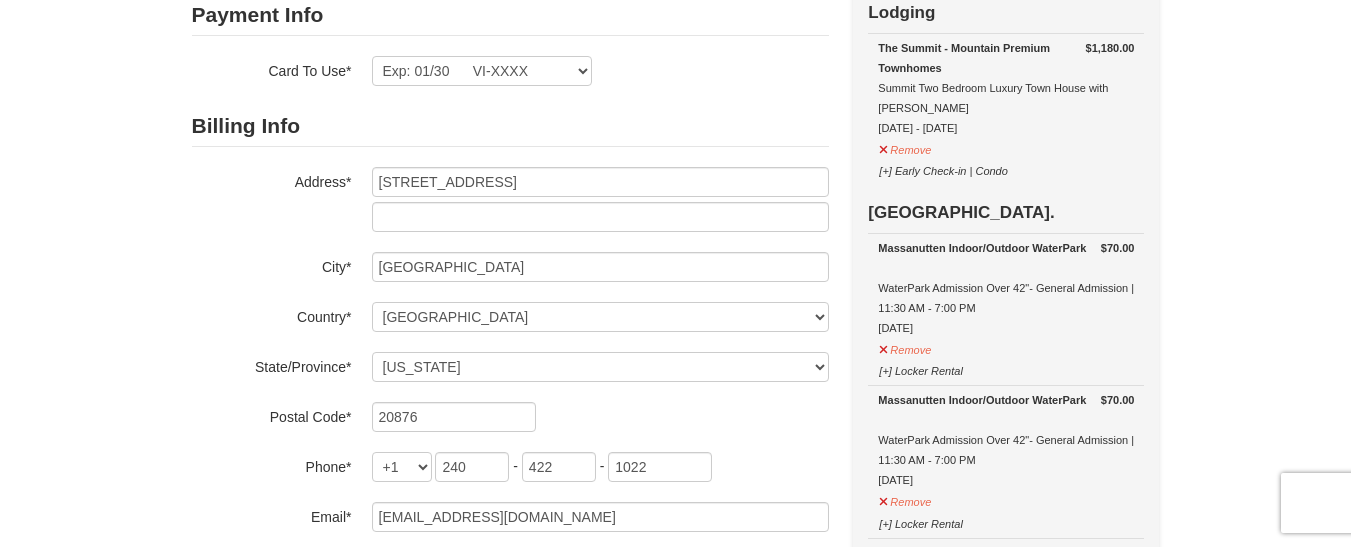 scroll, scrollTop: 200, scrollLeft: 0, axis: vertical 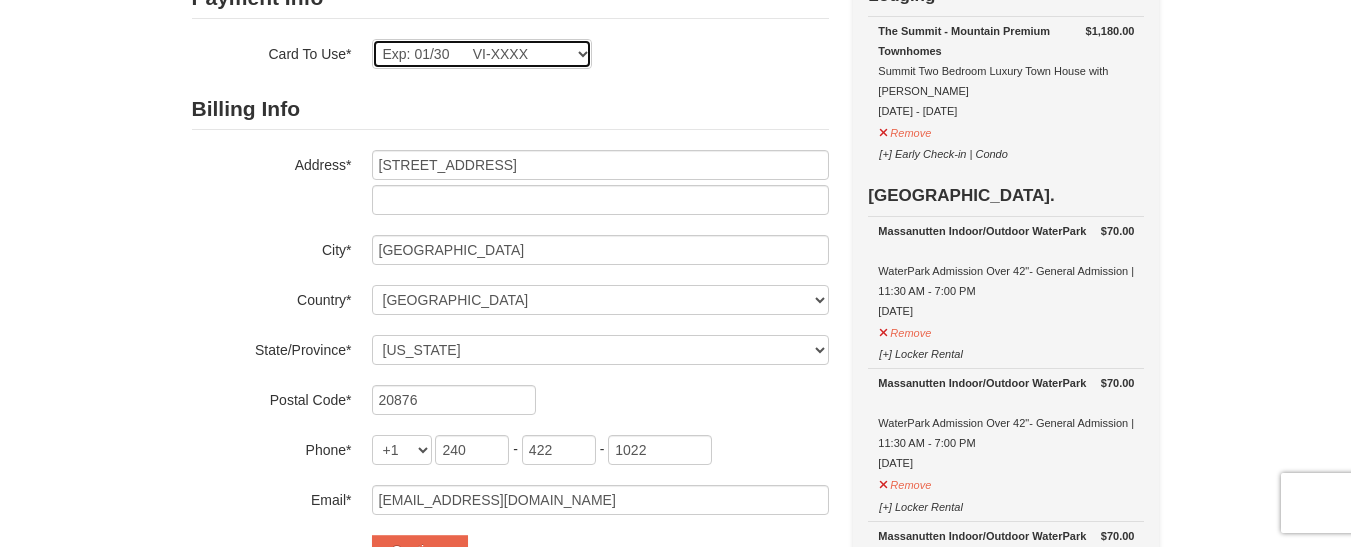 click on "Exp: 01/30      VI-XXXX New Card" at bounding box center (482, 54) 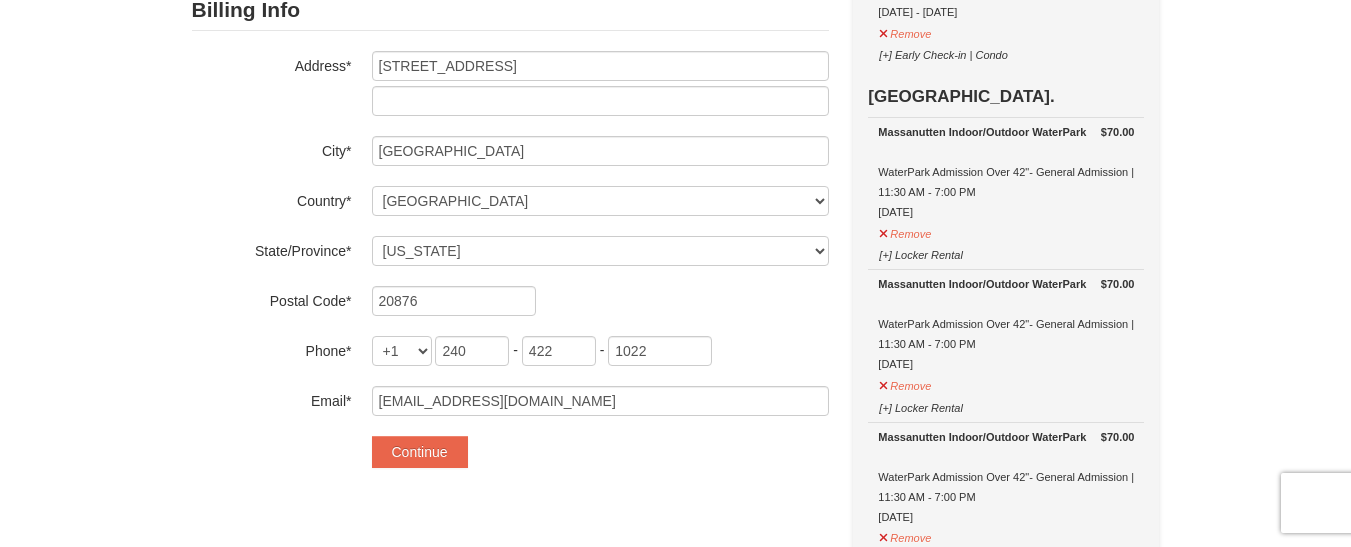 scroll, scrollTop: 300, scrollLeft: 0, axis: vertical 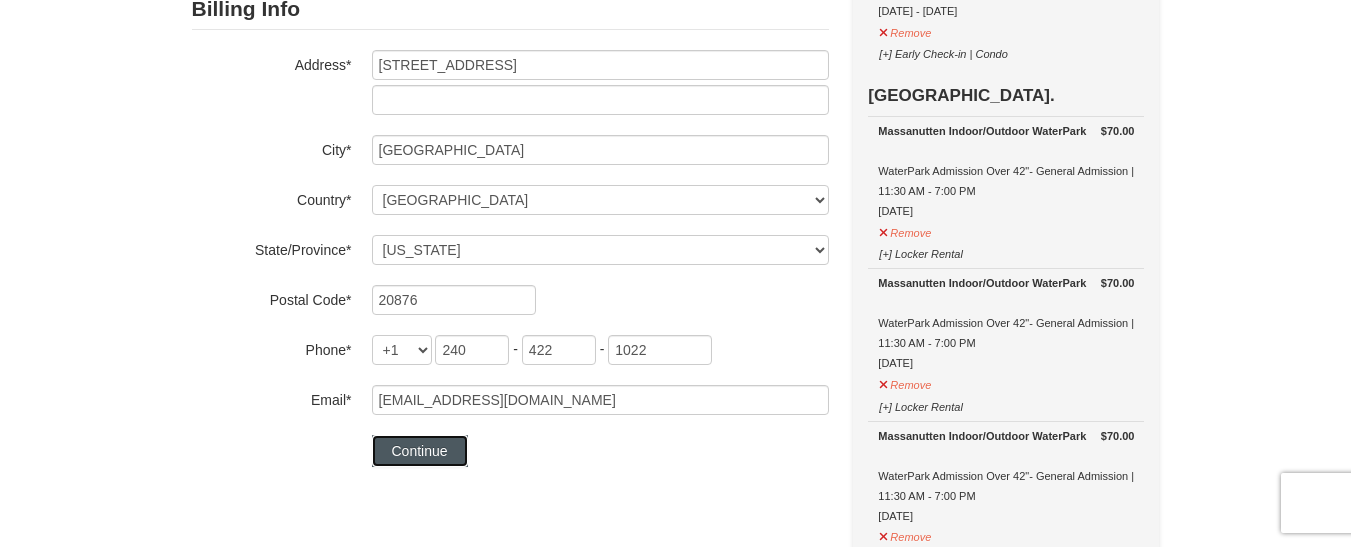 click on "Continue" at bounding box center [420, 451] 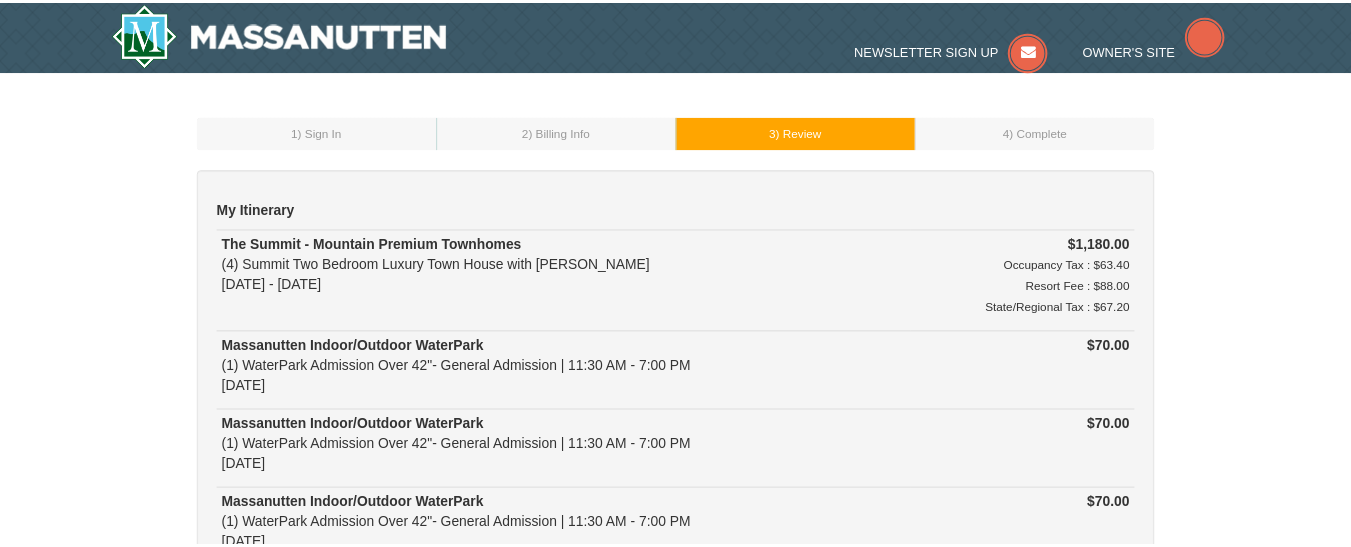 scroll, scrollTop: 0, scrollLeft: 0, axis: both 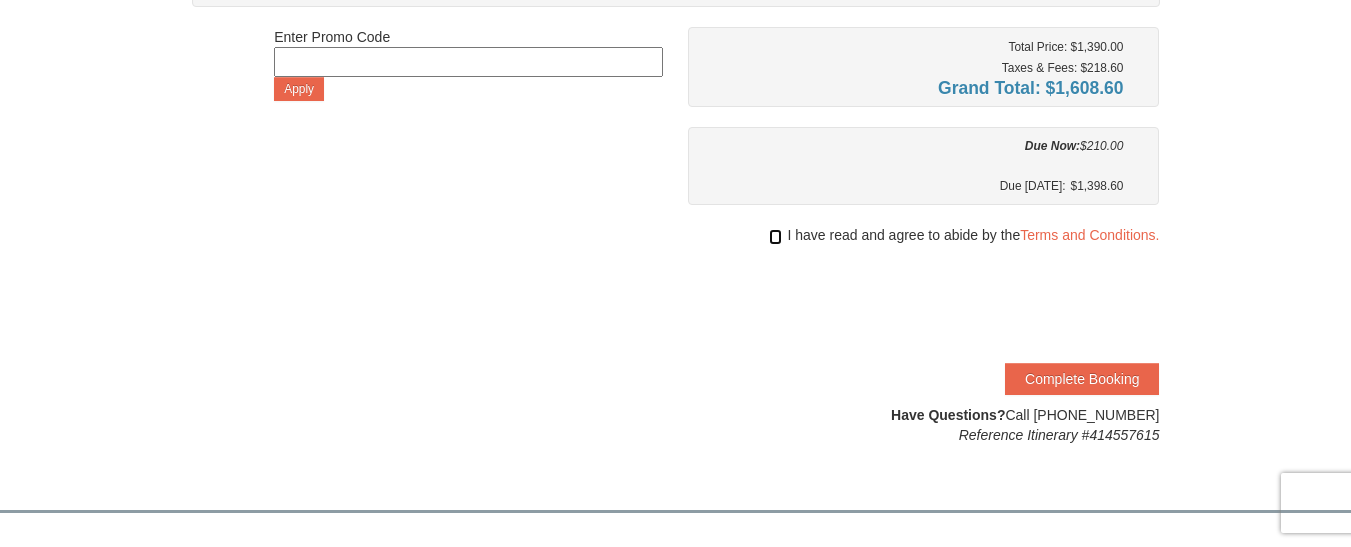 click at bounding box center [775, 237] 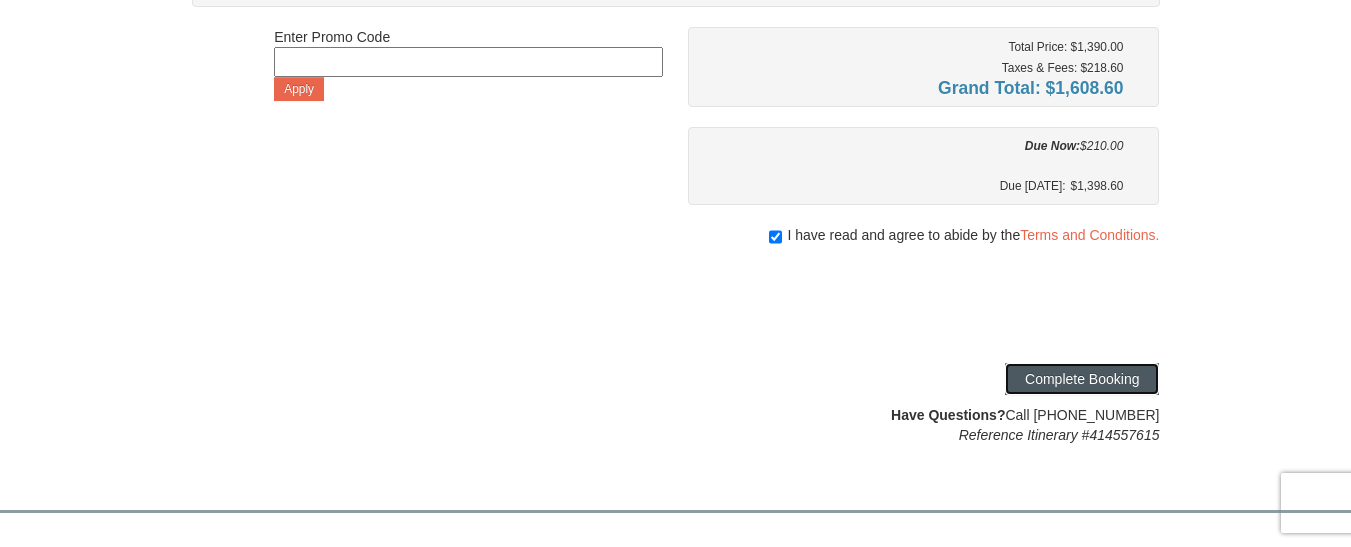 click on "Complete Booking" at bounding box center [1082, 379] 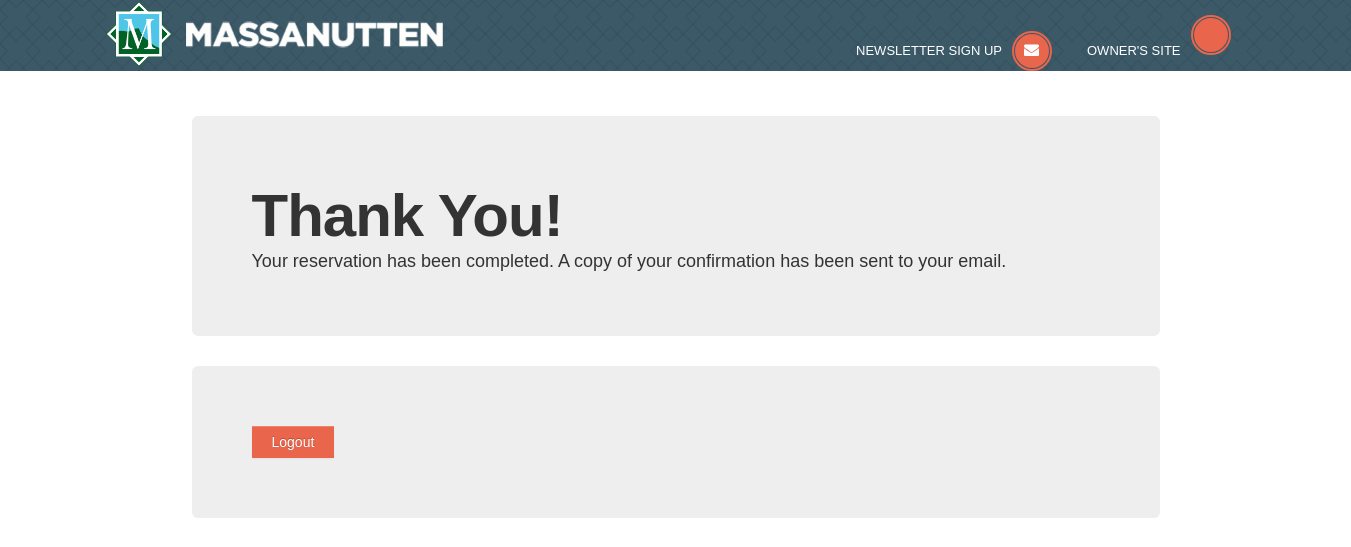 scroll, scrollTop: 0, scrollLeft: 0, axis: both 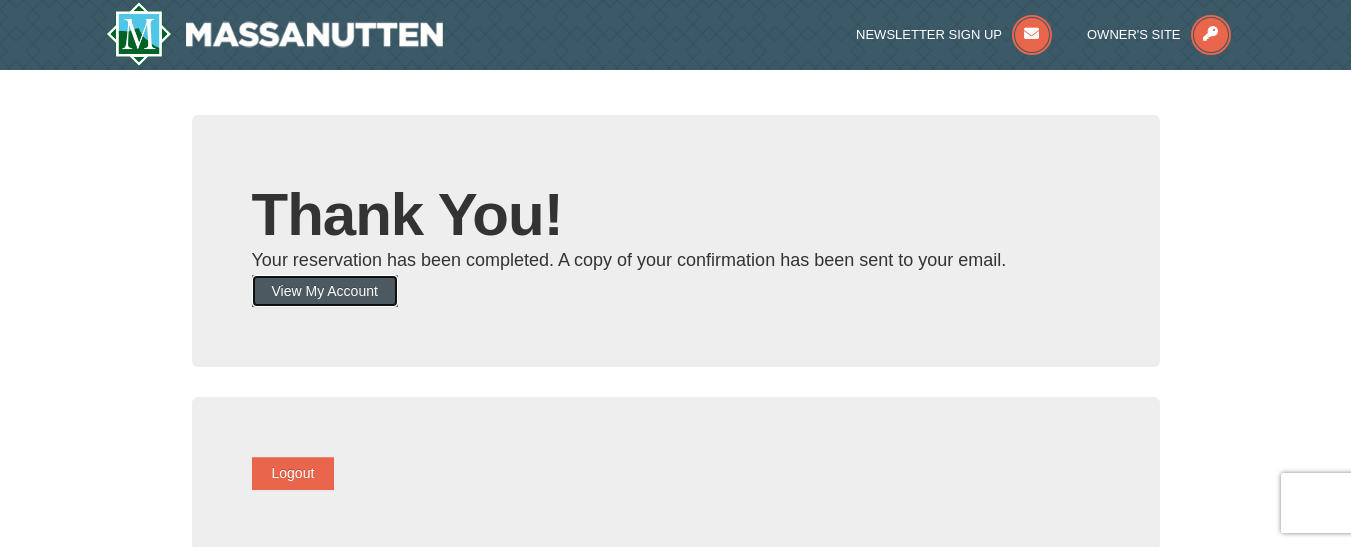 click on "View My Account" at bounding box center [325, 291] 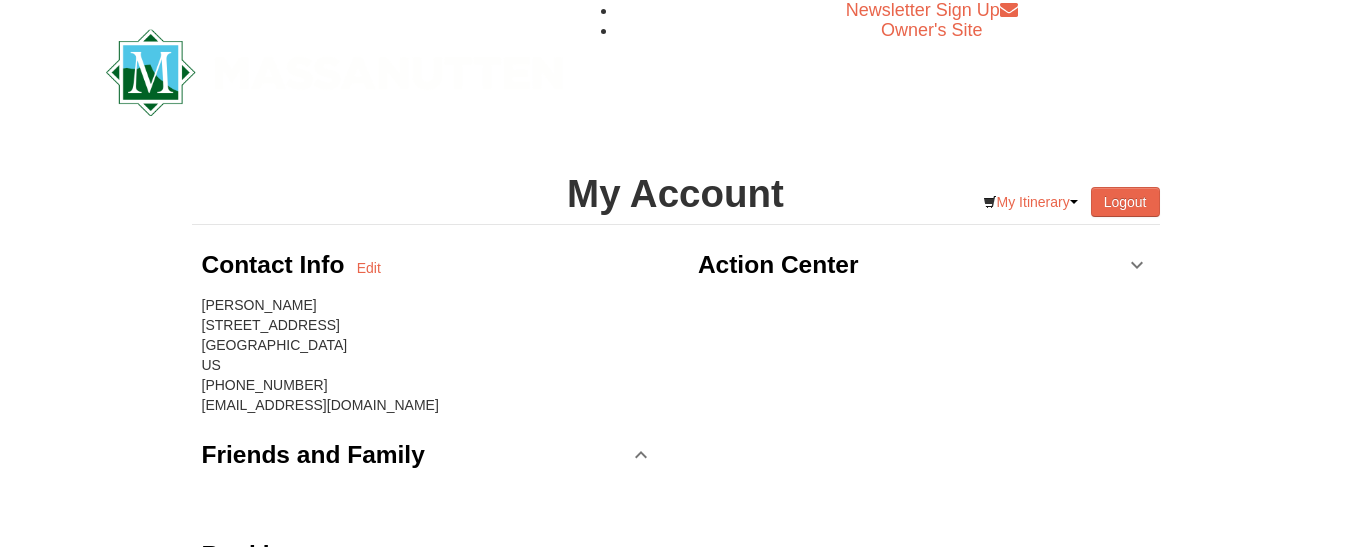 scroll, scrollTop: 0, scrollLeft: 0, axis: both 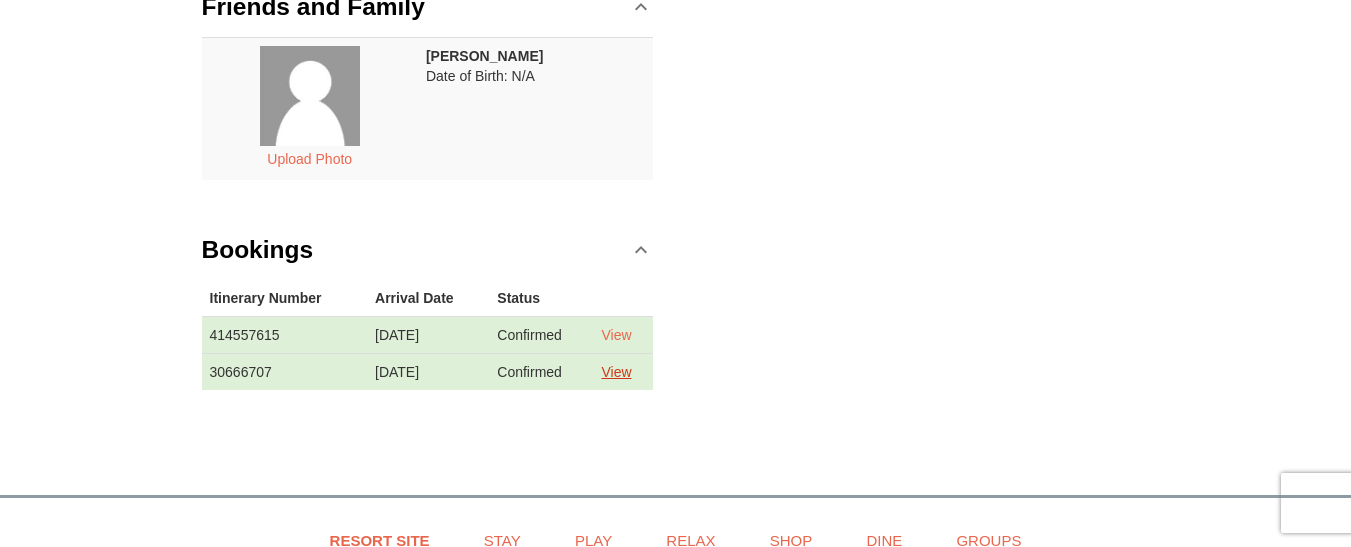 click on "View" at bounding box center [616, 372] 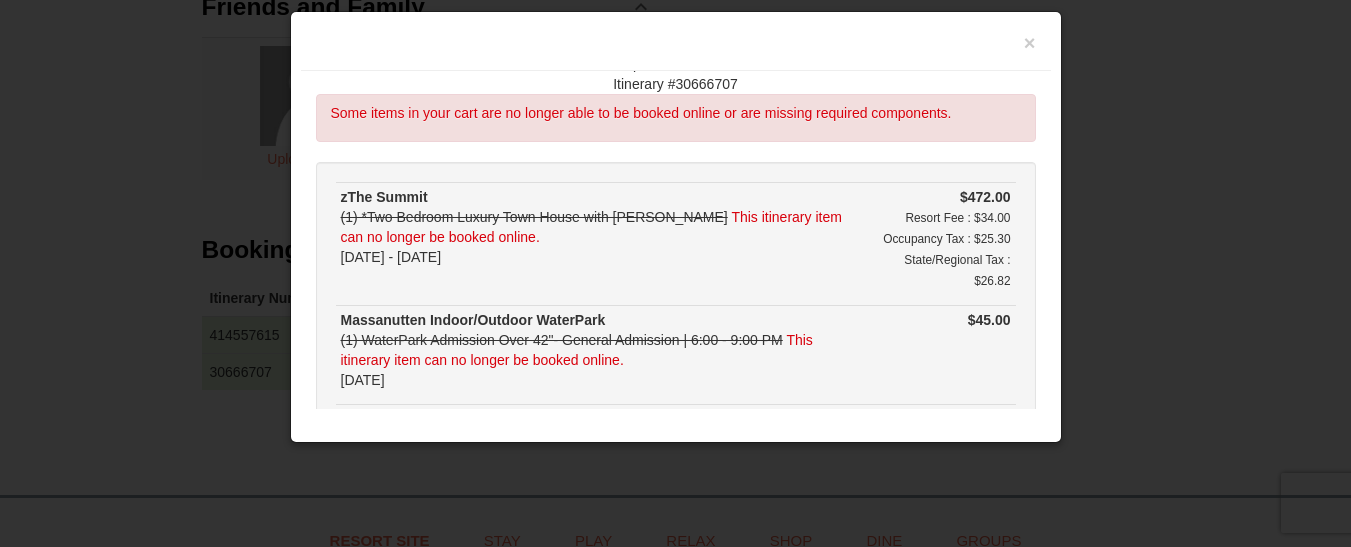 scroll, scrollTop: 132, scrollLeft: 0, axis: vertical 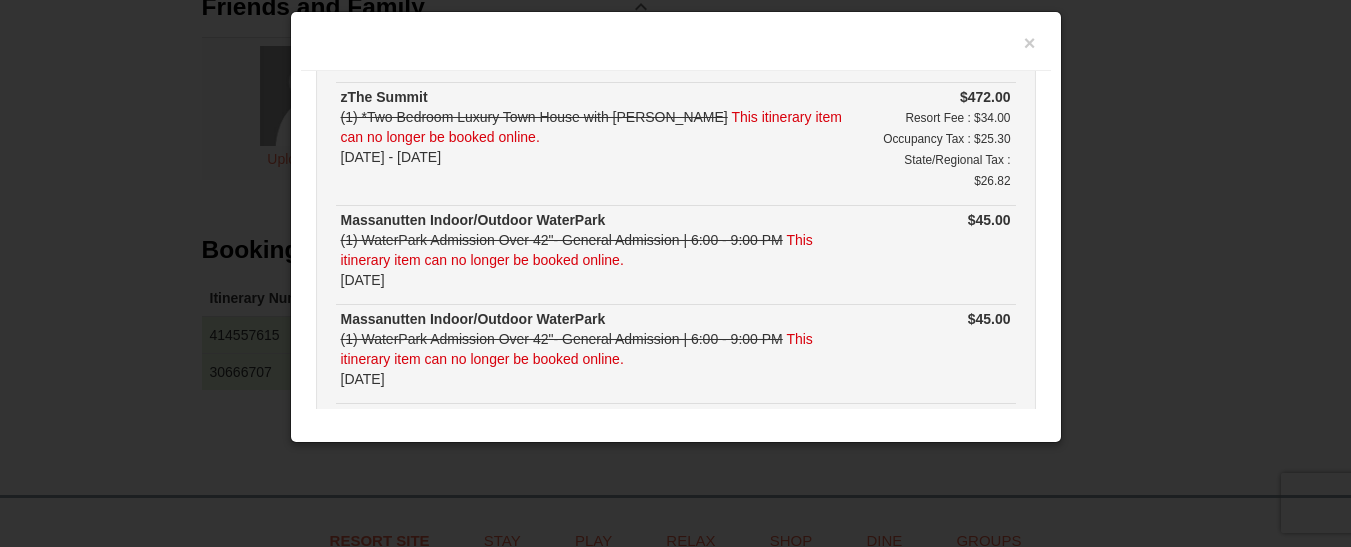 click on "×" at bounding box center [676, 46] 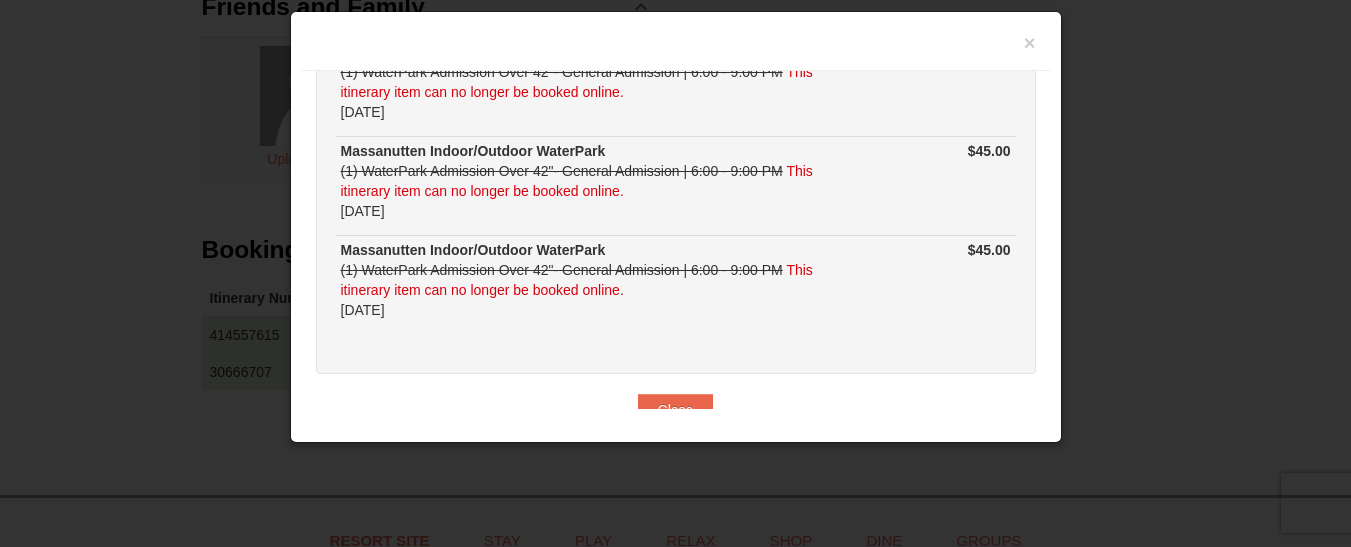 scroll, scrollTop: 0, scrollLeft: 0, axis: both 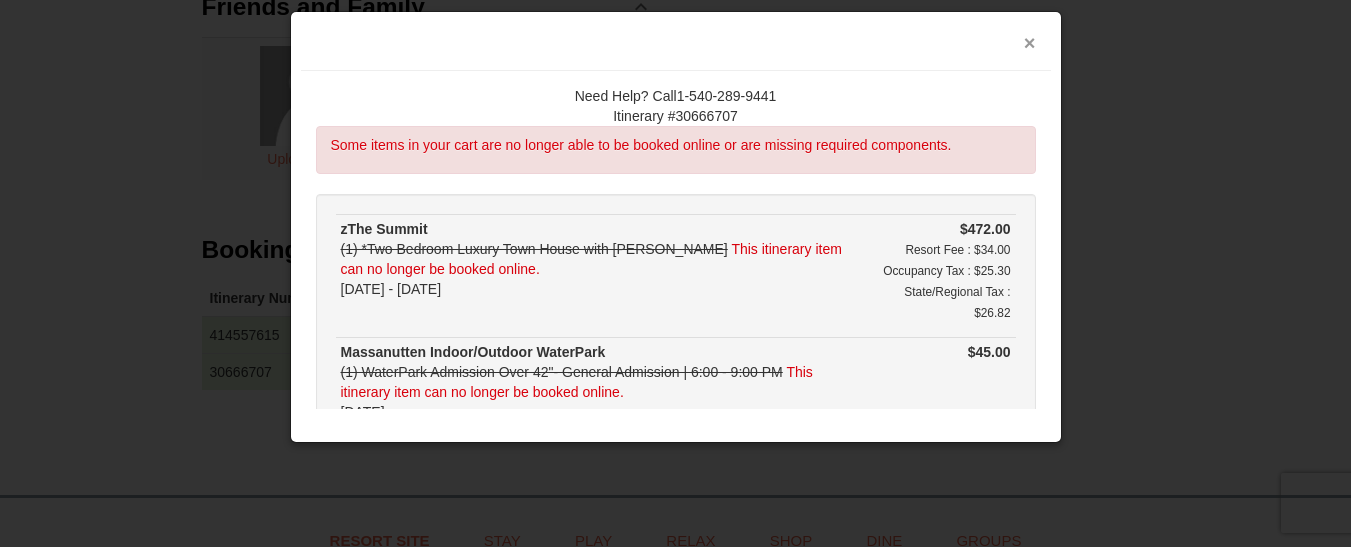 click on "×" at bounding box center [1030, 43] 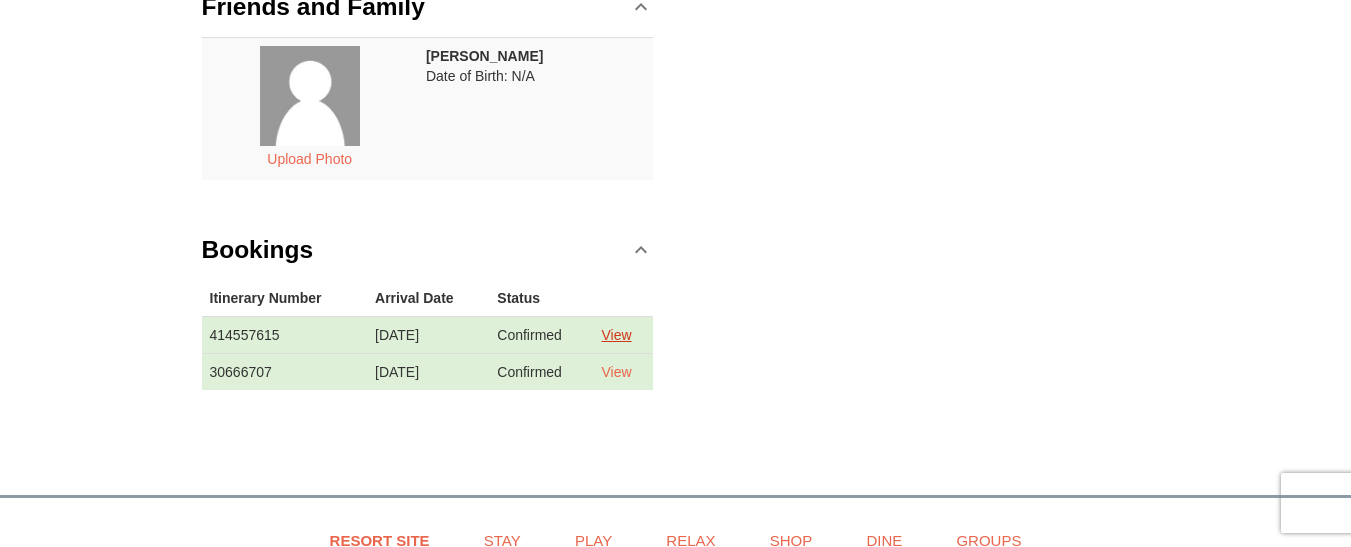 click on "View" at bounding box center [616, 335] 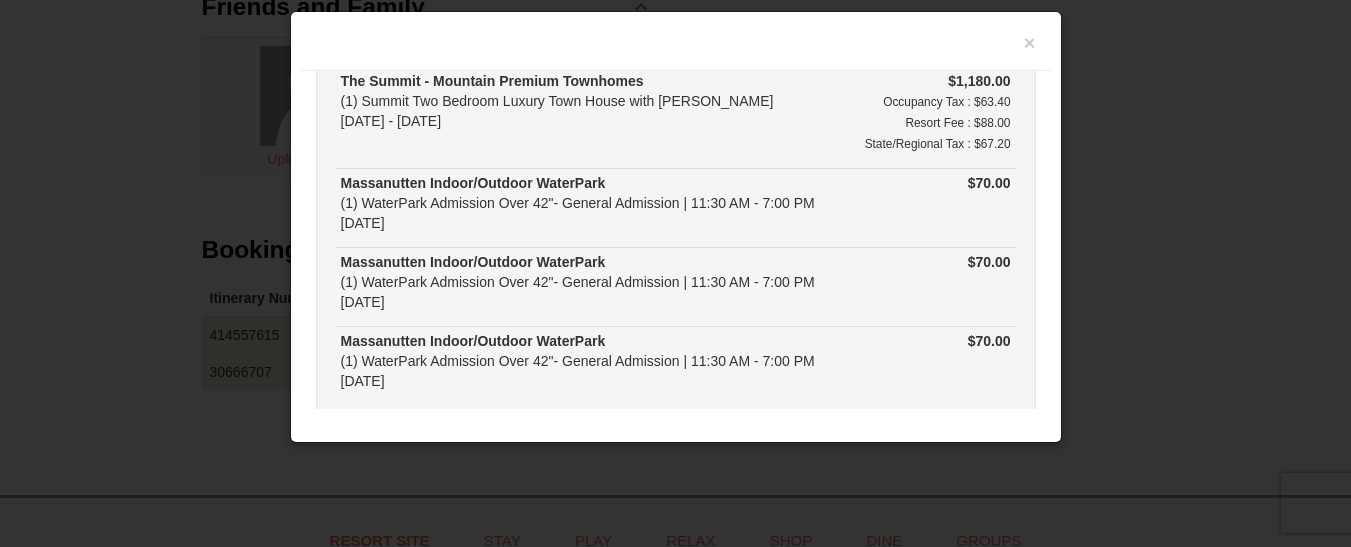 scroll, scrollTop: 0, scrollLeft: 0, axis: both 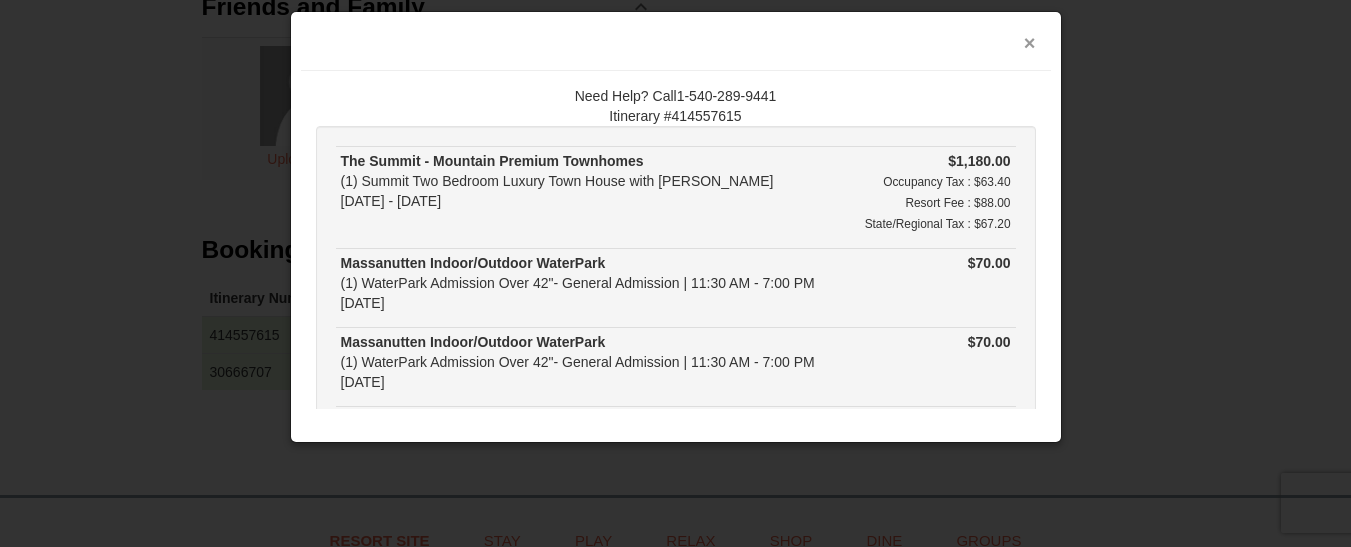 click on "×" at bounding box center (1030, 43) 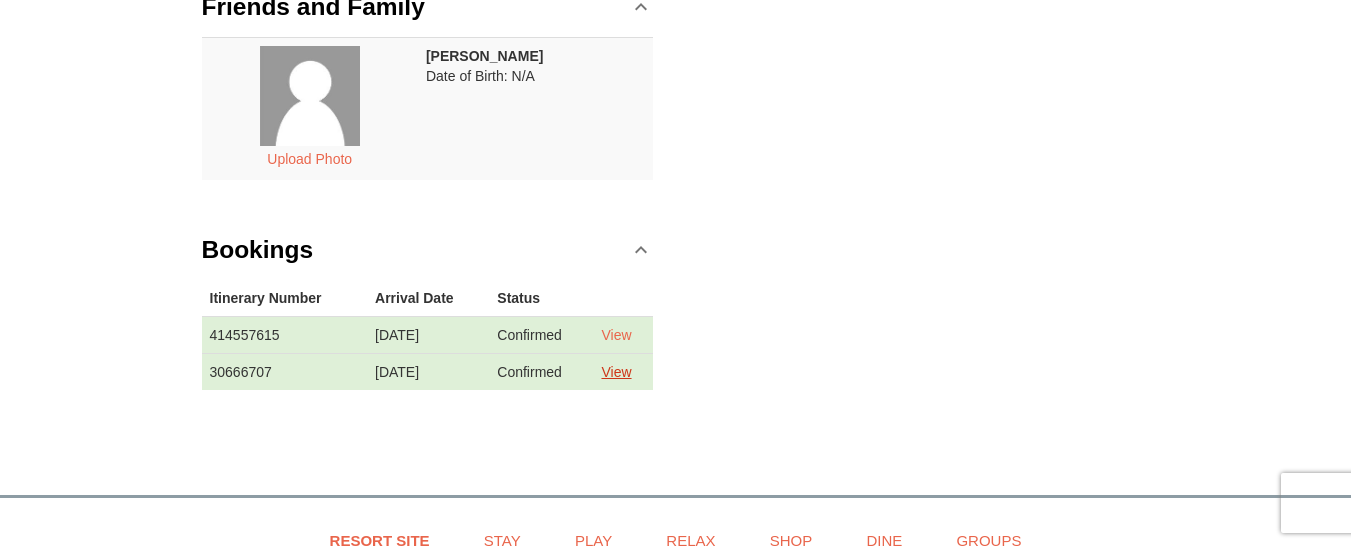 click on "View" at bounding box center (616, 372) 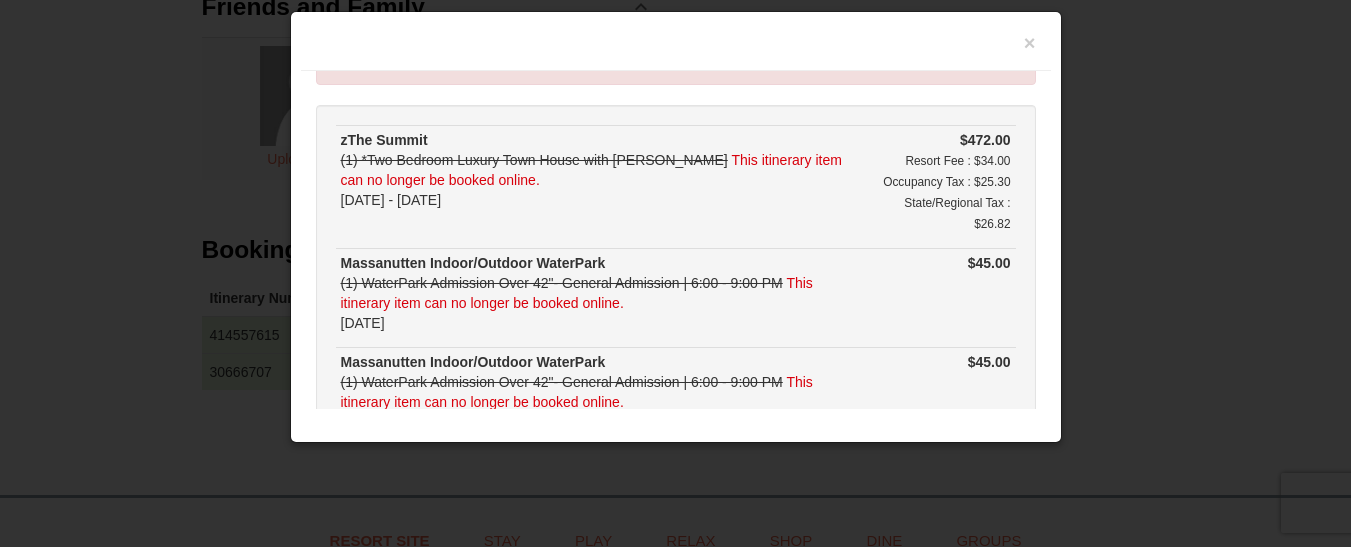 scroll, scrollTop: 0, scrollLeft: 0, axis: both 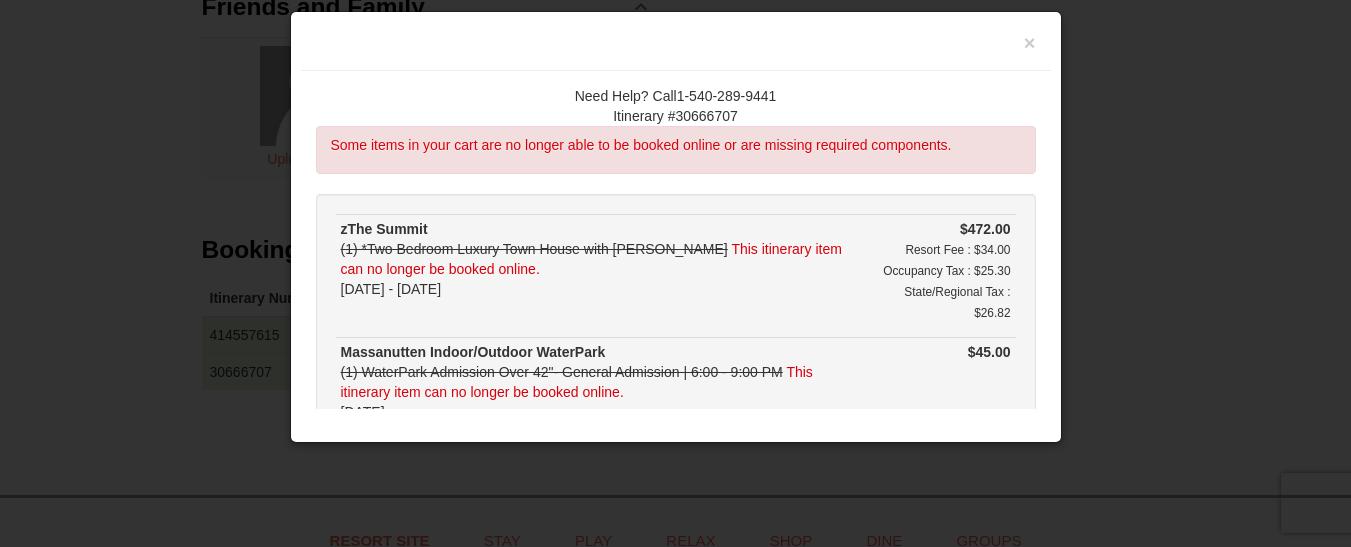 click at bounding box center (676, 46) 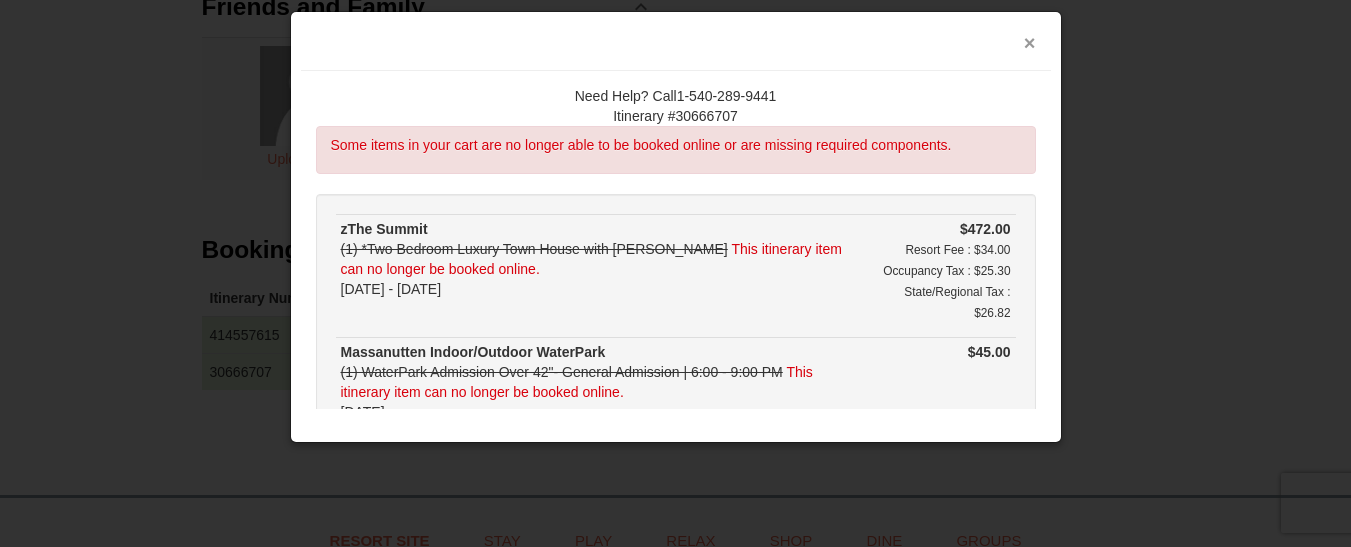 click on "×" at bounding box center [1030, 43] 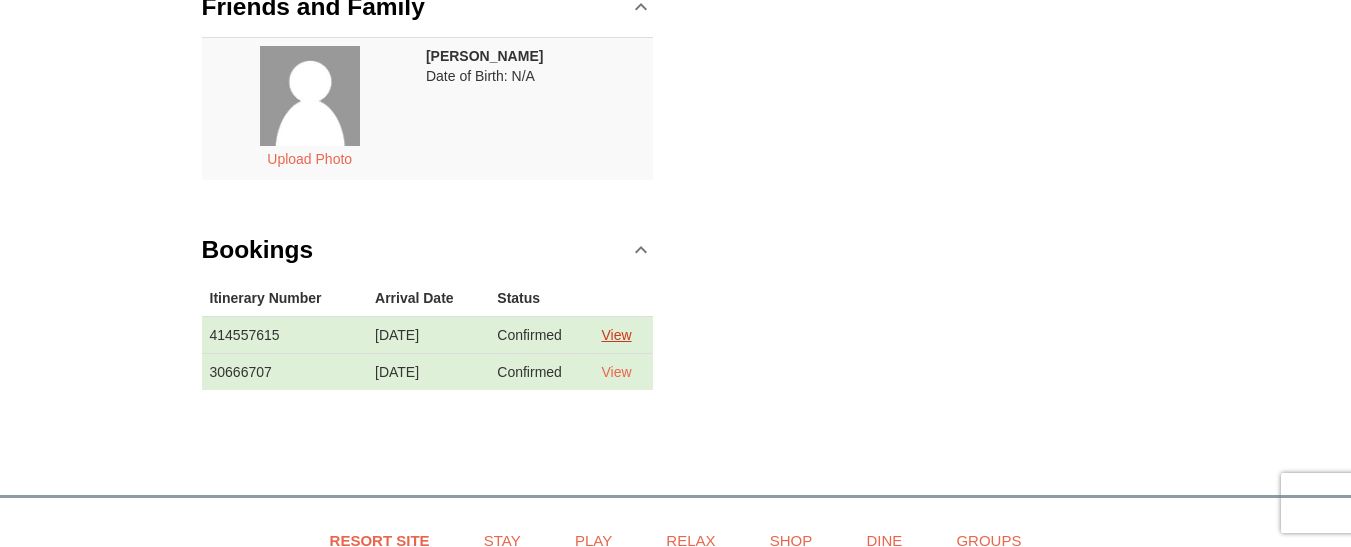 click on "View" at bounding box center [616, 335] 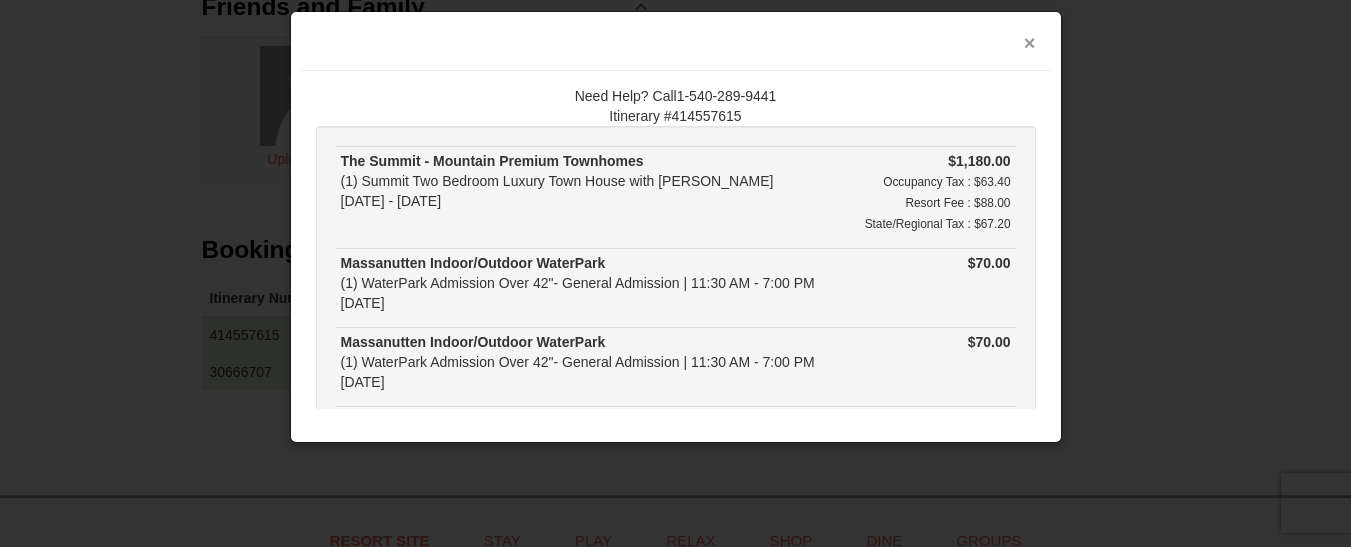 click on "×" at bounding box center (1030, 43) 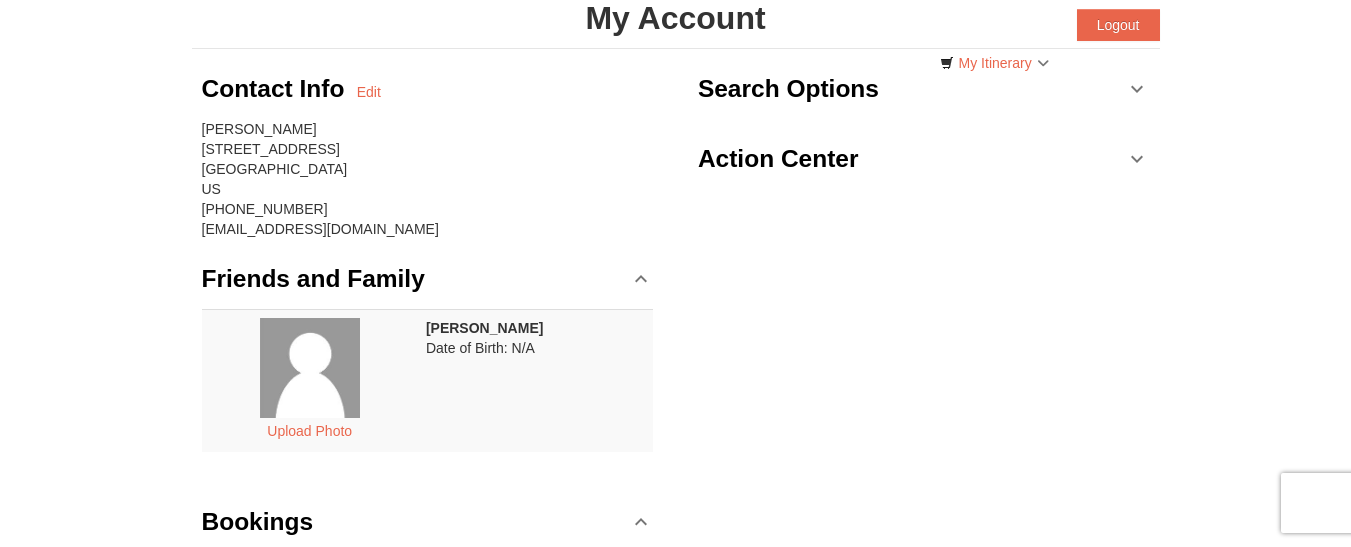 scroll, scrollTop: 99, scrollLeft: 0, axis: vertical 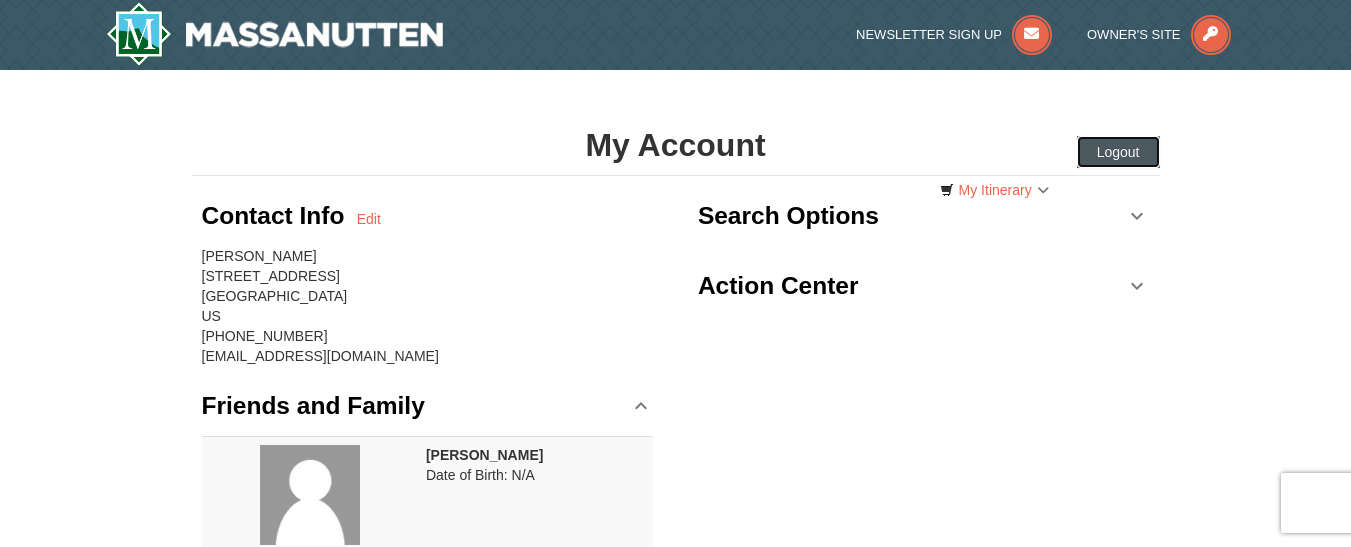 click on "Logout" at bounding box center (1118, 152) 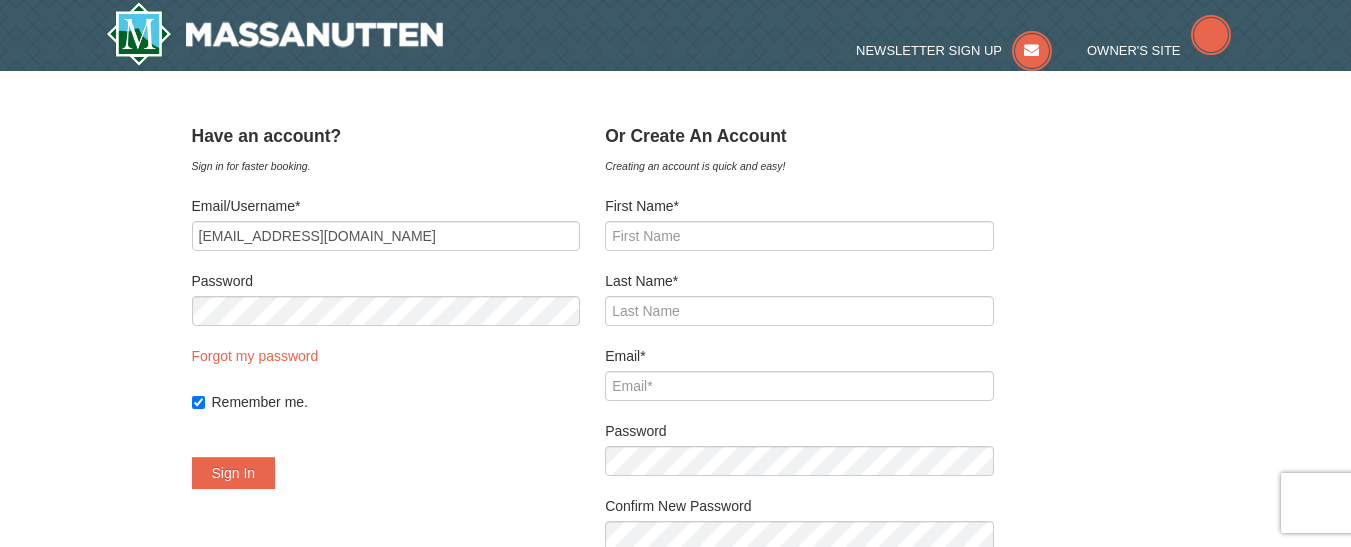 scroll, scrollTop: 0, scrollLeft: 0, axis: both 